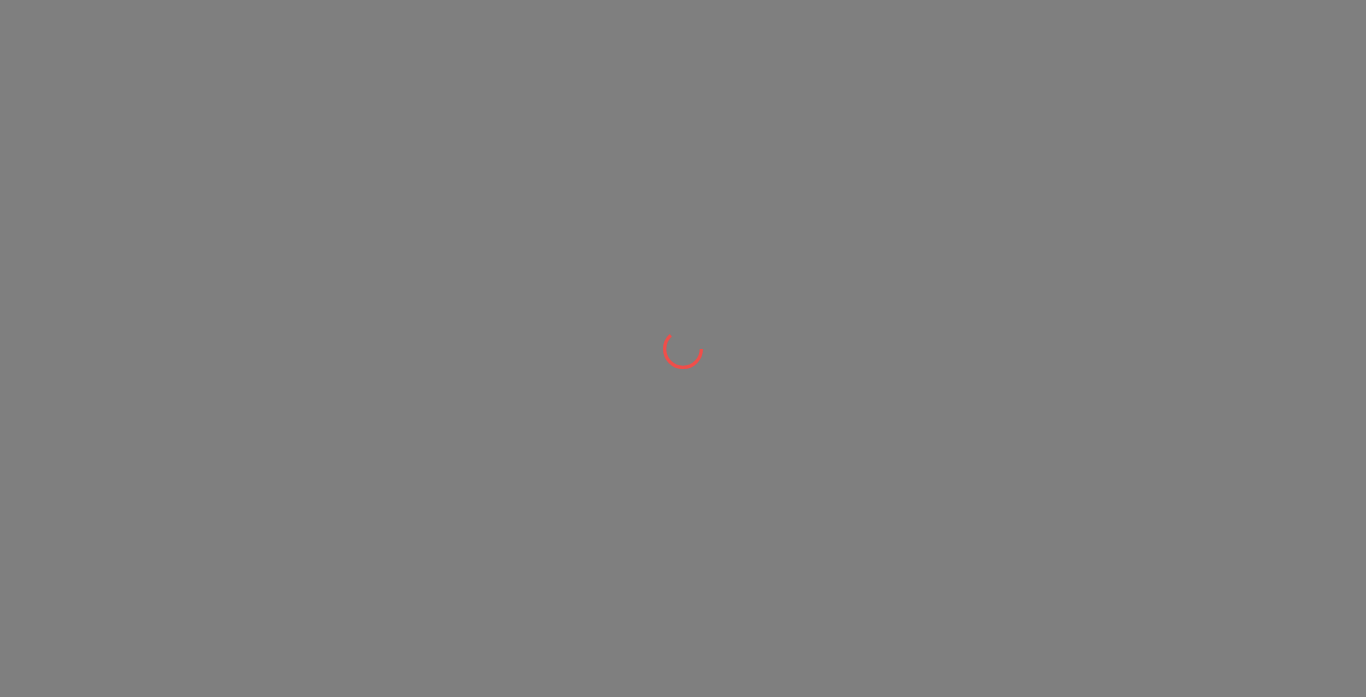 scroll, scrollTop: 0, scrollLeft: 0, axis: both 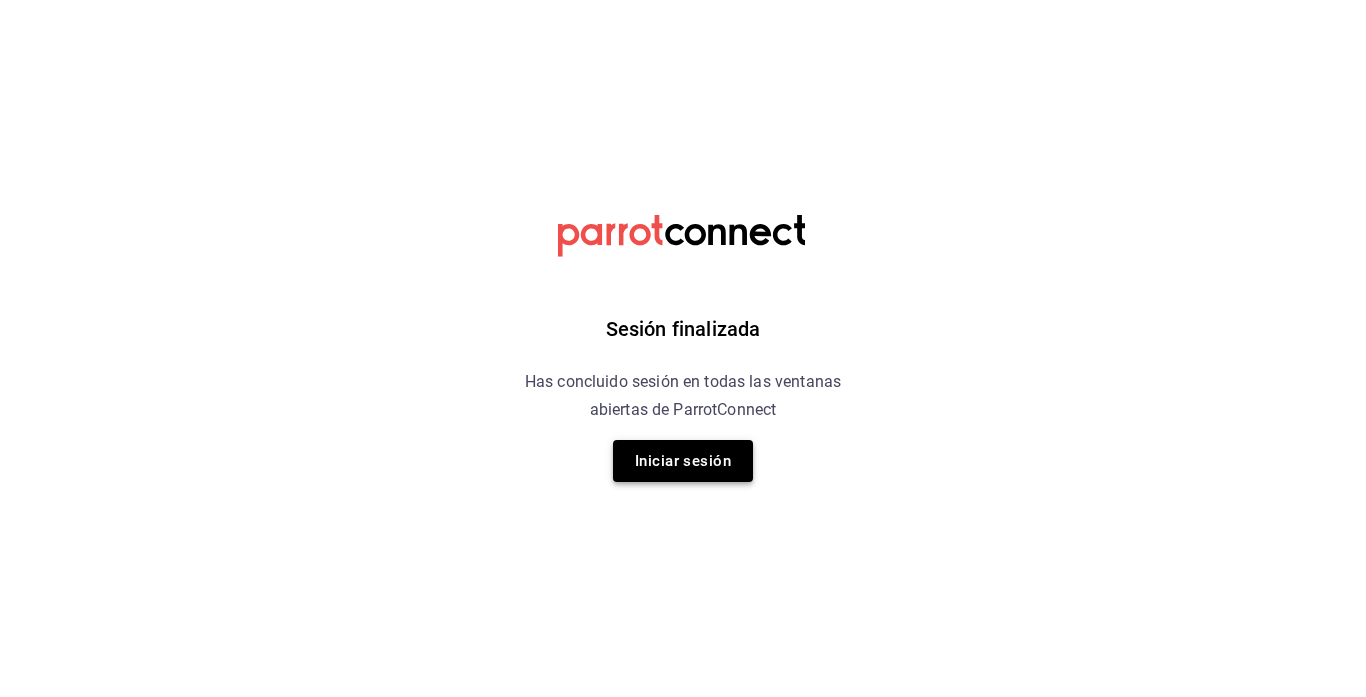click on "Iniciar sesión" at bounding box center (683, 461) 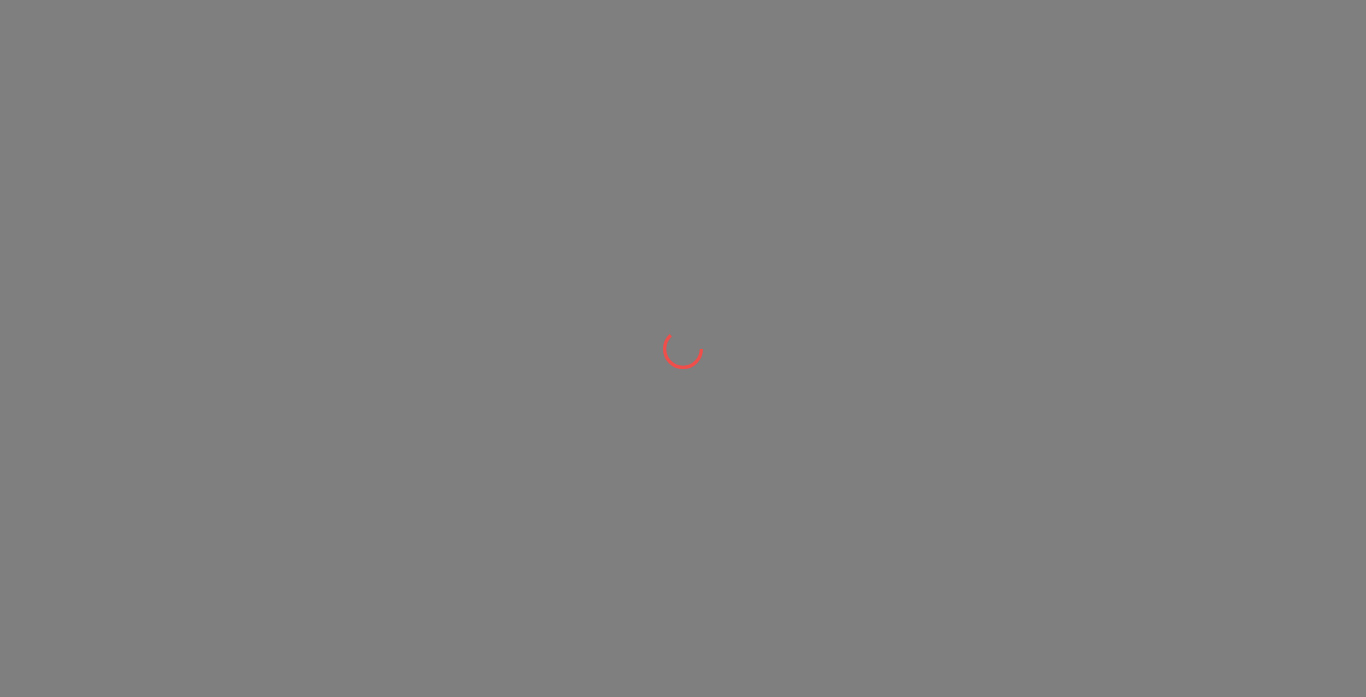 scroll, scrollTop: 0, scrollLeft: 0, axis: both 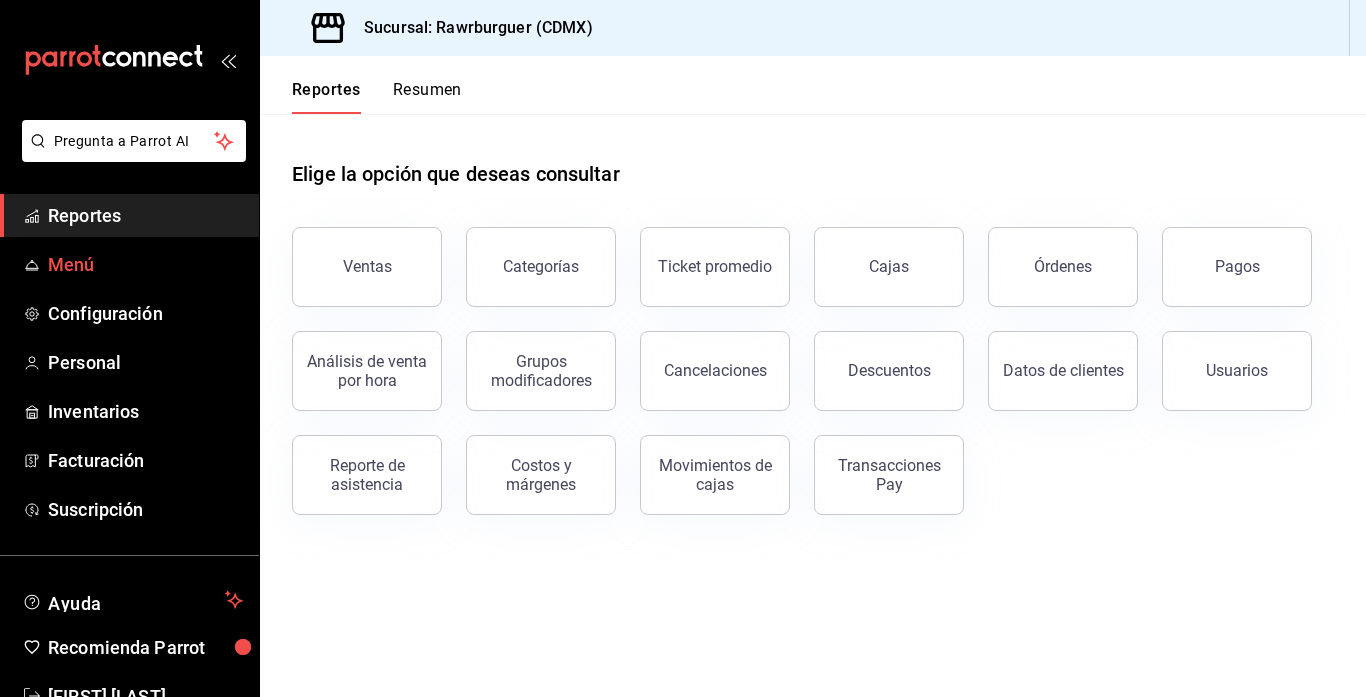 click on "Menú" at bounding box center (145, 264) 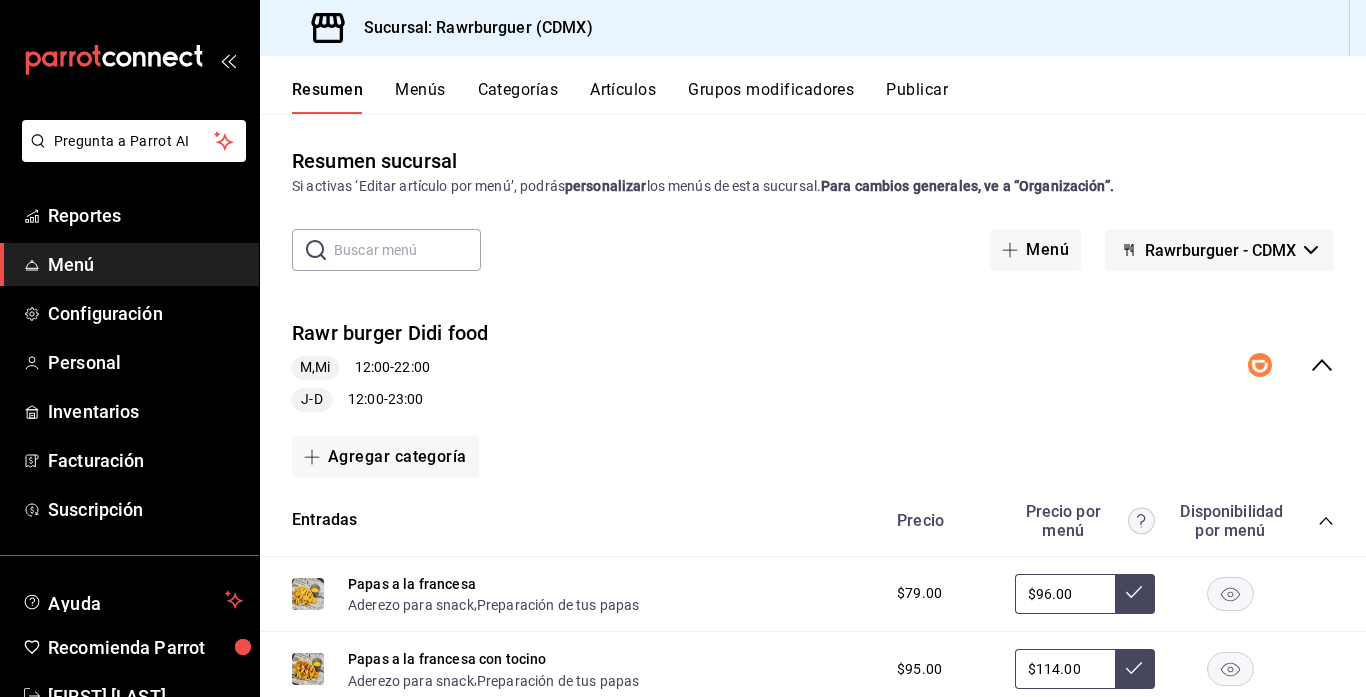 scroll, scrollTop: 1794, scrollLeft: 0, axis: vertical 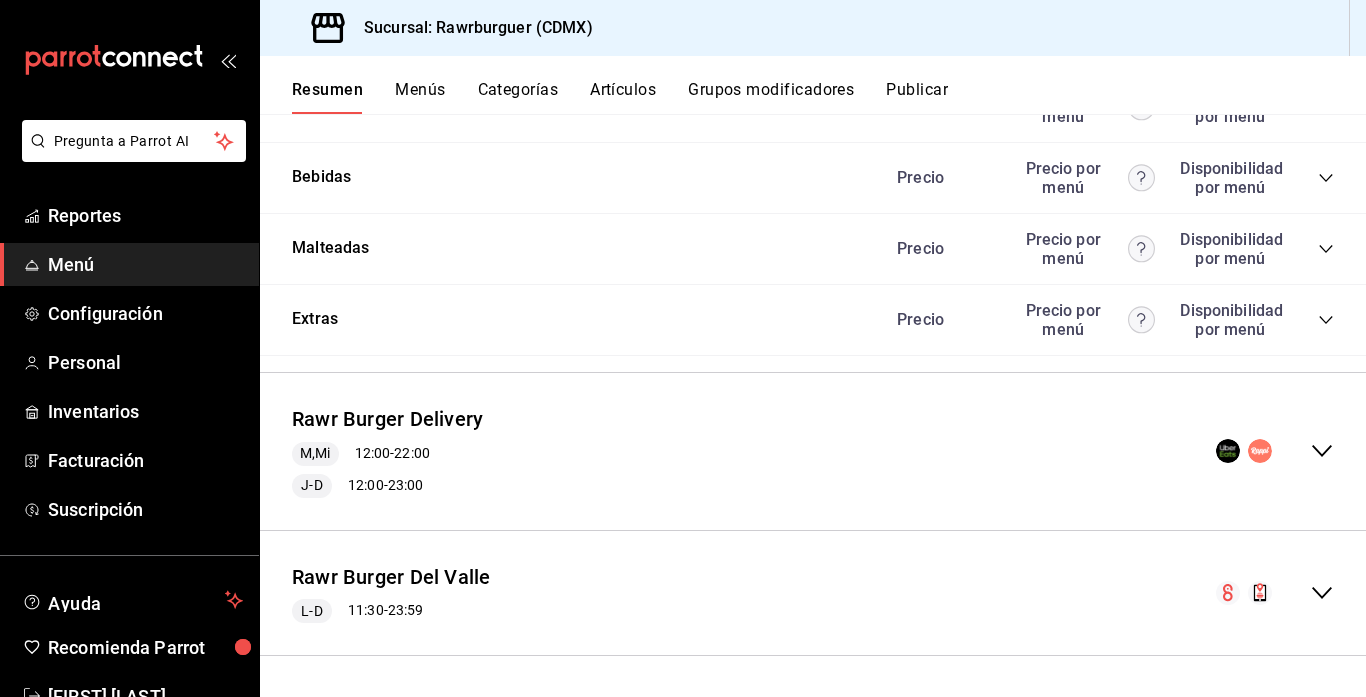 click 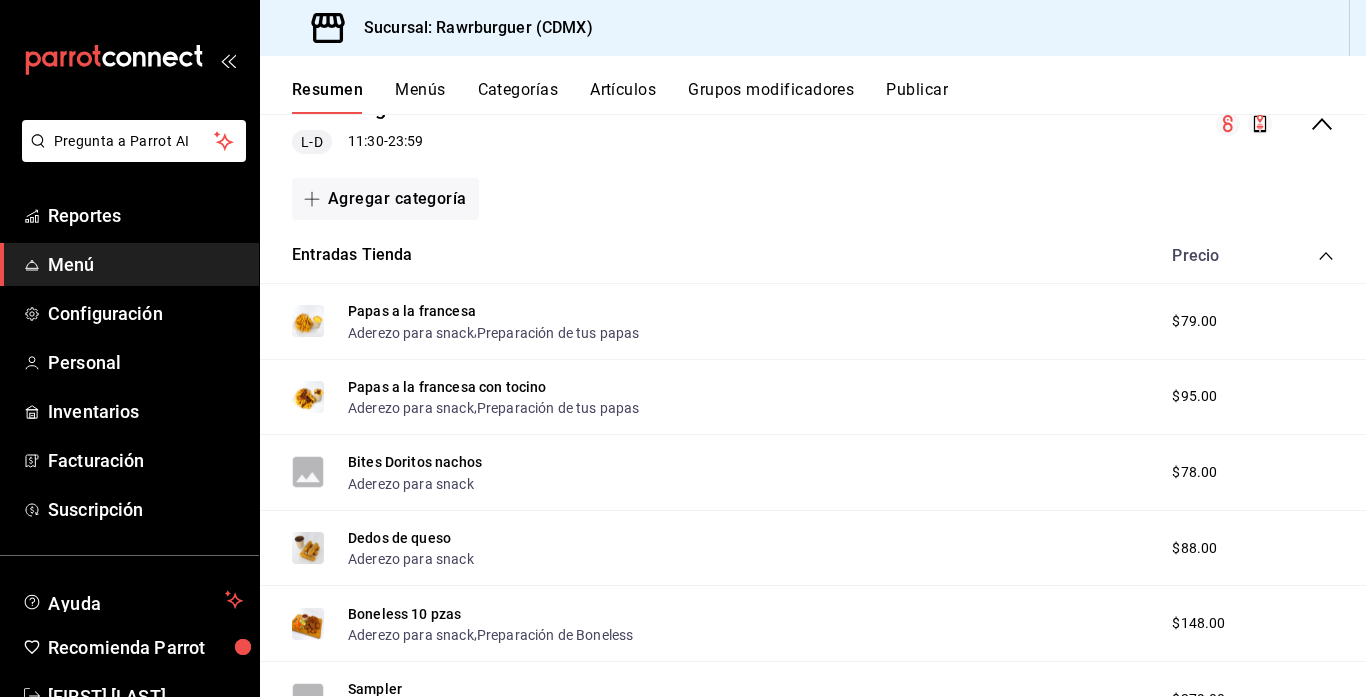 scroll, scrollTop: 2263, scrollLeft: 0, axis: vertical 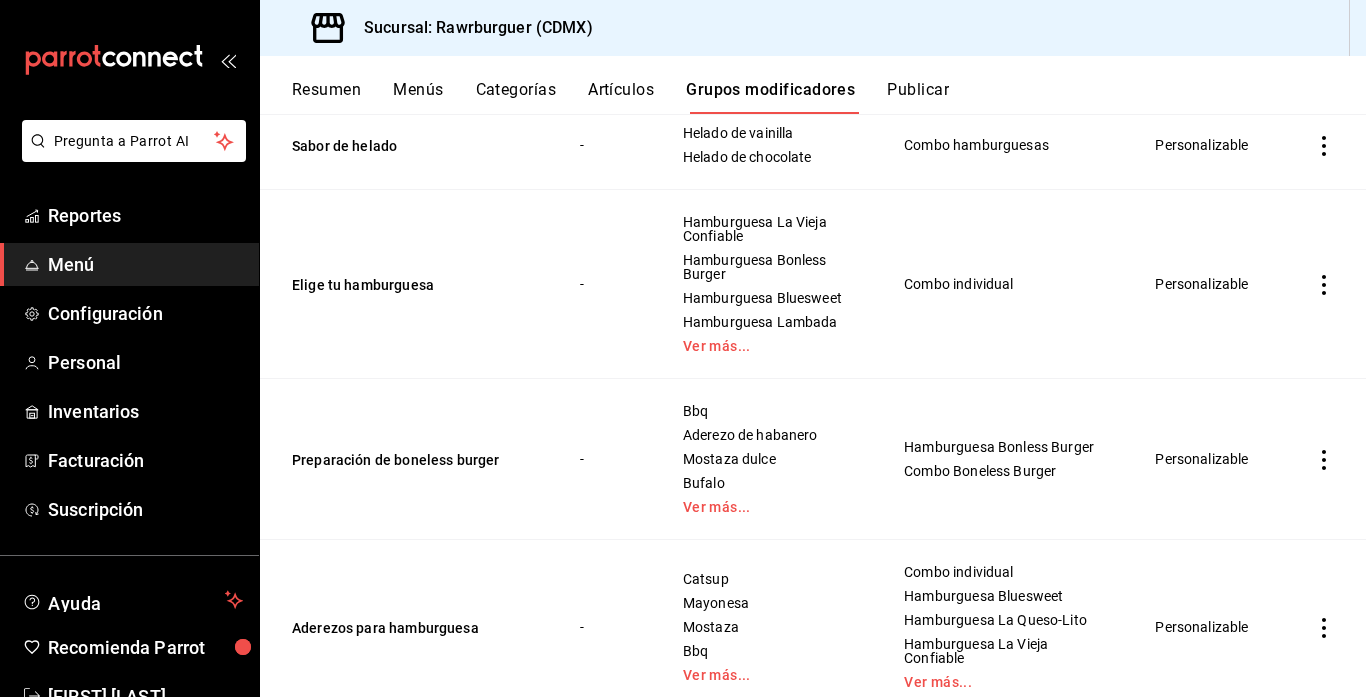 click 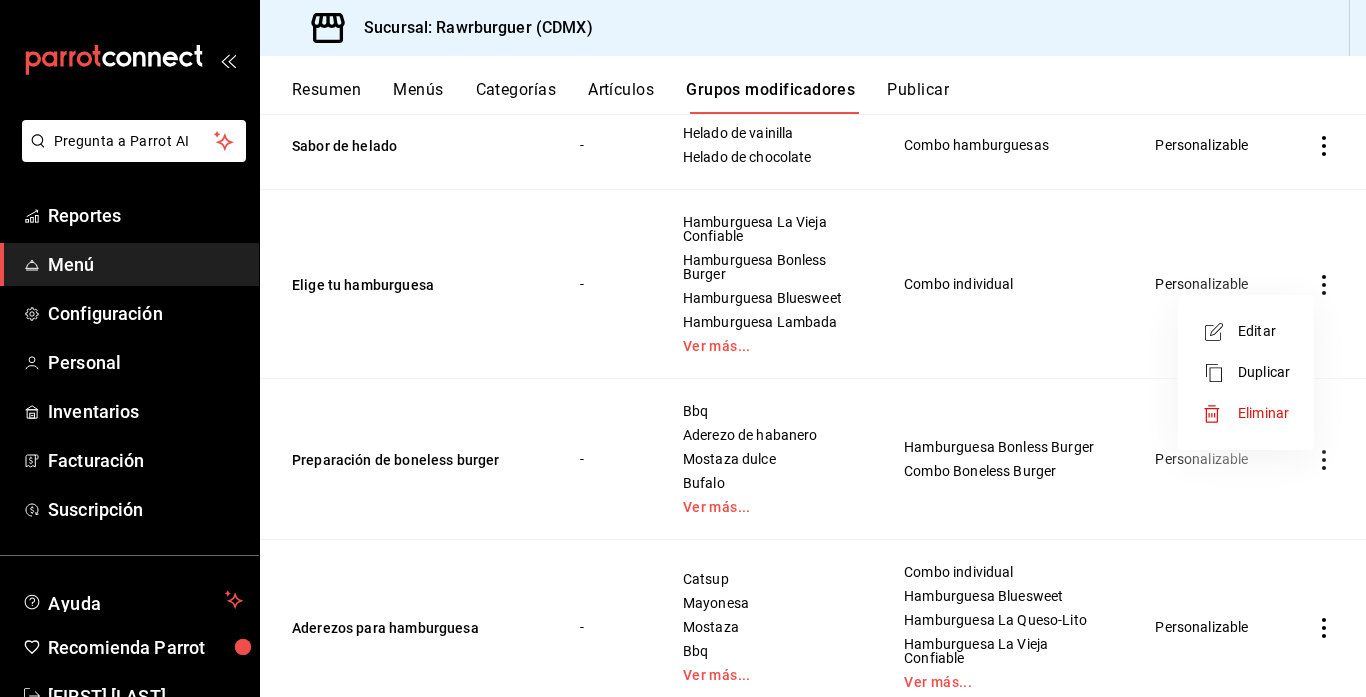 click at bounding box center (683, 348) 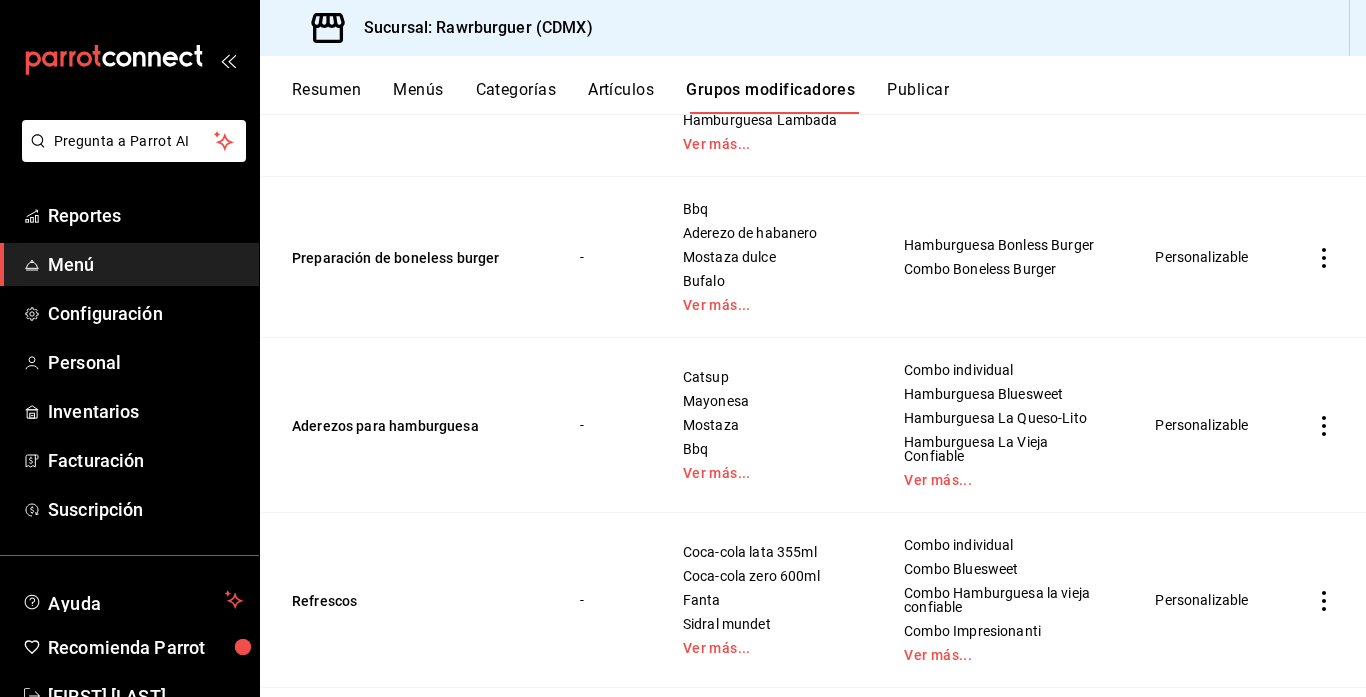 scroll, scrollTop: 466, scrollLeft: 0, axis: vertical 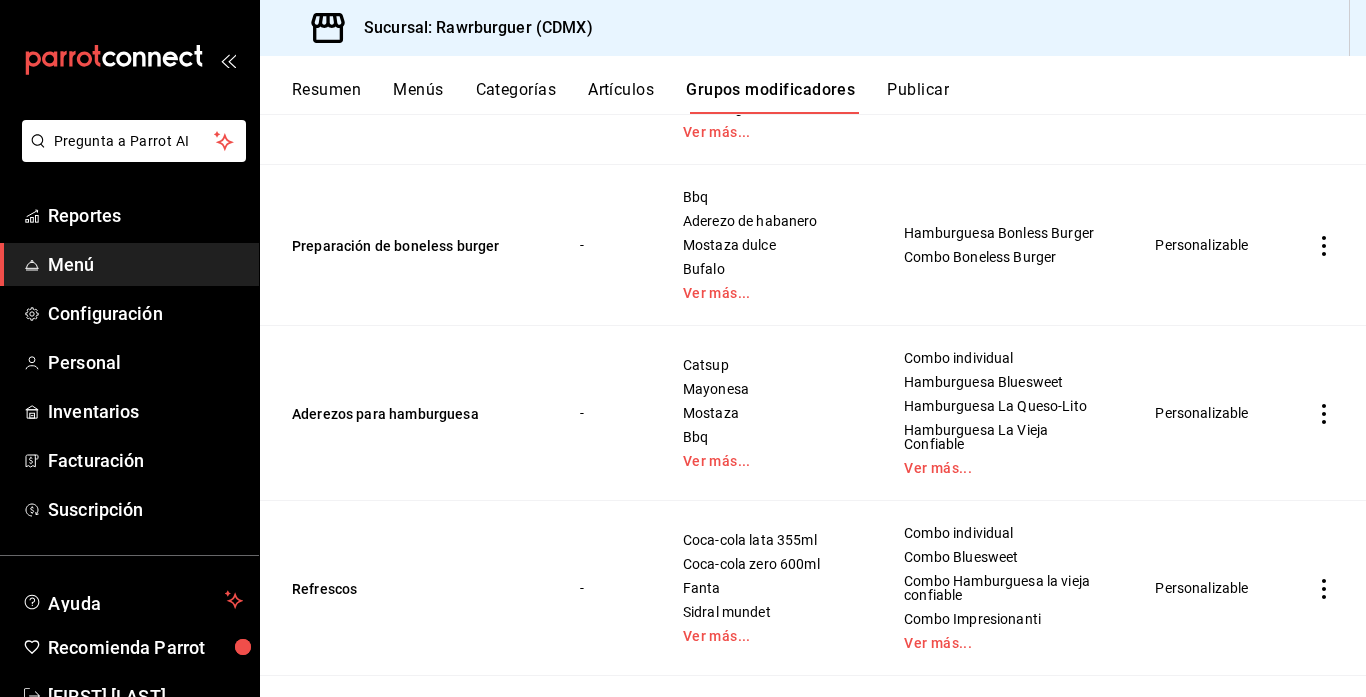 click 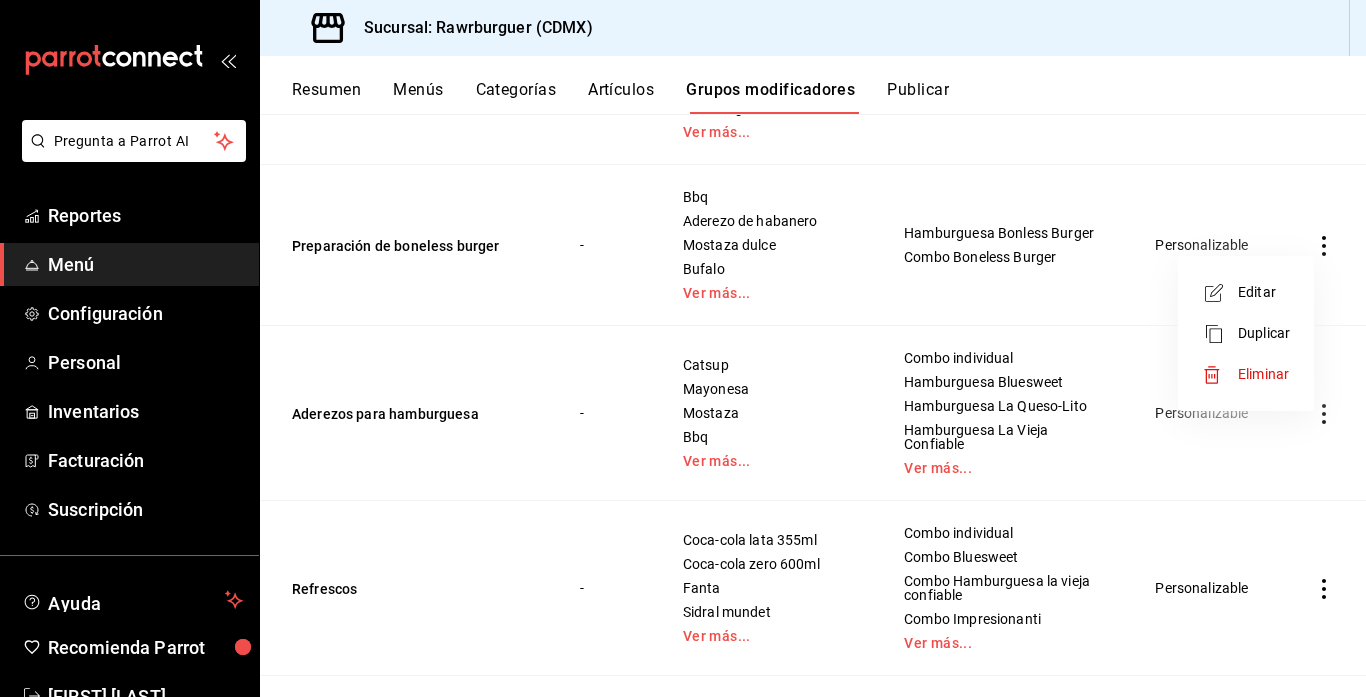 click on "Editar" at bounding box center [1264, 292] 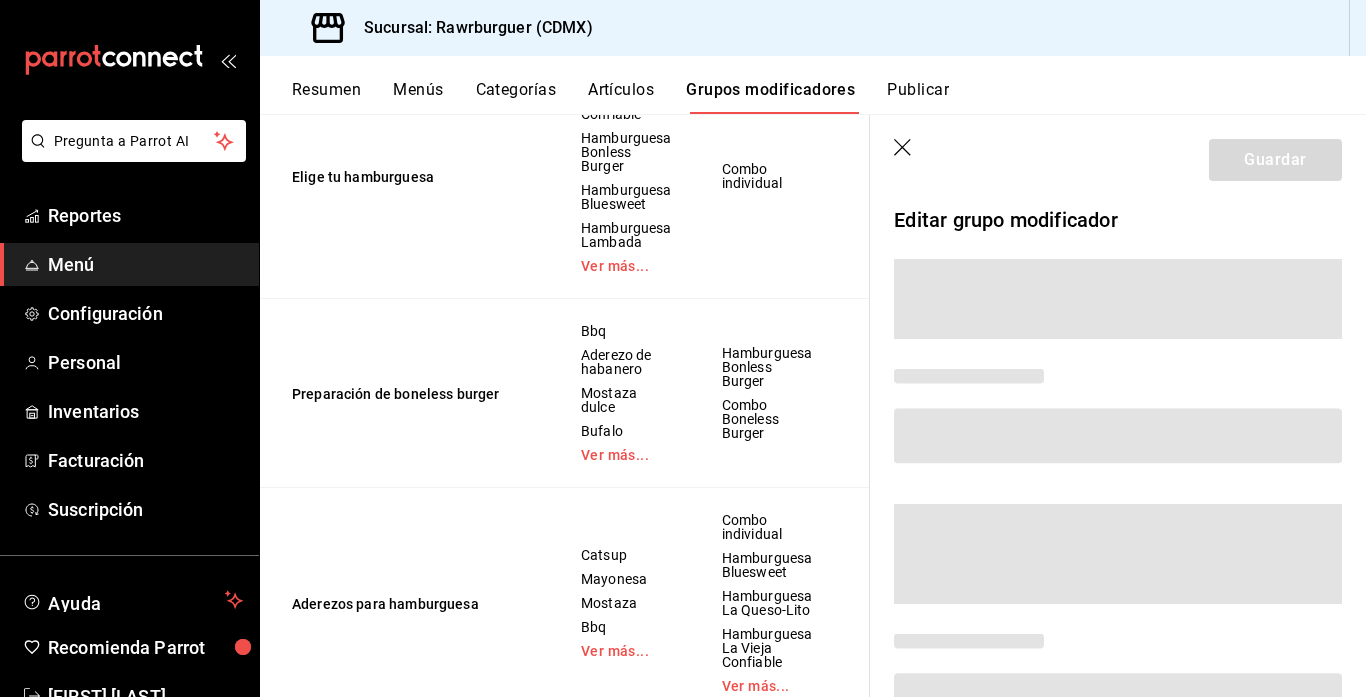 scroll, scrollTop: 450, scrollLeft: 0, axis: vertical 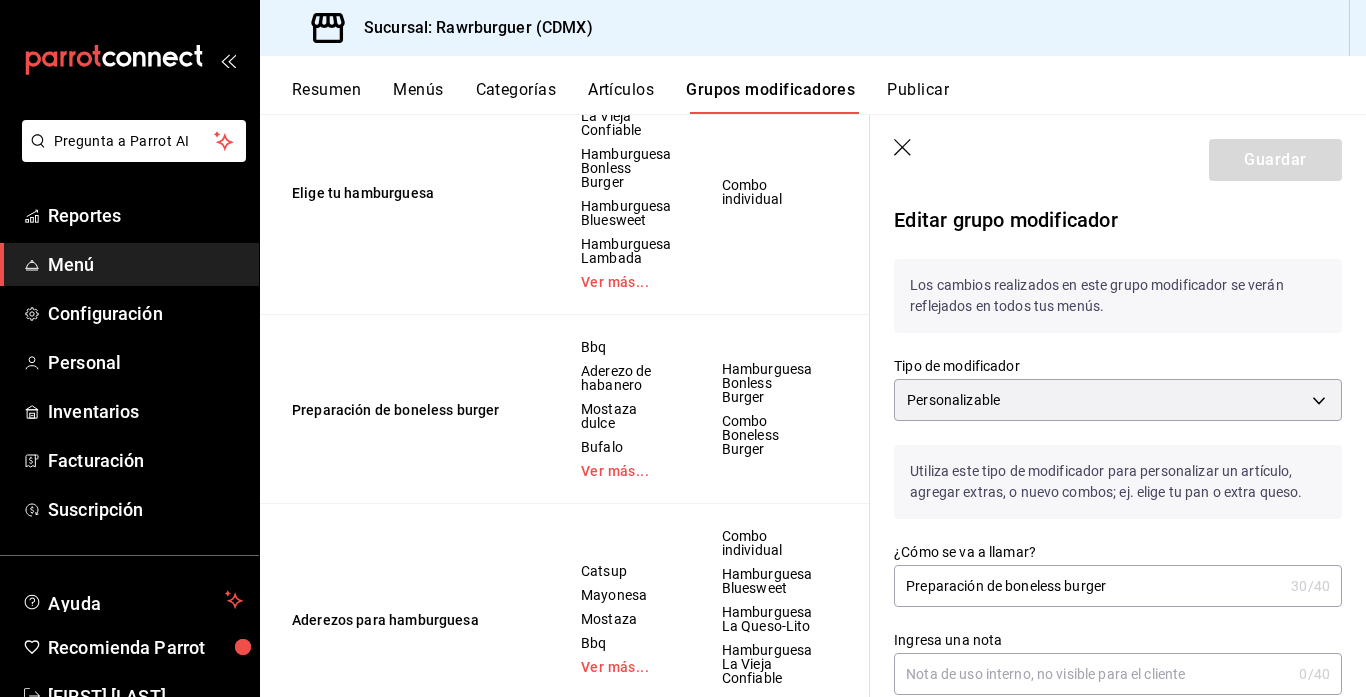 click 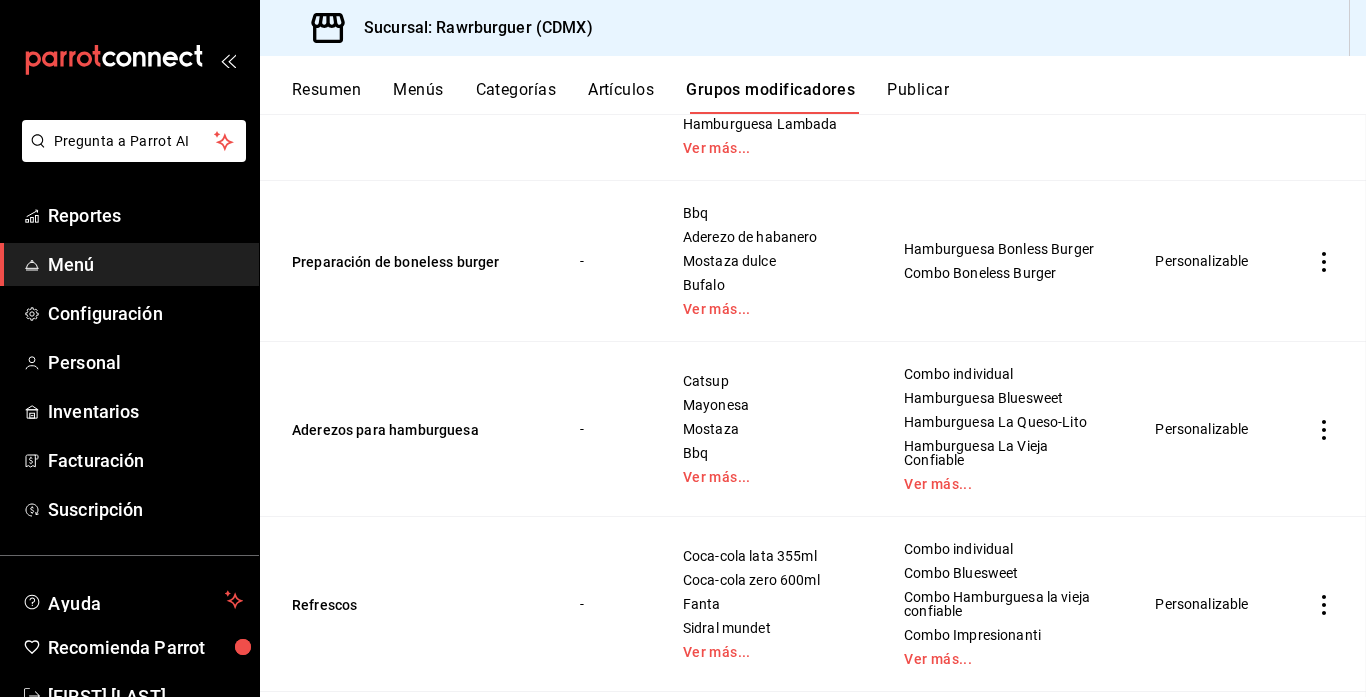 scroll, scrollTop: 0, scrollLeft: 0, axis: both 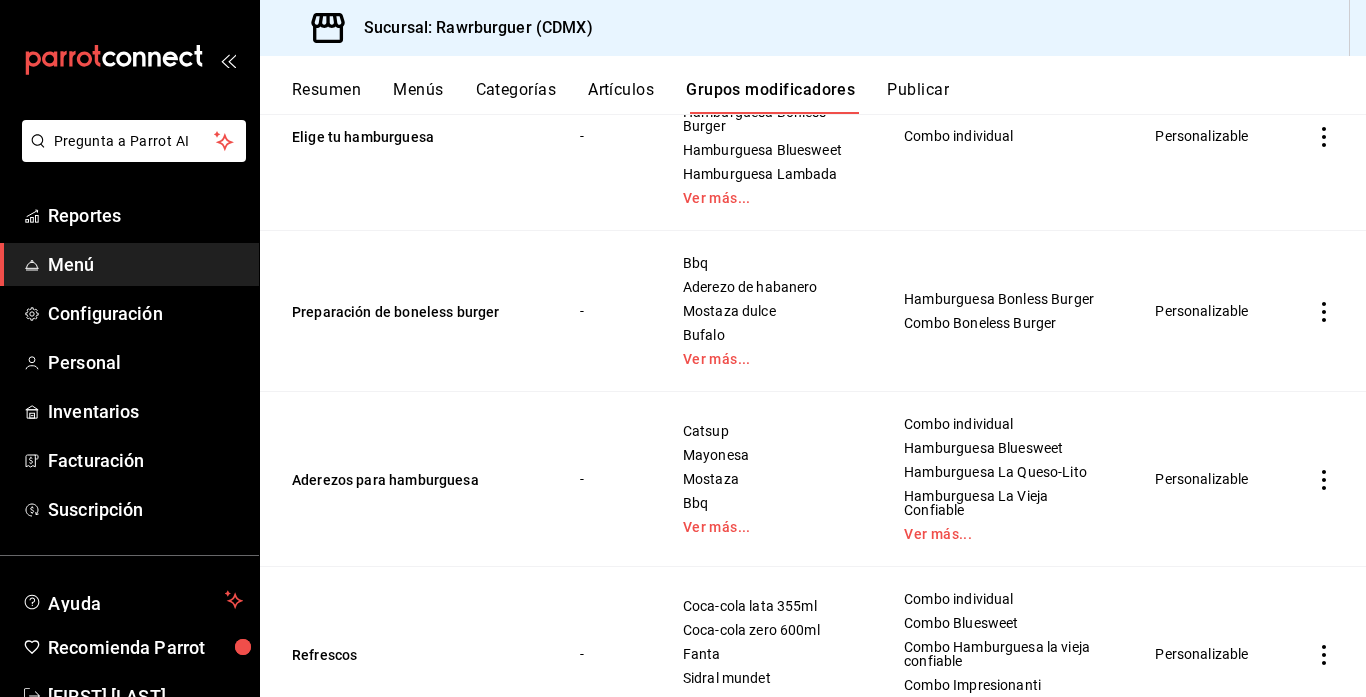 click 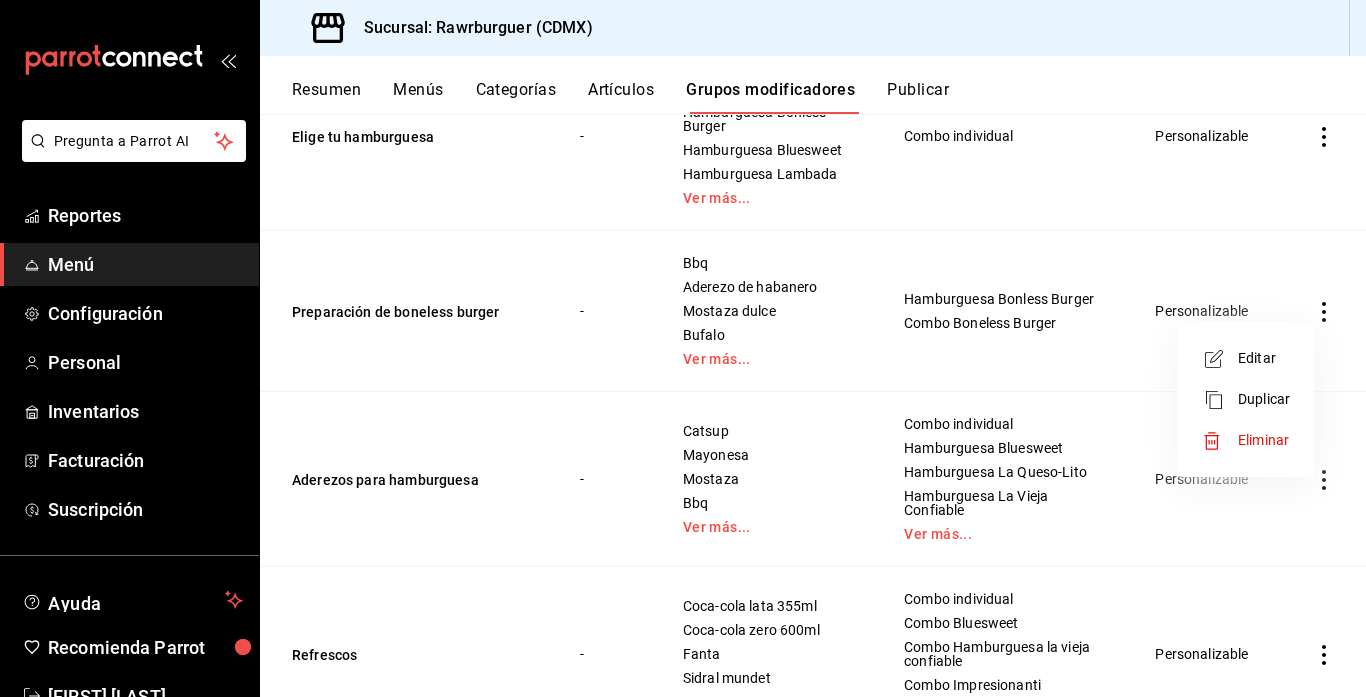 click on "Eliminar" at bounding box center (1263, 440) 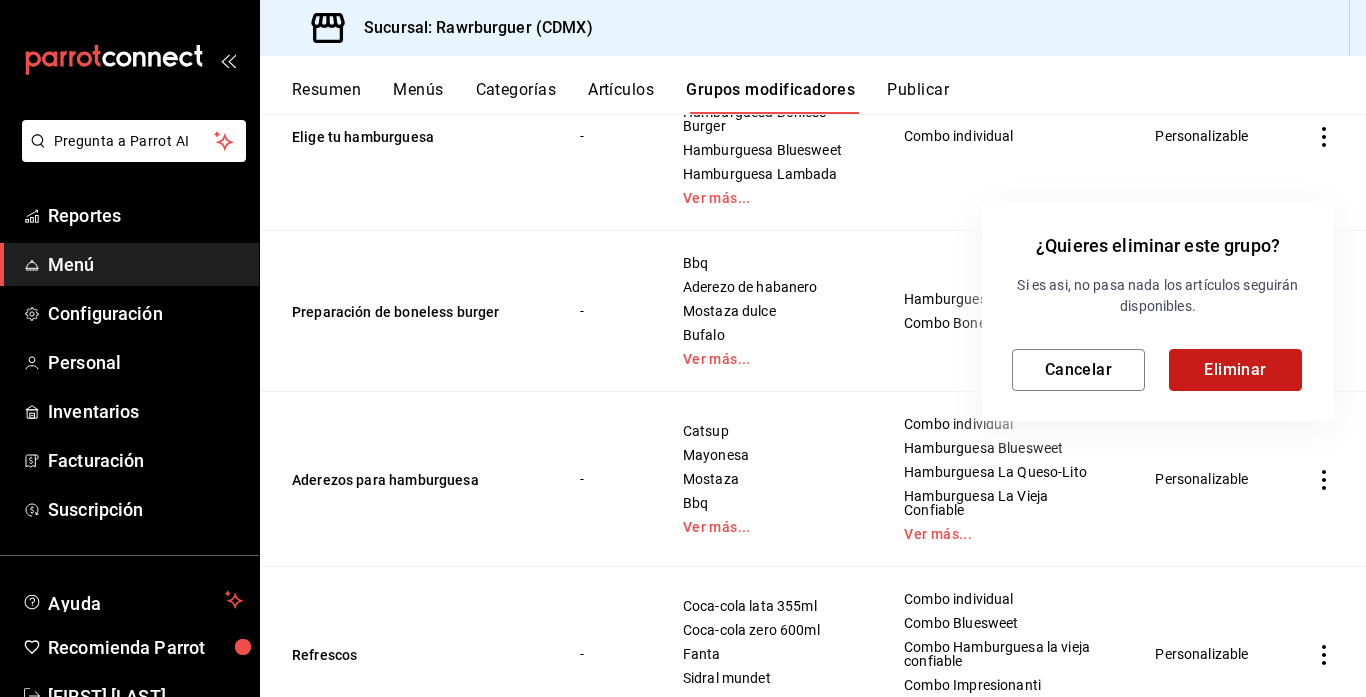 click on "Eliminar" at bounding box center [1235, 370] 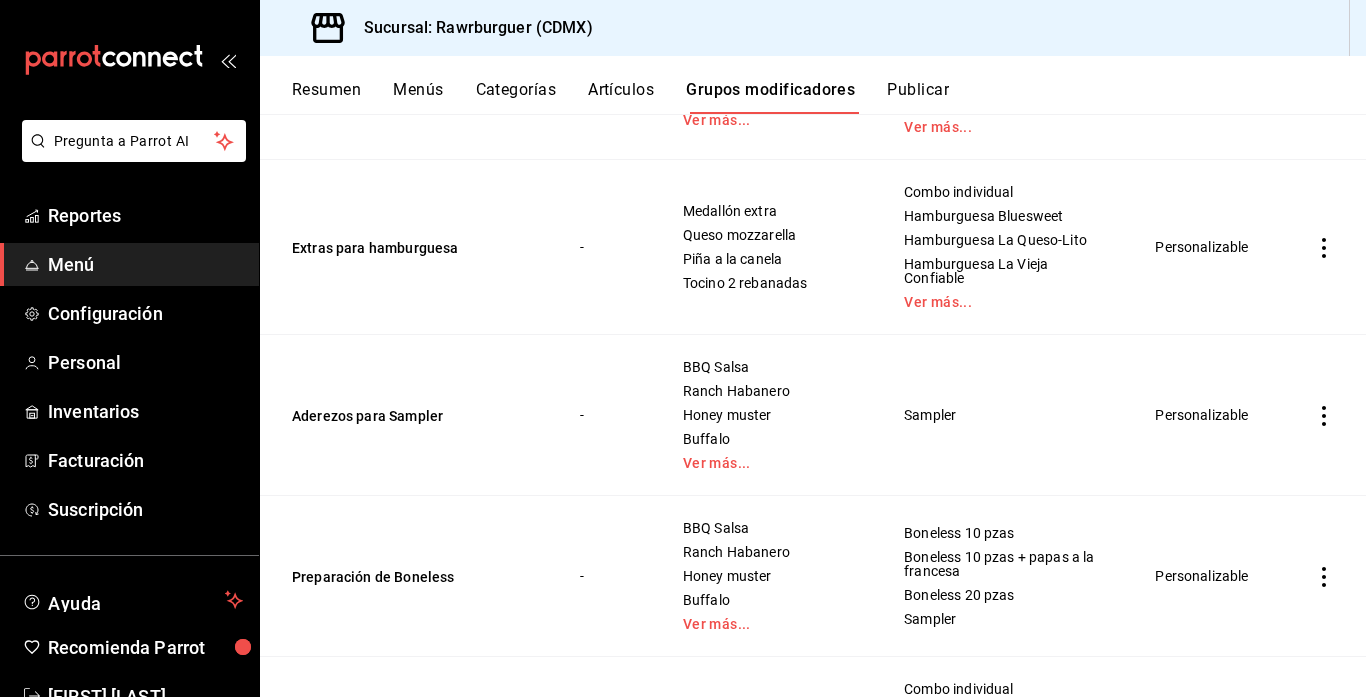 scroll, scrollTop: 823, scrollLeft: 0, axis: vertical 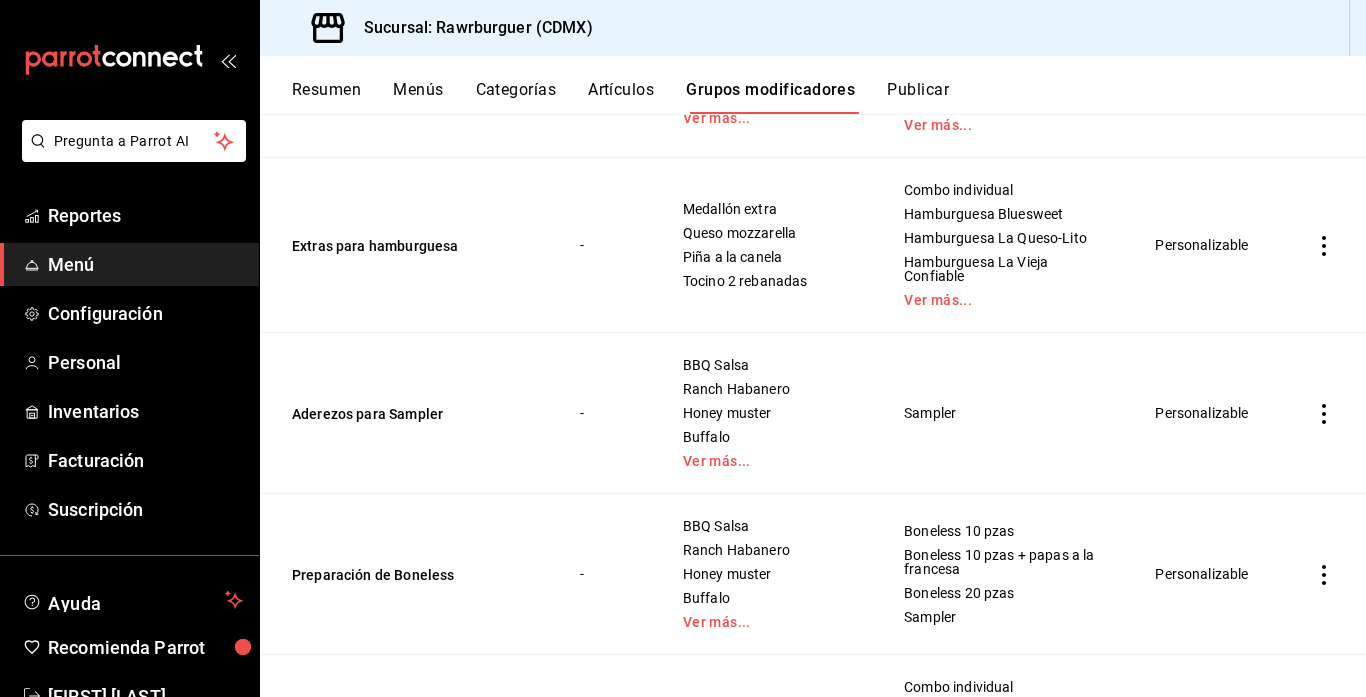 click 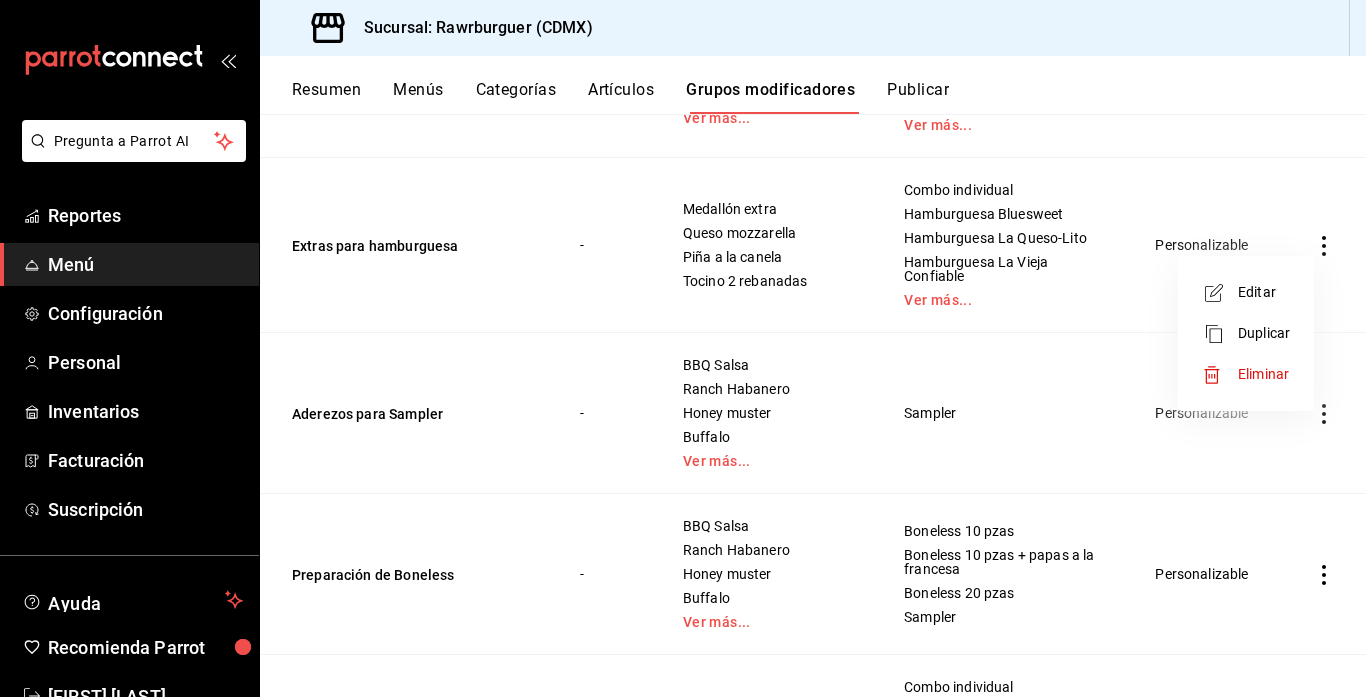 click on "Editar" at bounding box center [1264, 292] 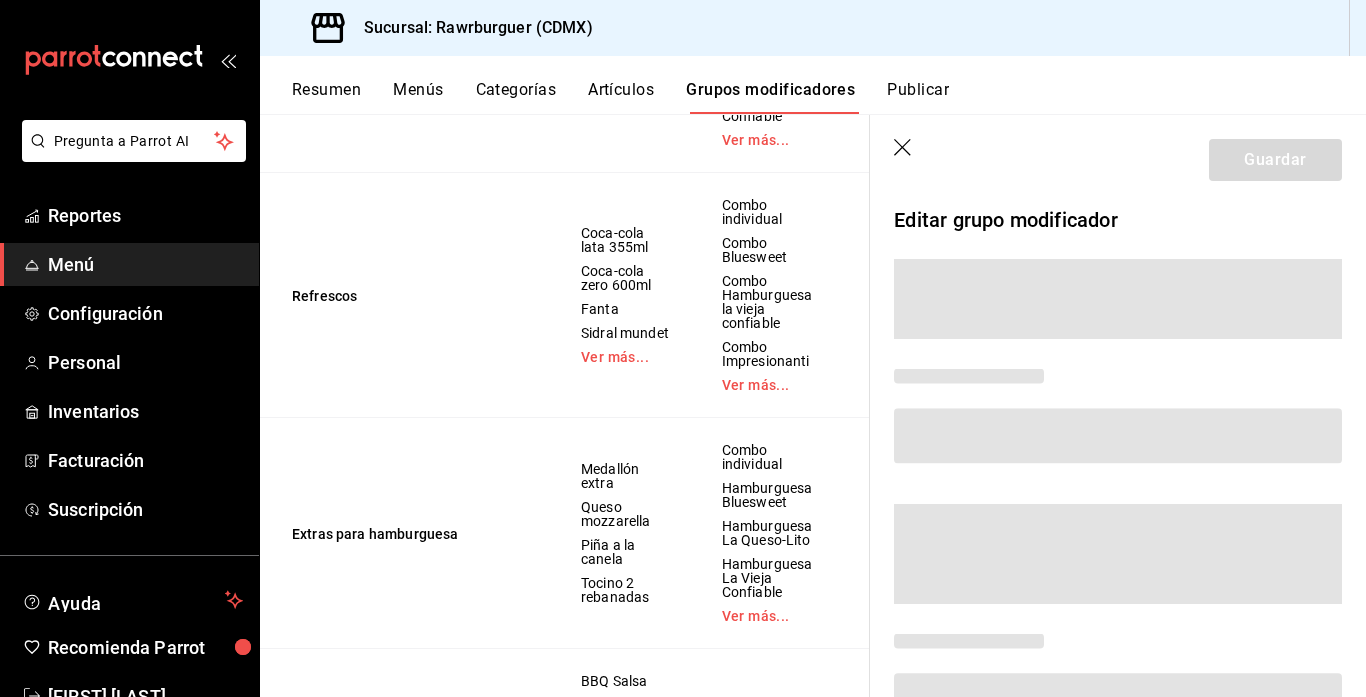 scroll, scrollTop: 765, scrollLeft: 0, axis: vertical 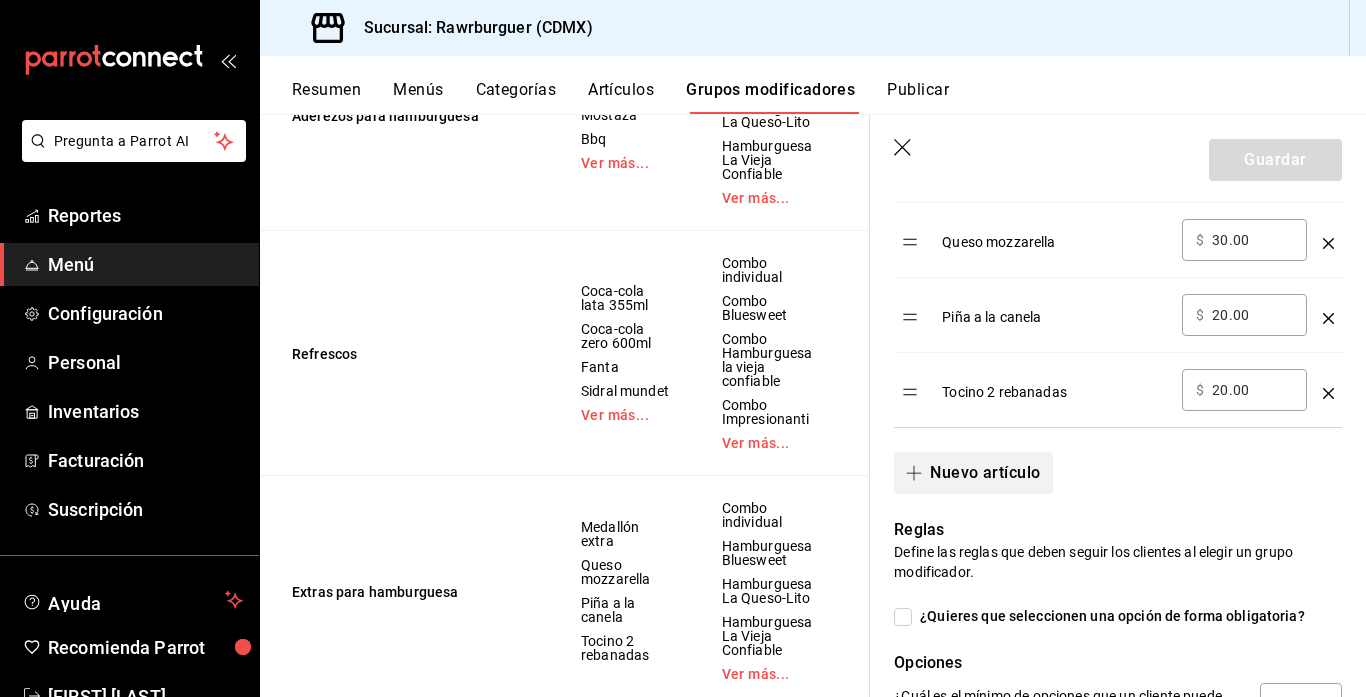 click on "Nuevo artículo" at bounding box center (973, 473) 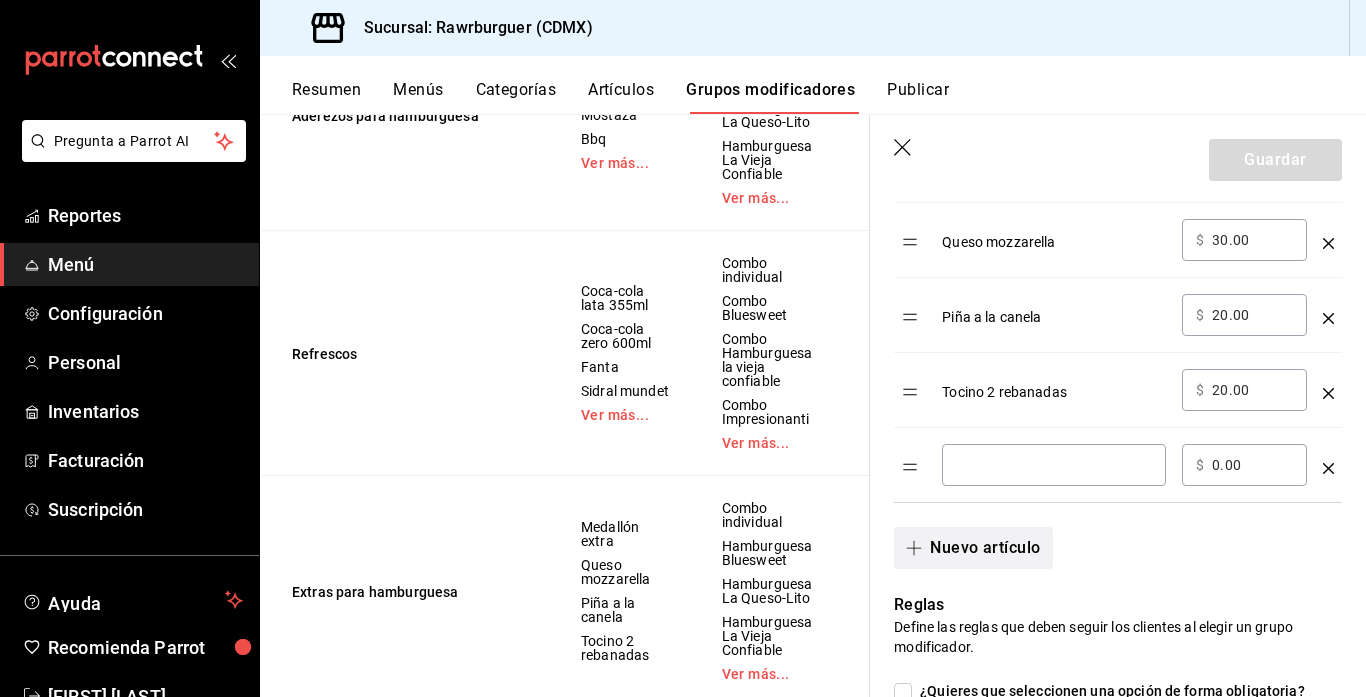 click at bounding box center (1054, 465) 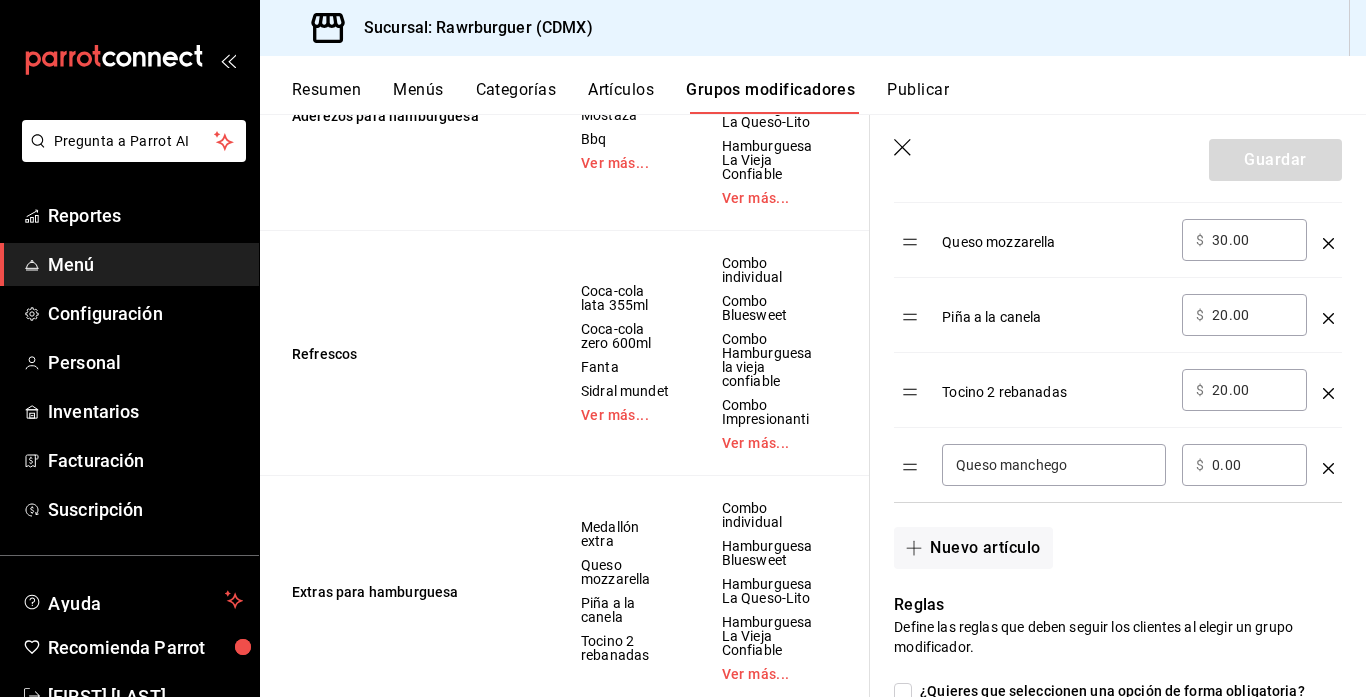 click on "Queso manchego" at bounding box center [1054, 465] 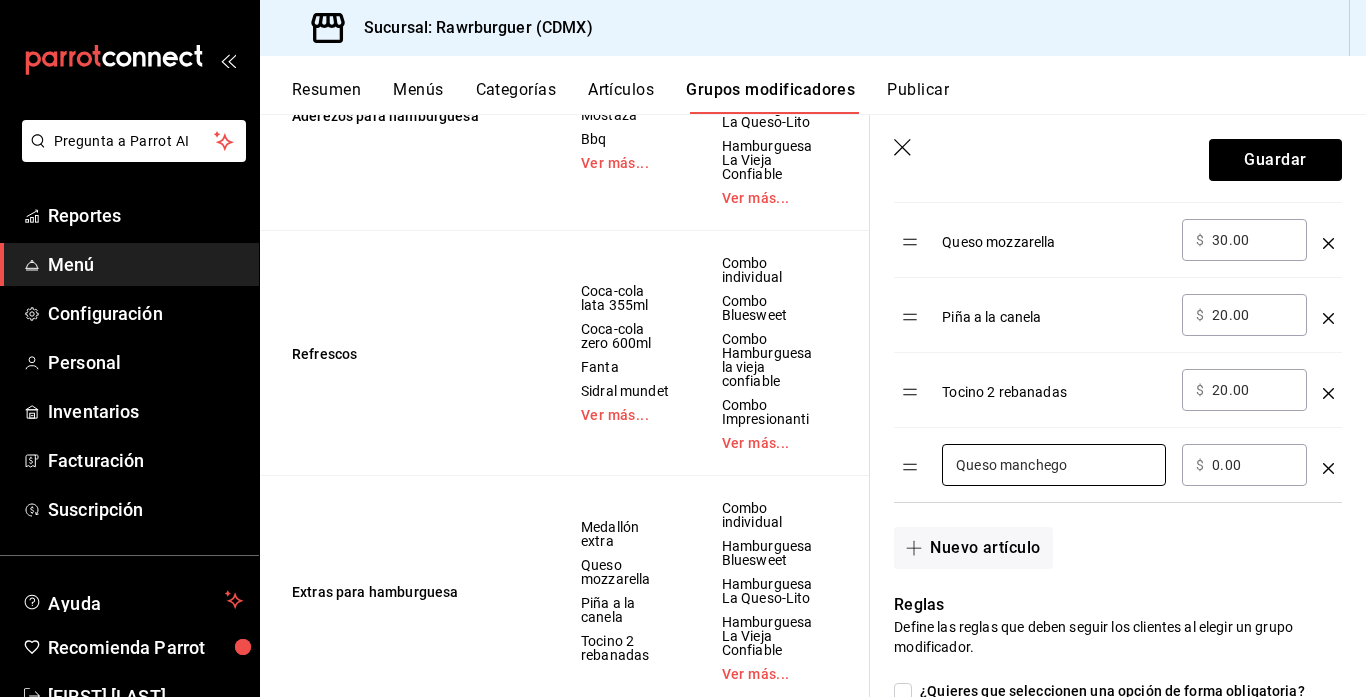 type on "Queso manchego" 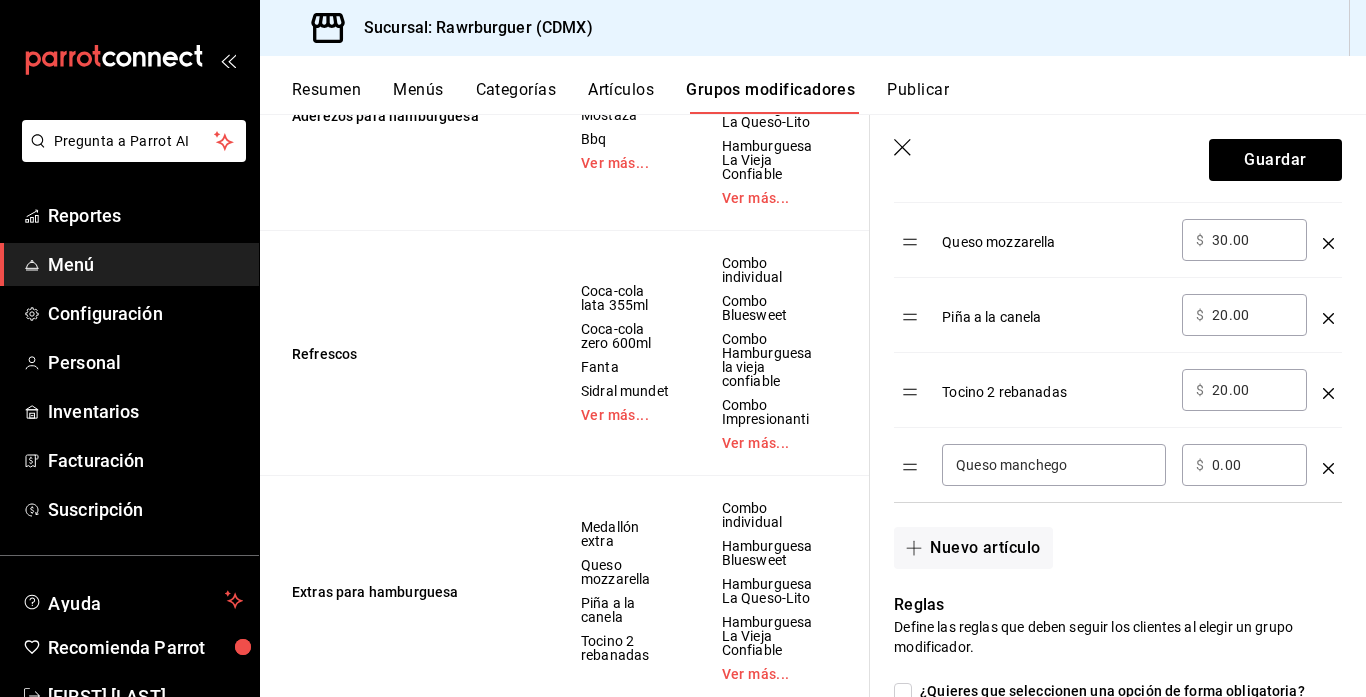 type on "0.00" 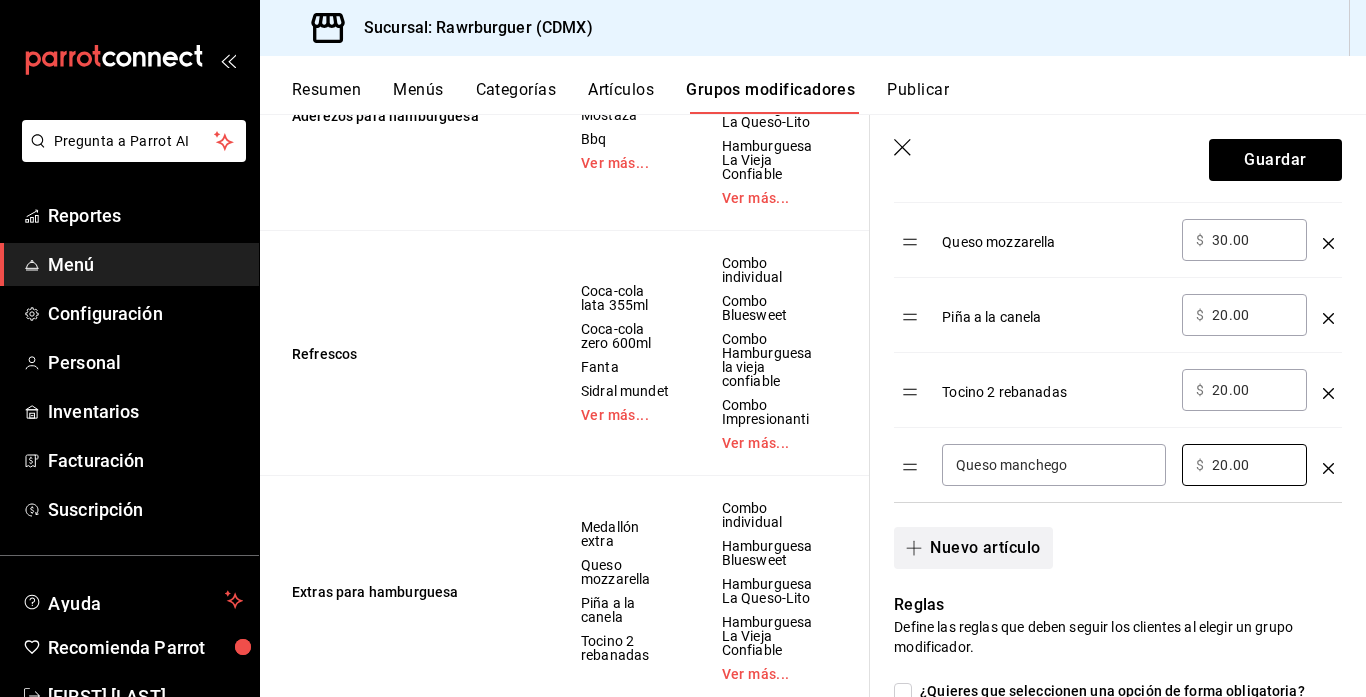 type on "20.00" 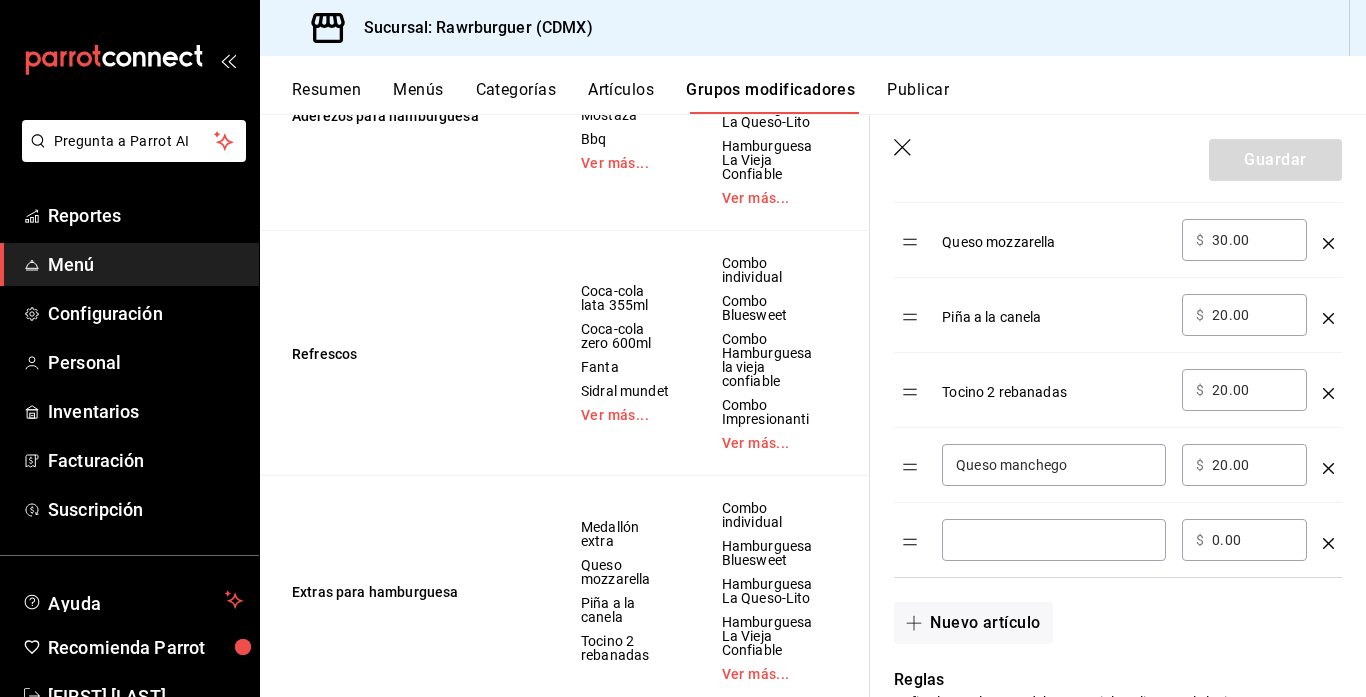 click at bounding box center (1054, 540) 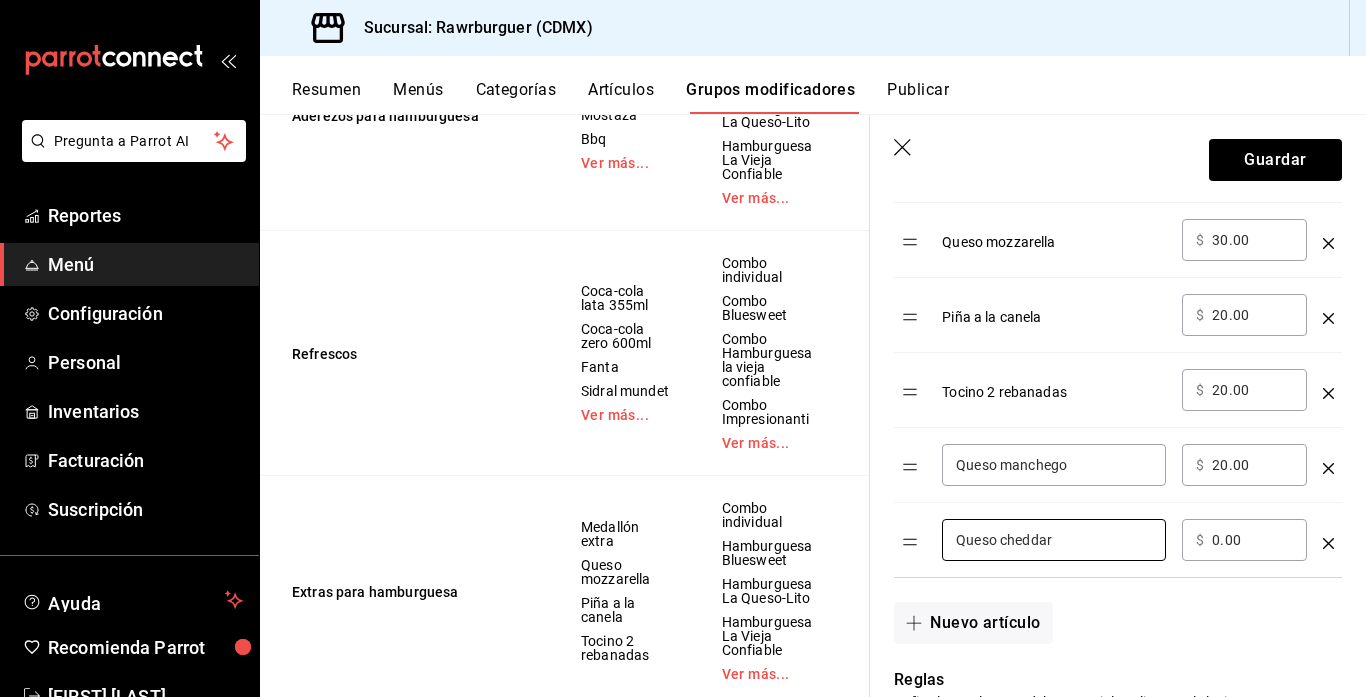 type on "Queso cheddar" 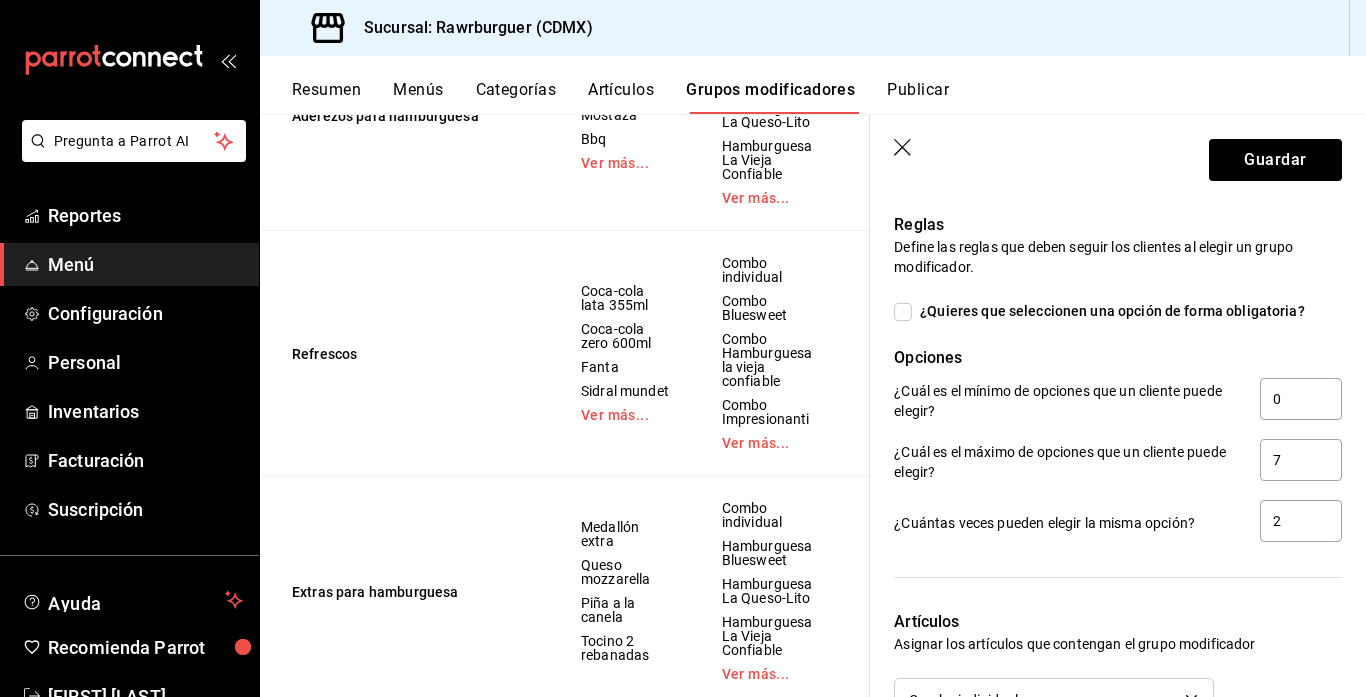 scroll, scrollTop: 1242, scrollLeft: 0, axis: vertical 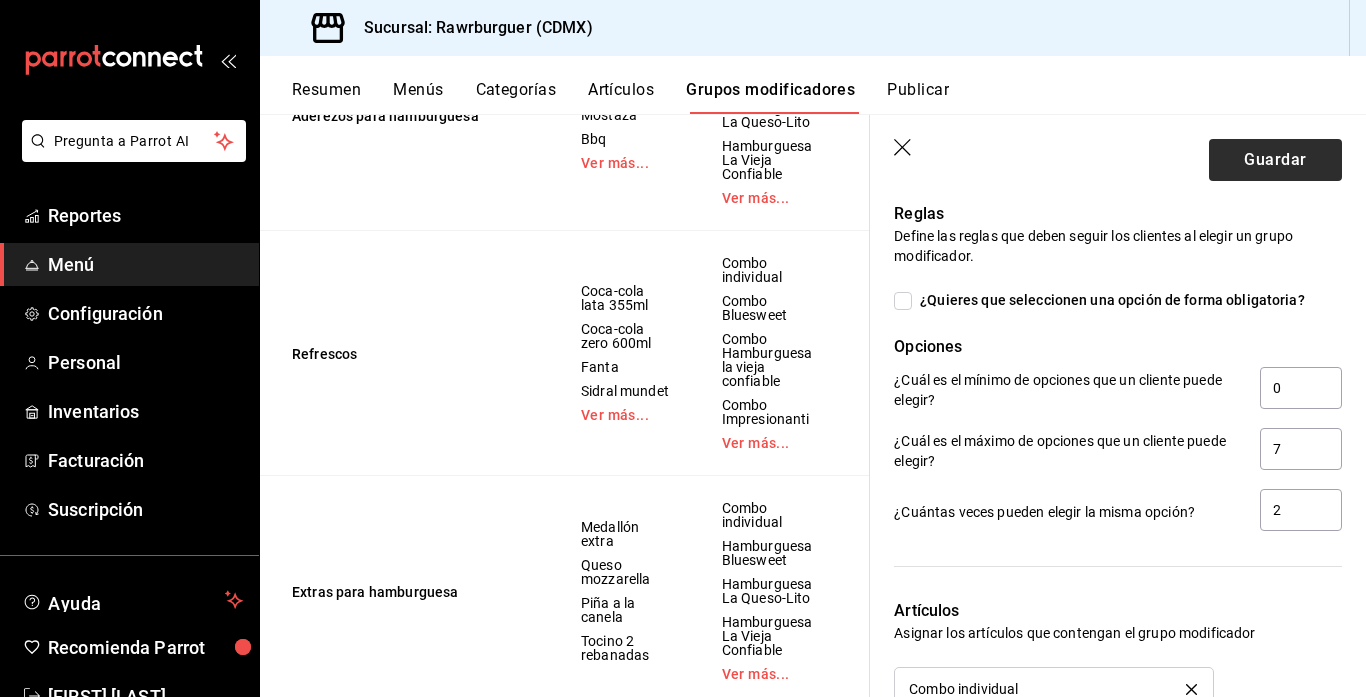 type on "20.00" 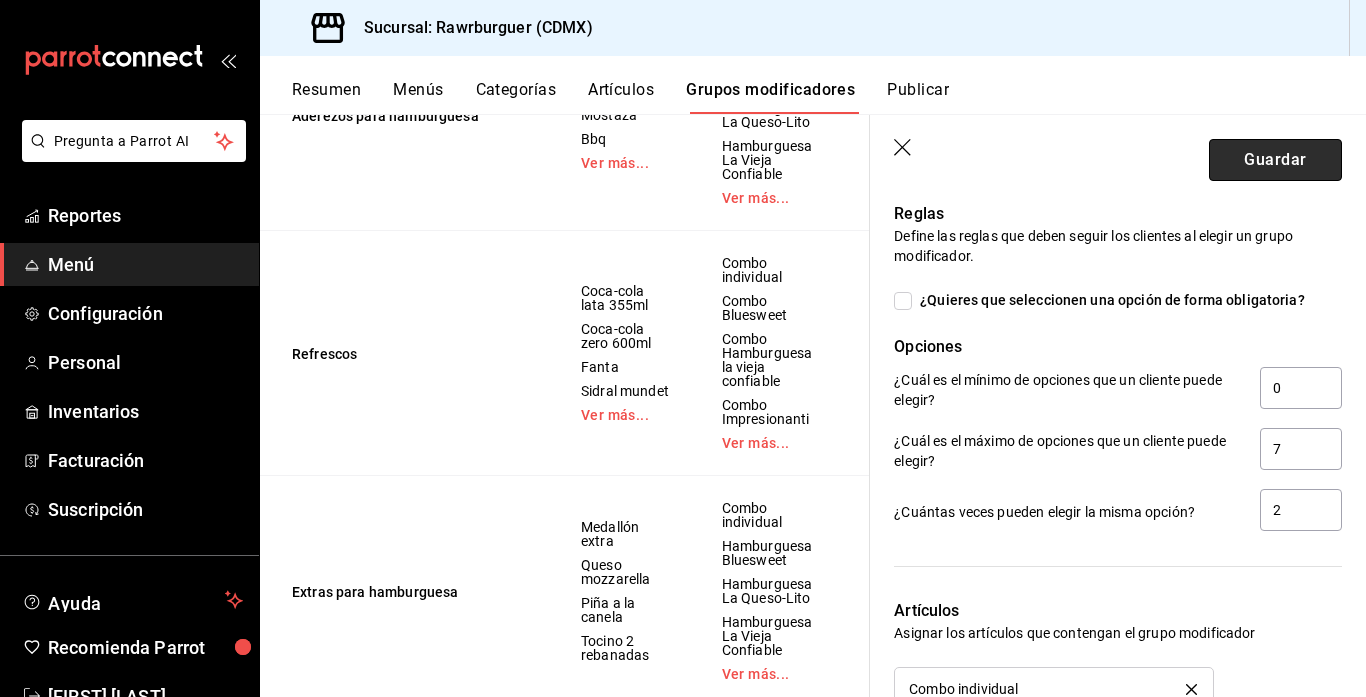 click on "Guardar" at bounding box center (1275, 160) 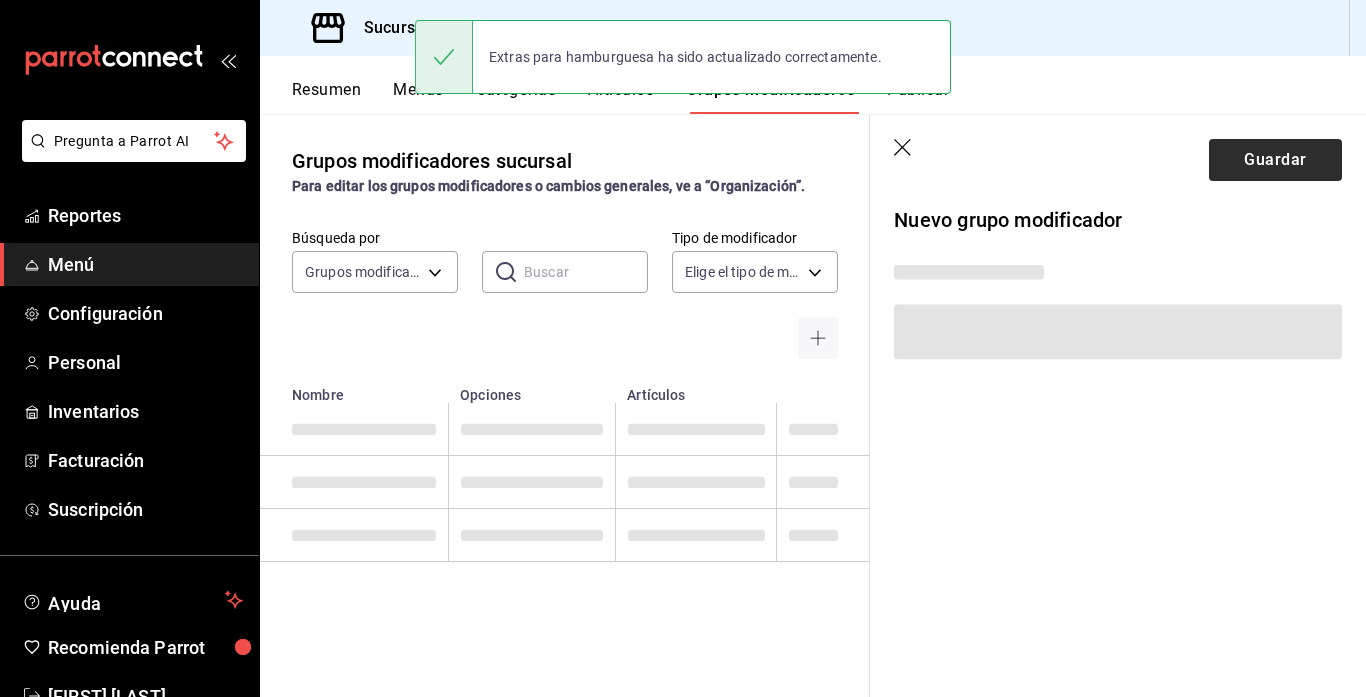 scroll, scrollTop: 0, scrollLeft: 0, axis: both 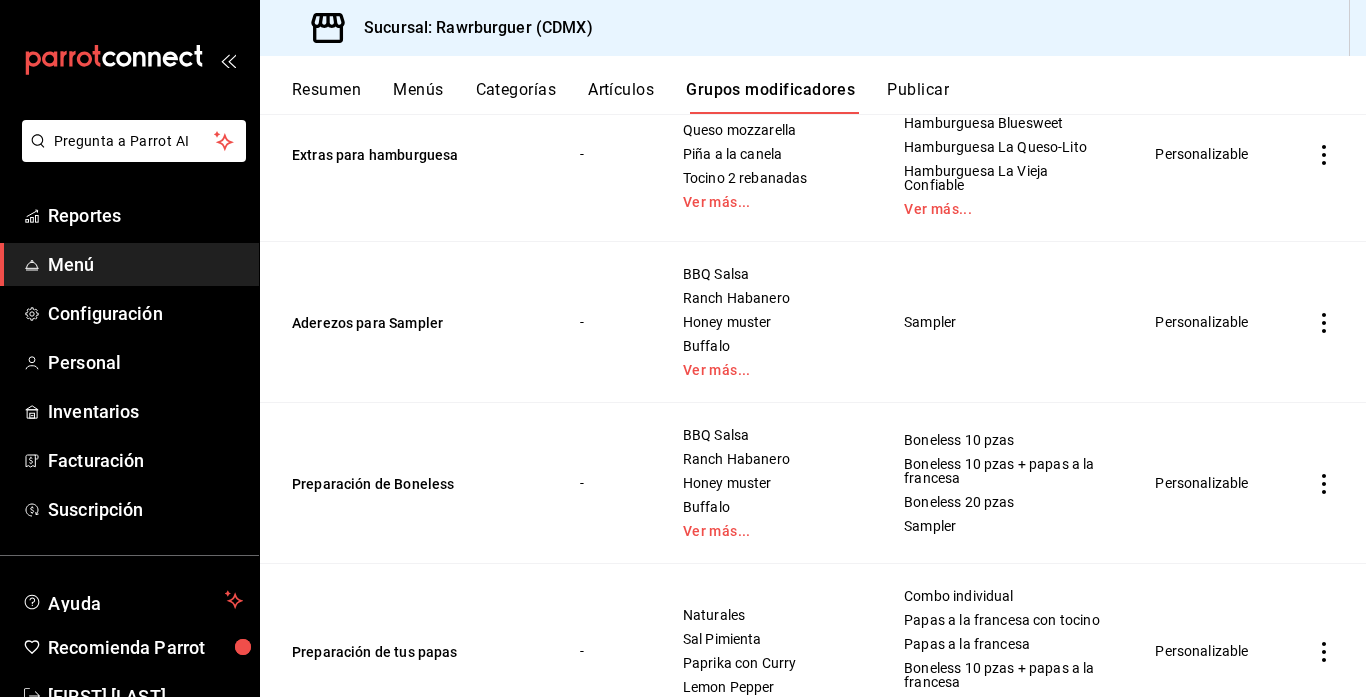 click 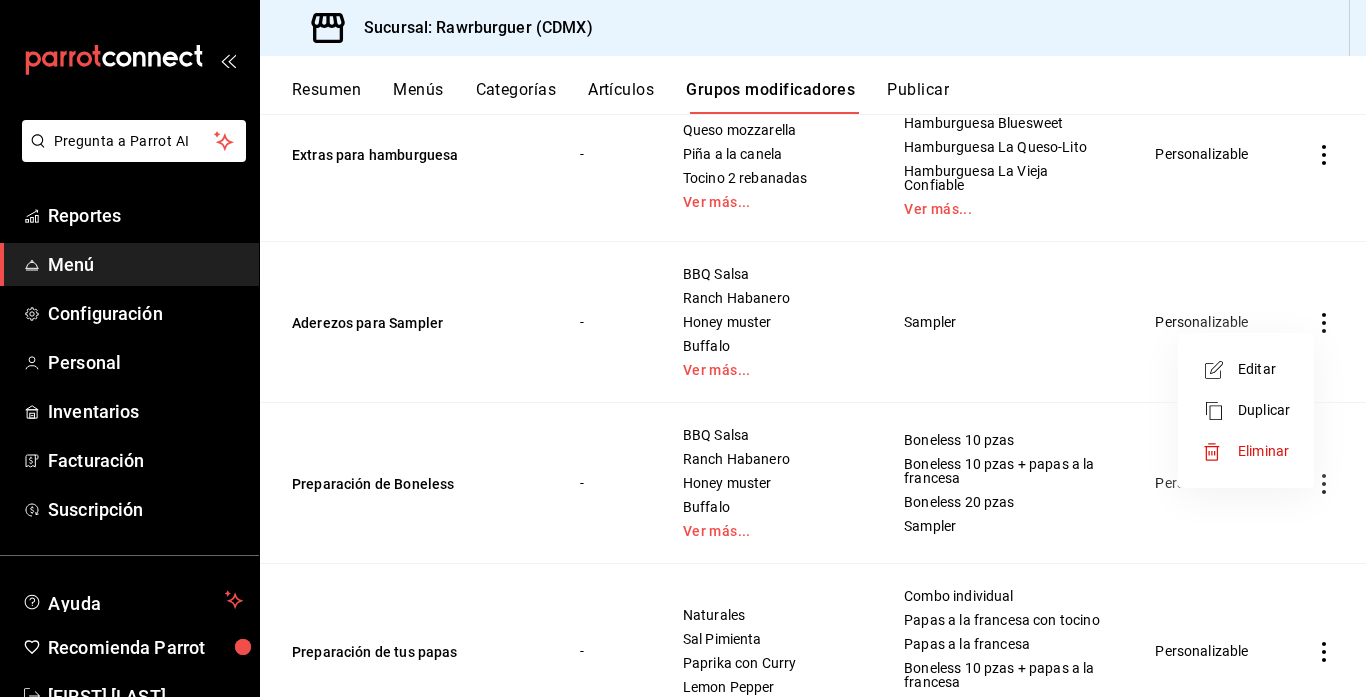 click on "Editar" at bounding box center [1264, 369] 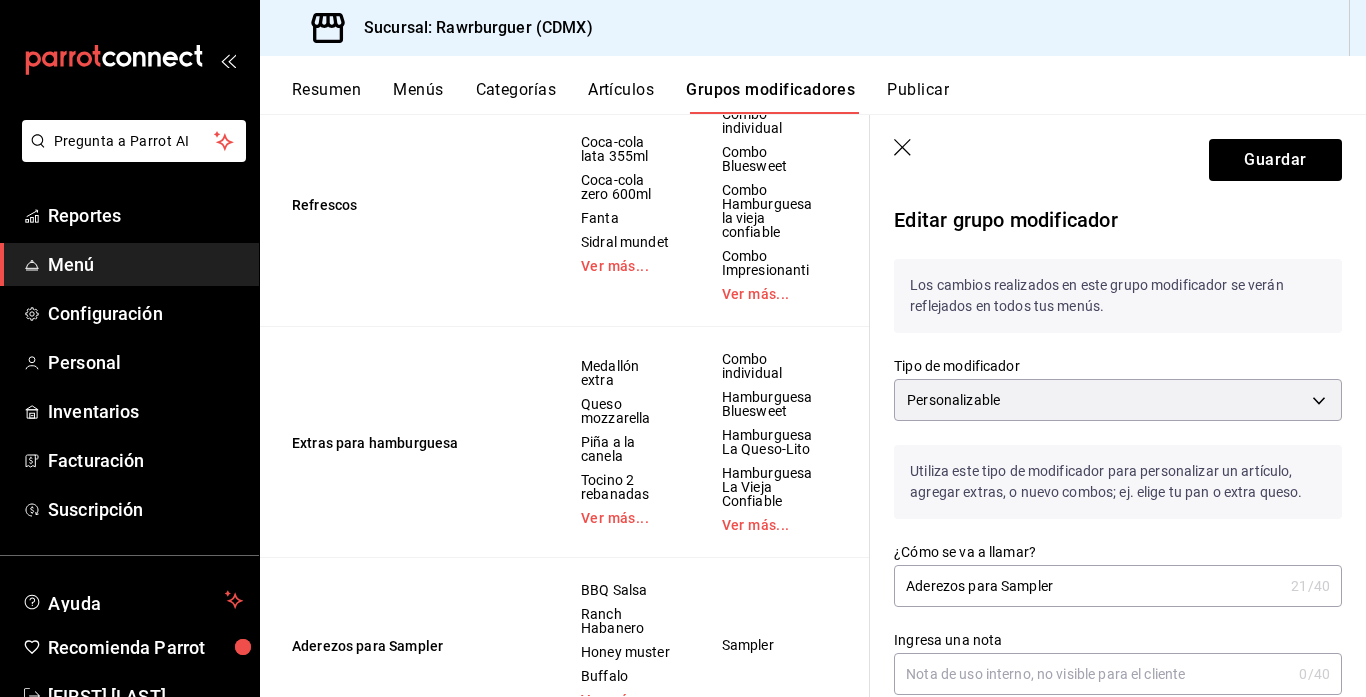 scroll, scrollTop: 835, scrollLeft: 0, axis: vertical 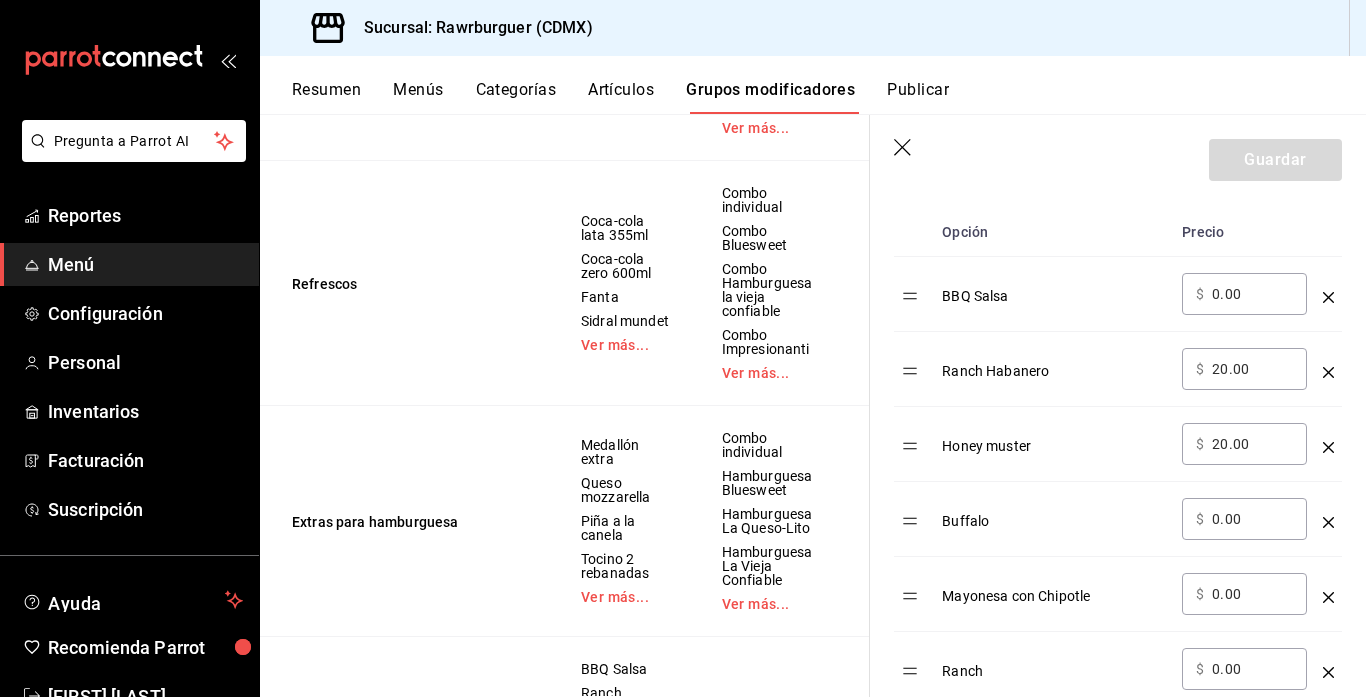 click on "20.00" at bounding box center (1252, 369) 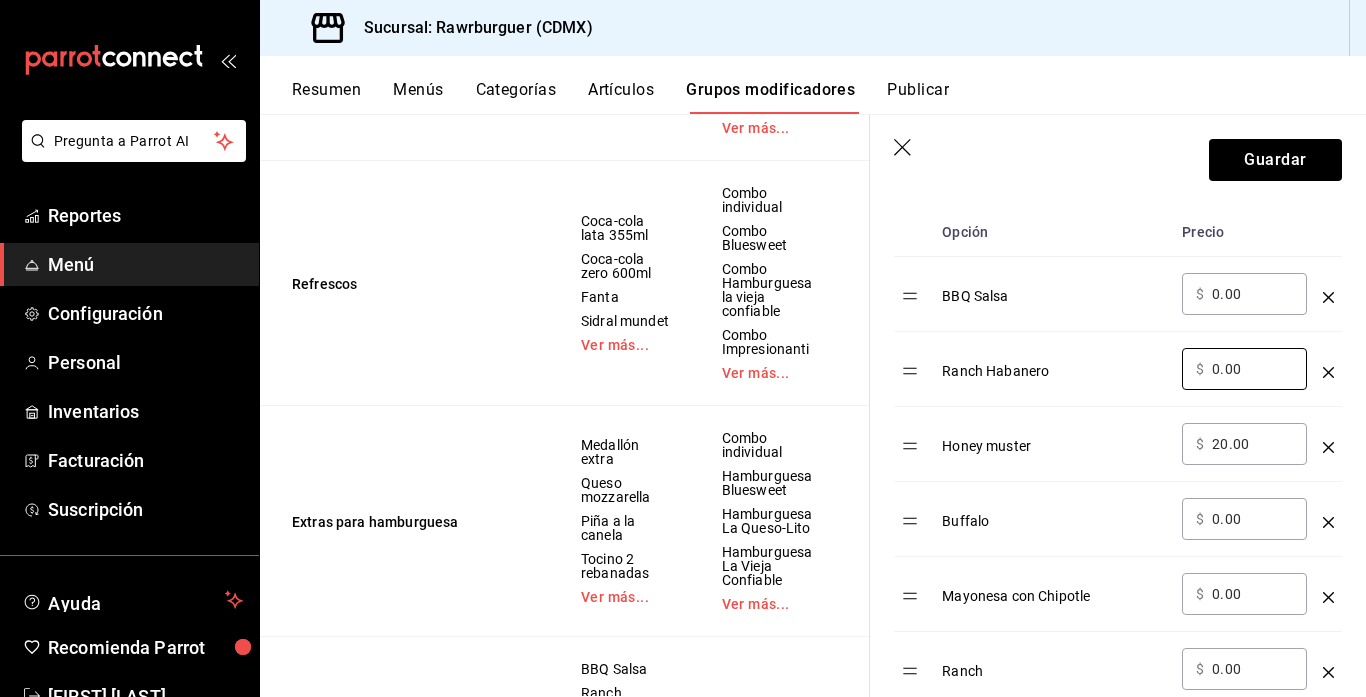 type on "0.00" 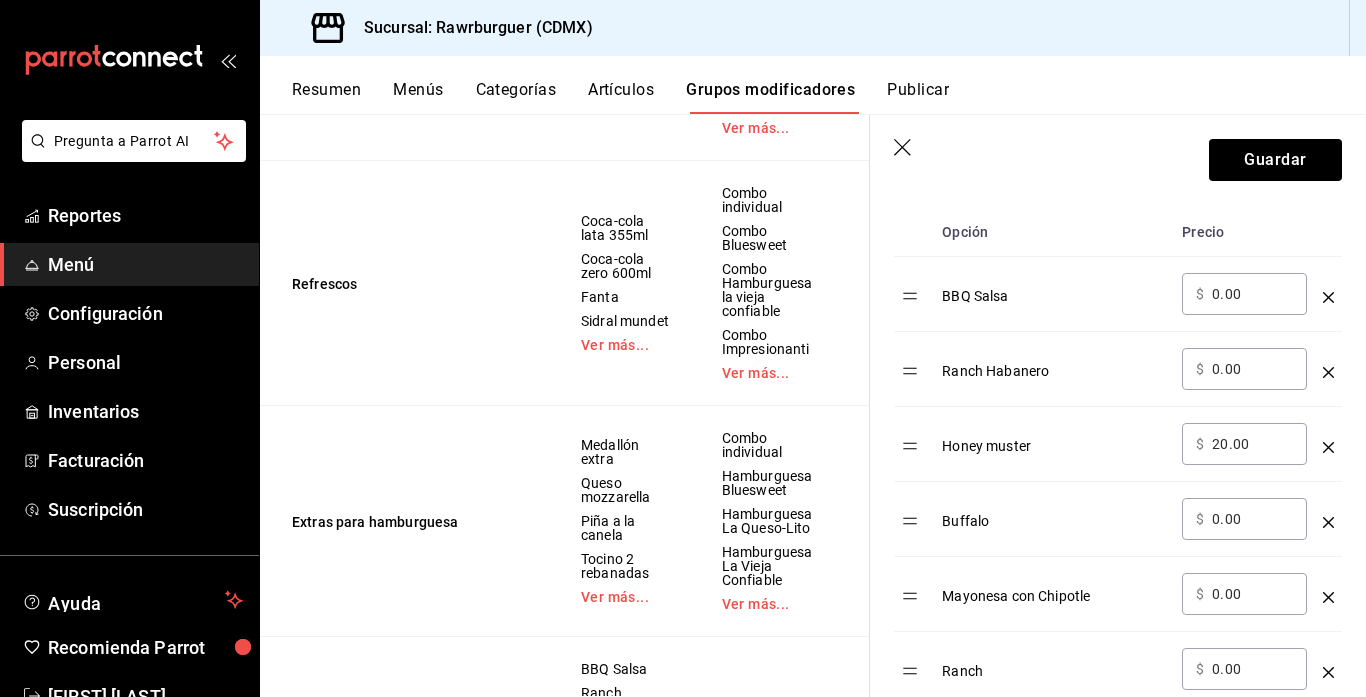 type on "2.00" 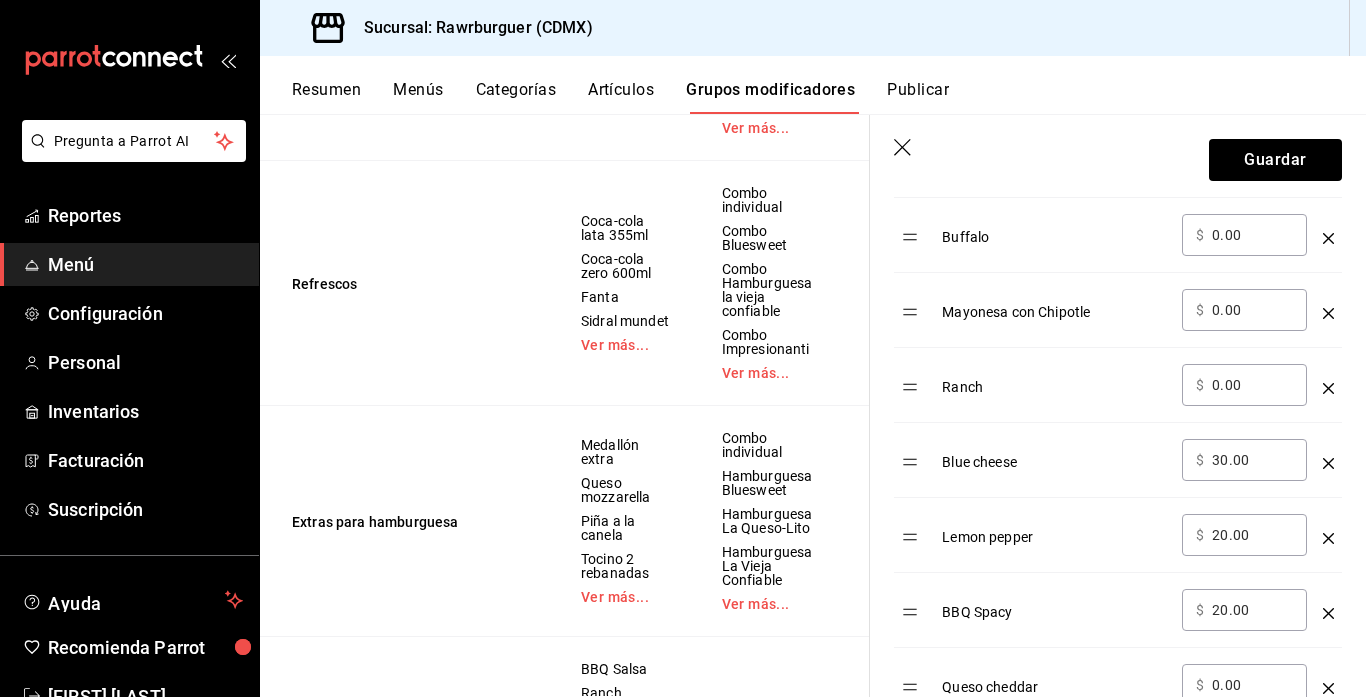 scroll, scrollTop: 932, scrollLeft: 0, axis: vertical 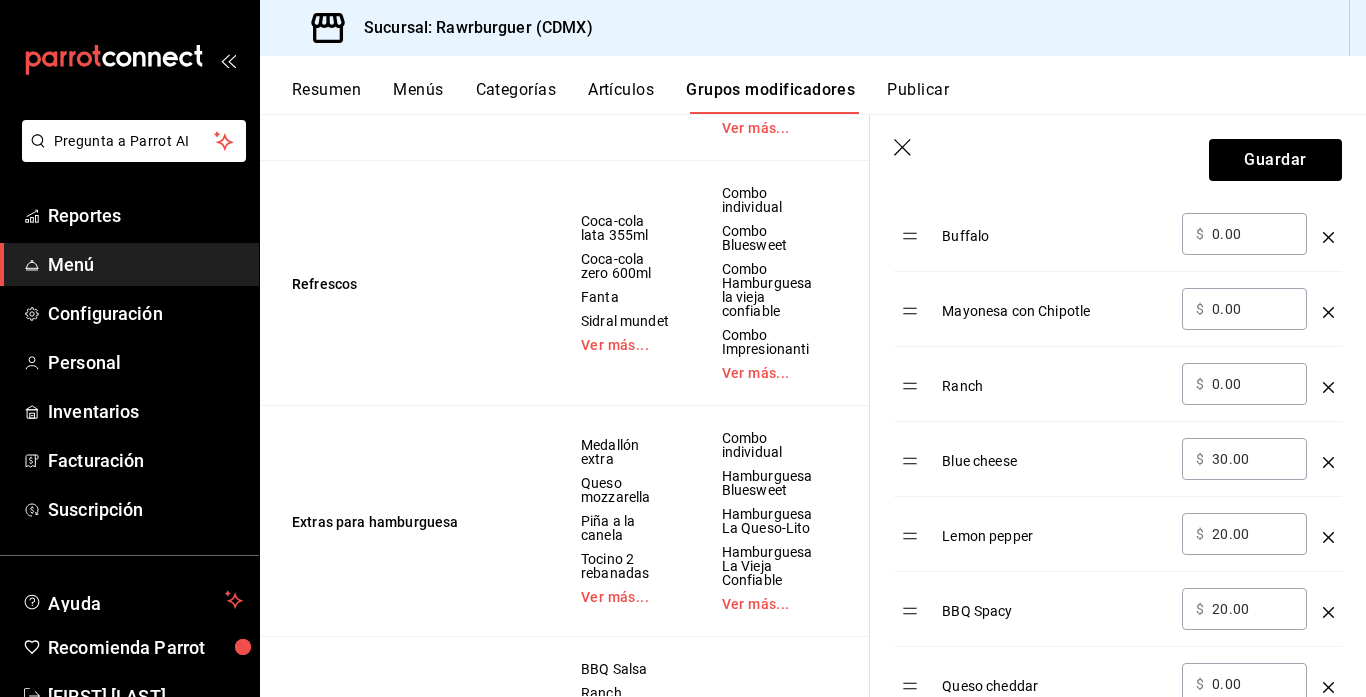type on "0.00" 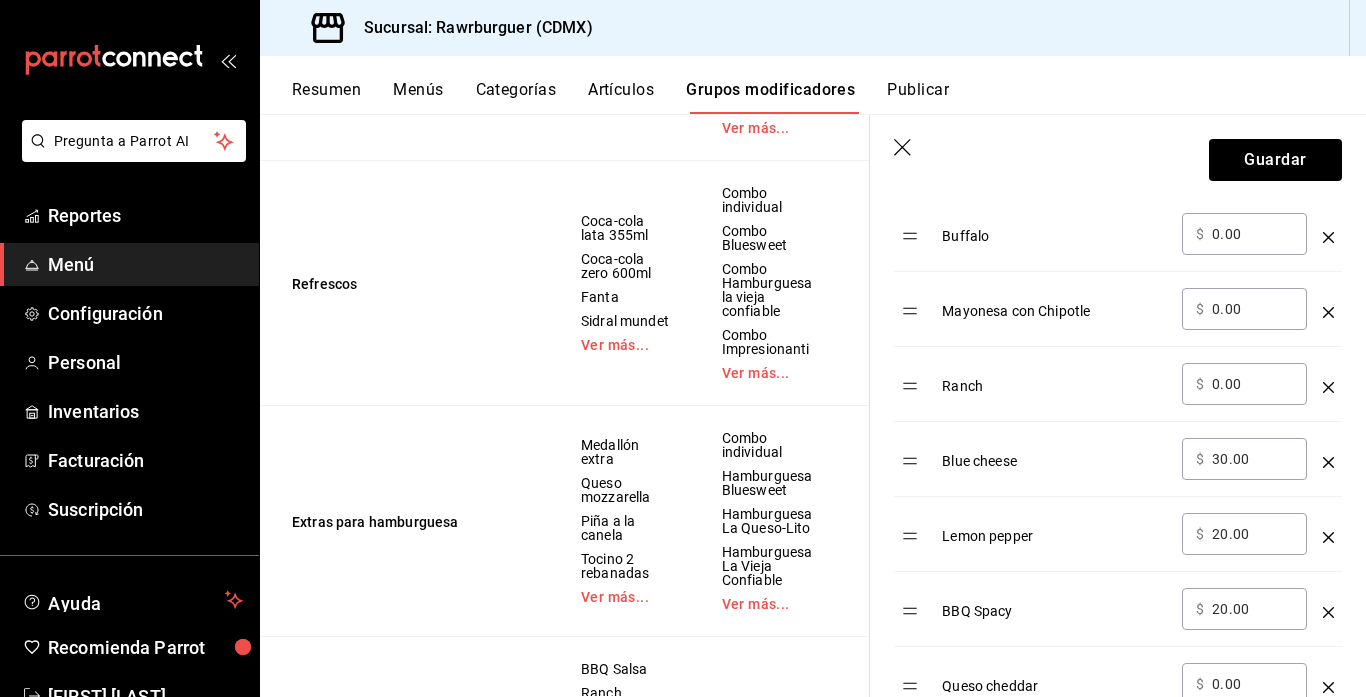 click on "30.00" at bounding box center [1252, 459] 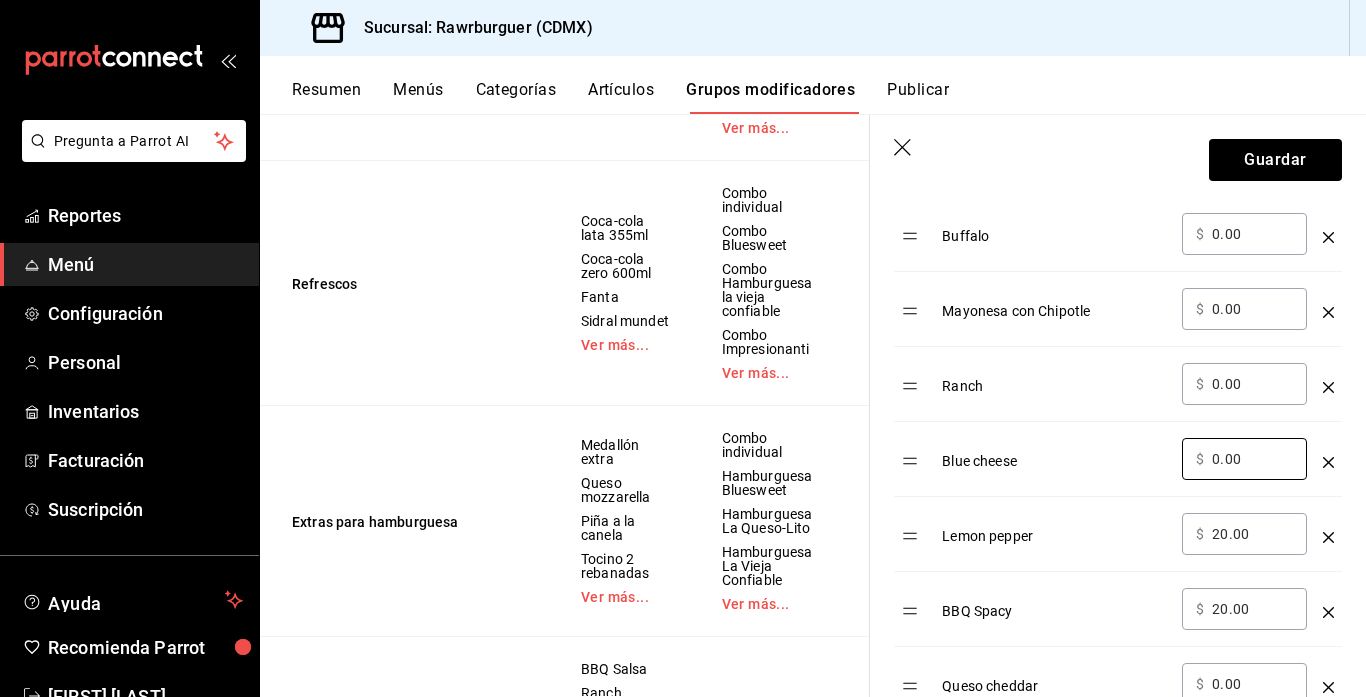 type on "0.00" 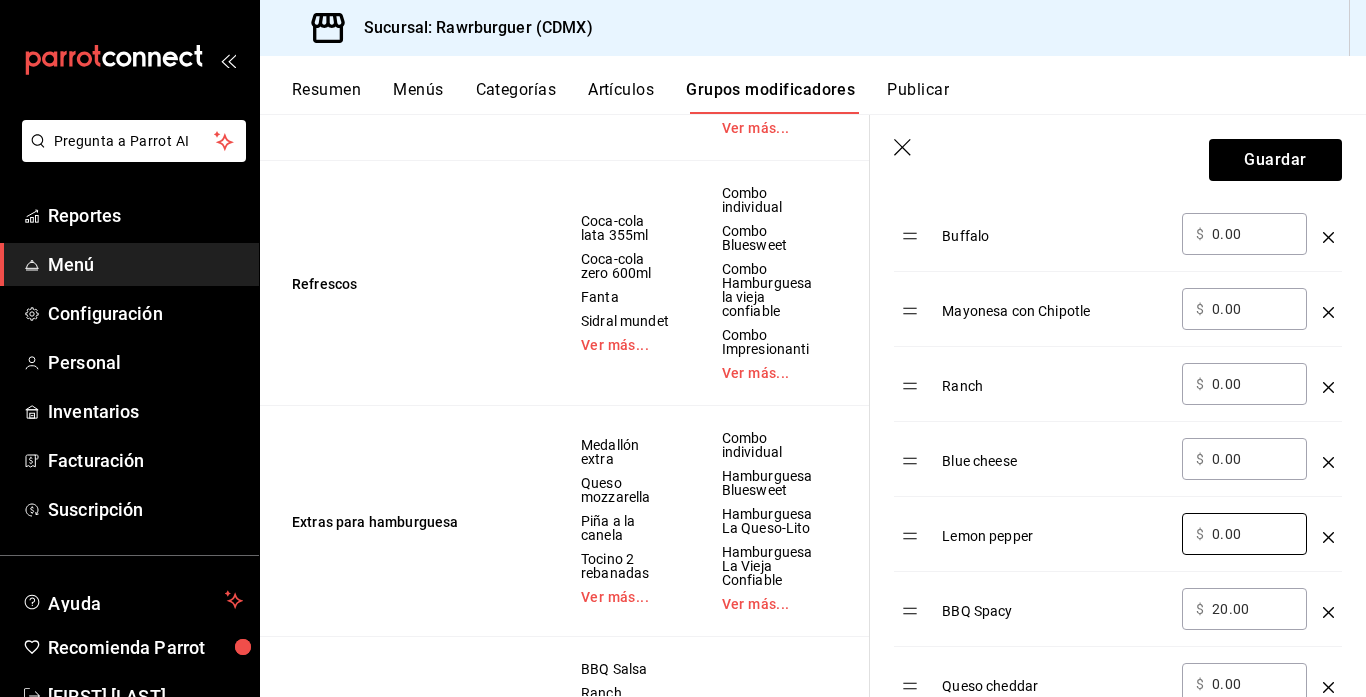 type on "0.00" 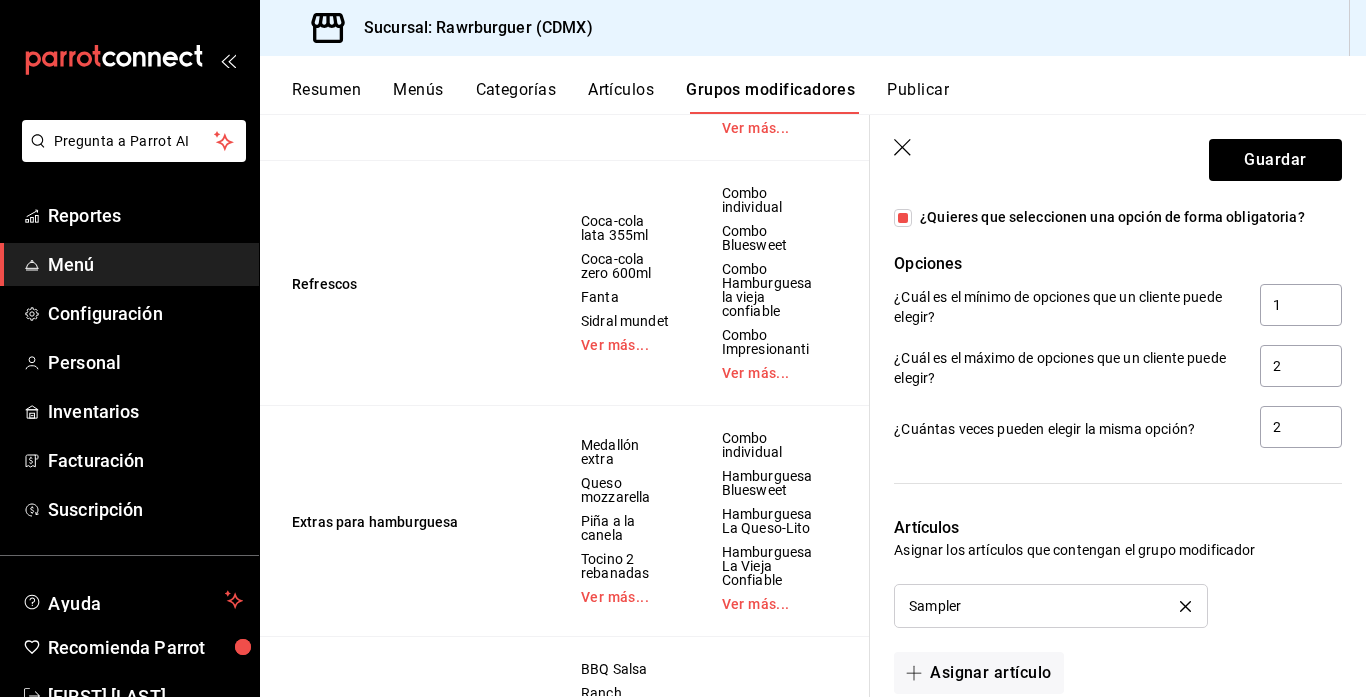 scroll, scrollTop: 1701, scrollLeft: 0, axis: vertical 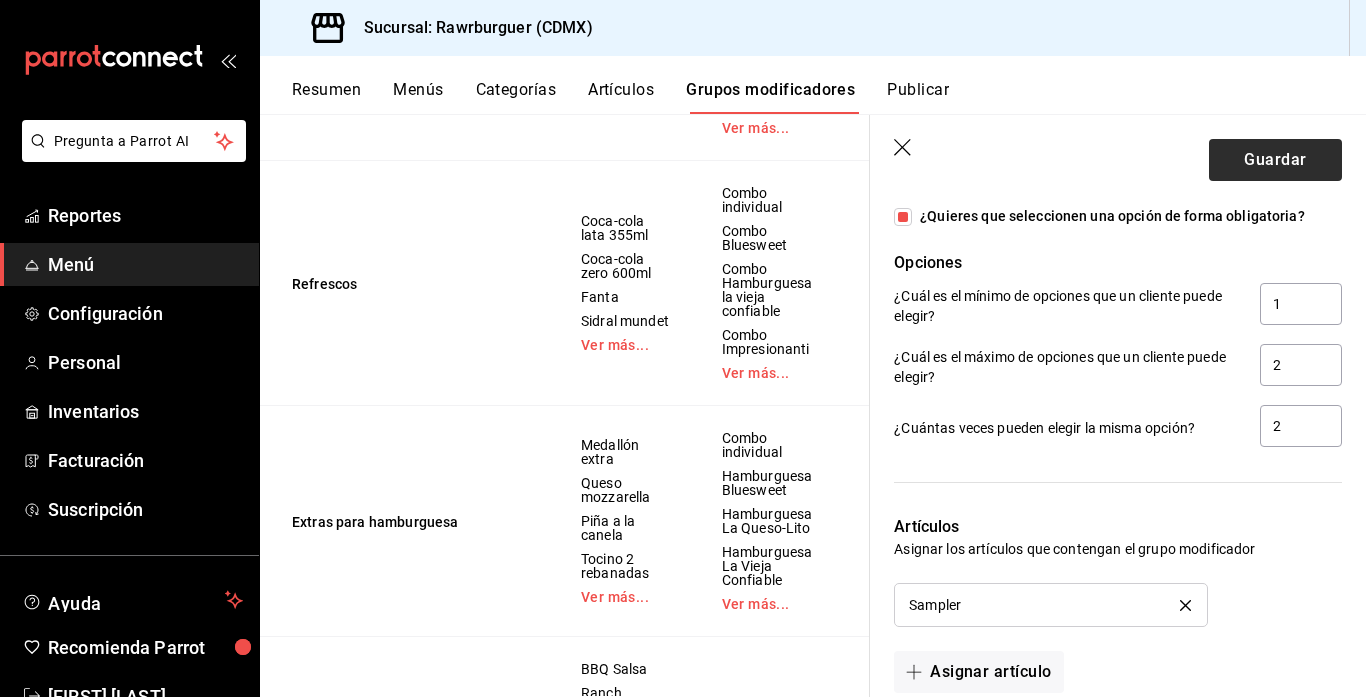 type on "0.00" 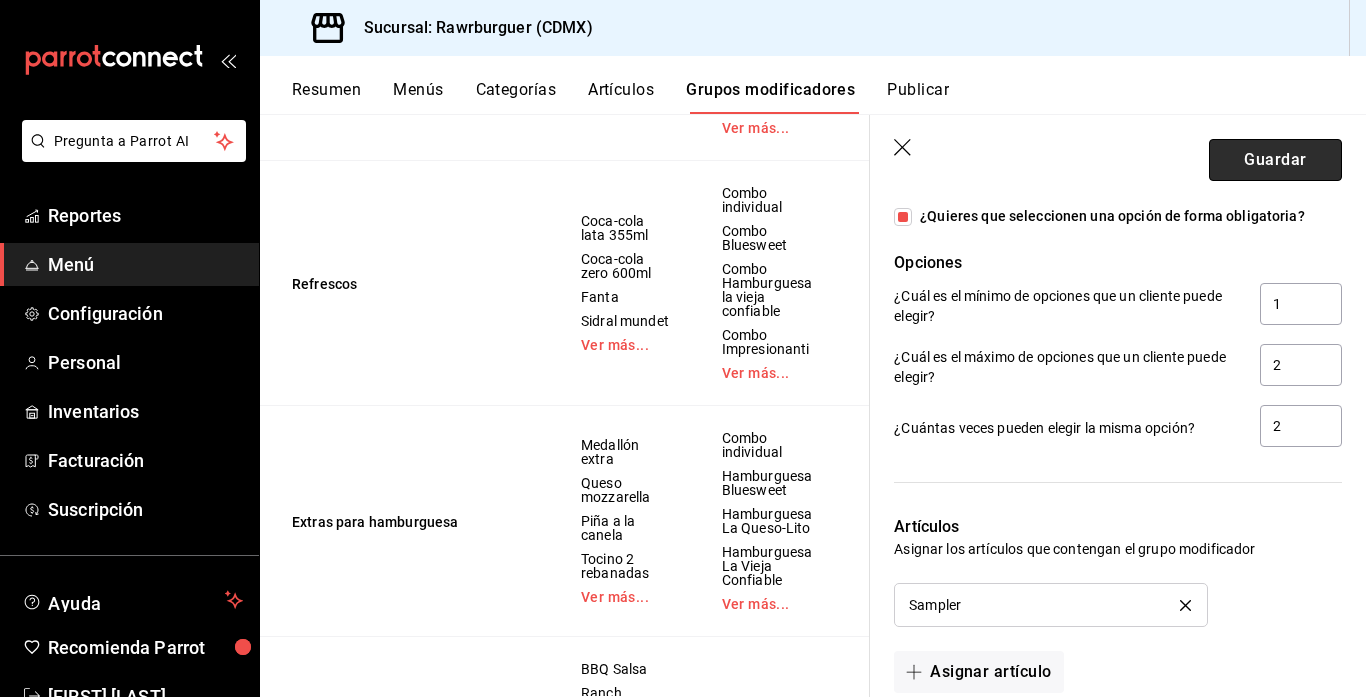click on "Guardar" at bounding box center (1275, 160) 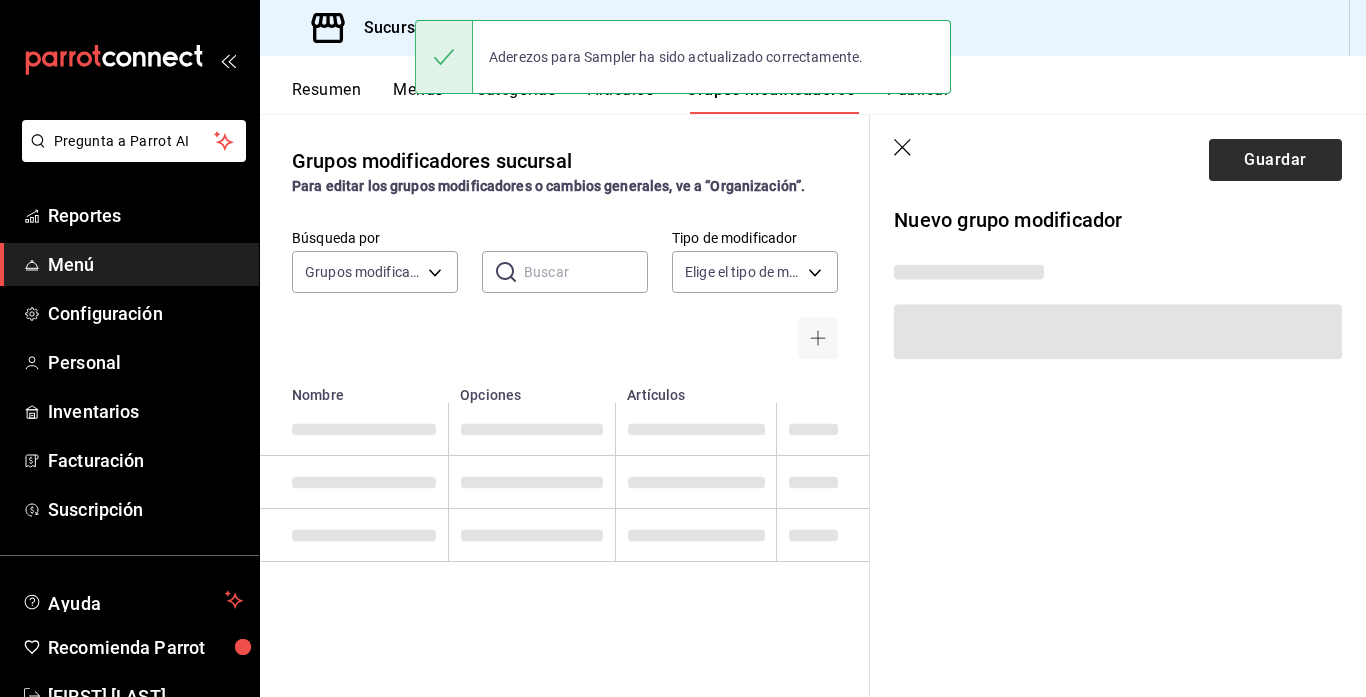 scroll, scrollTop: 0, scrollLeft: 0, axis: both 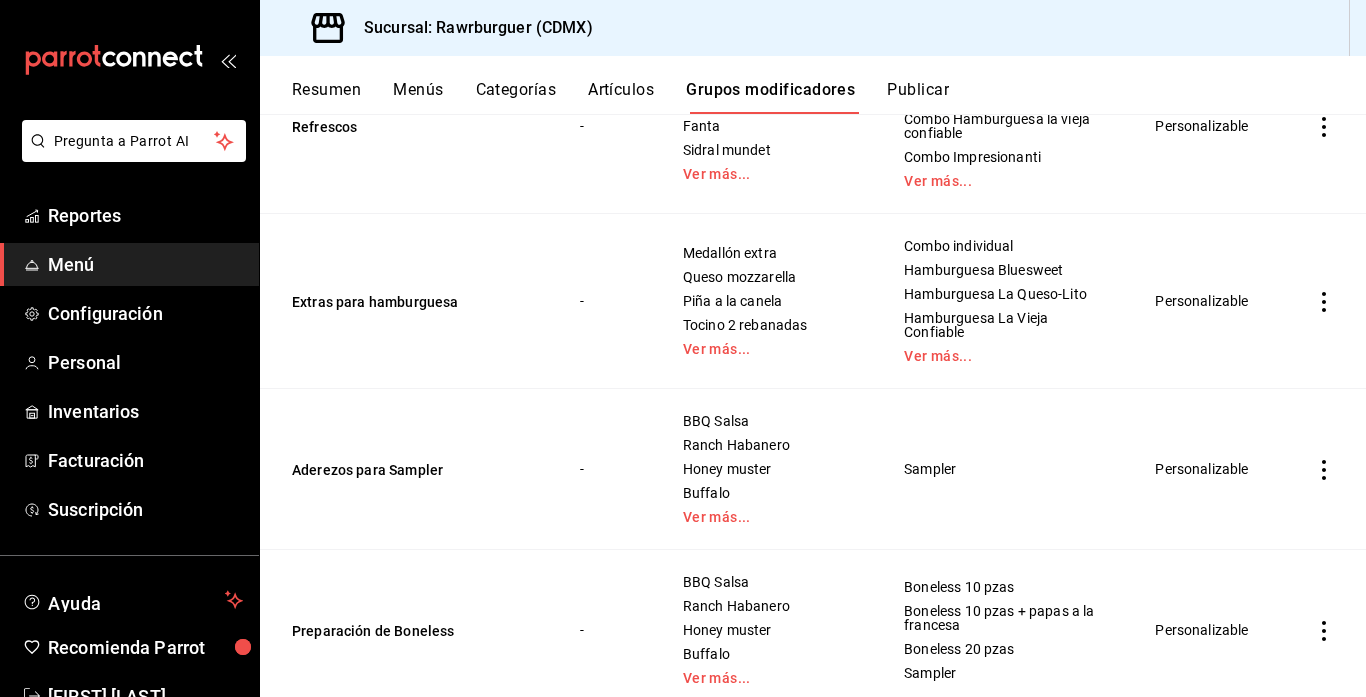 click 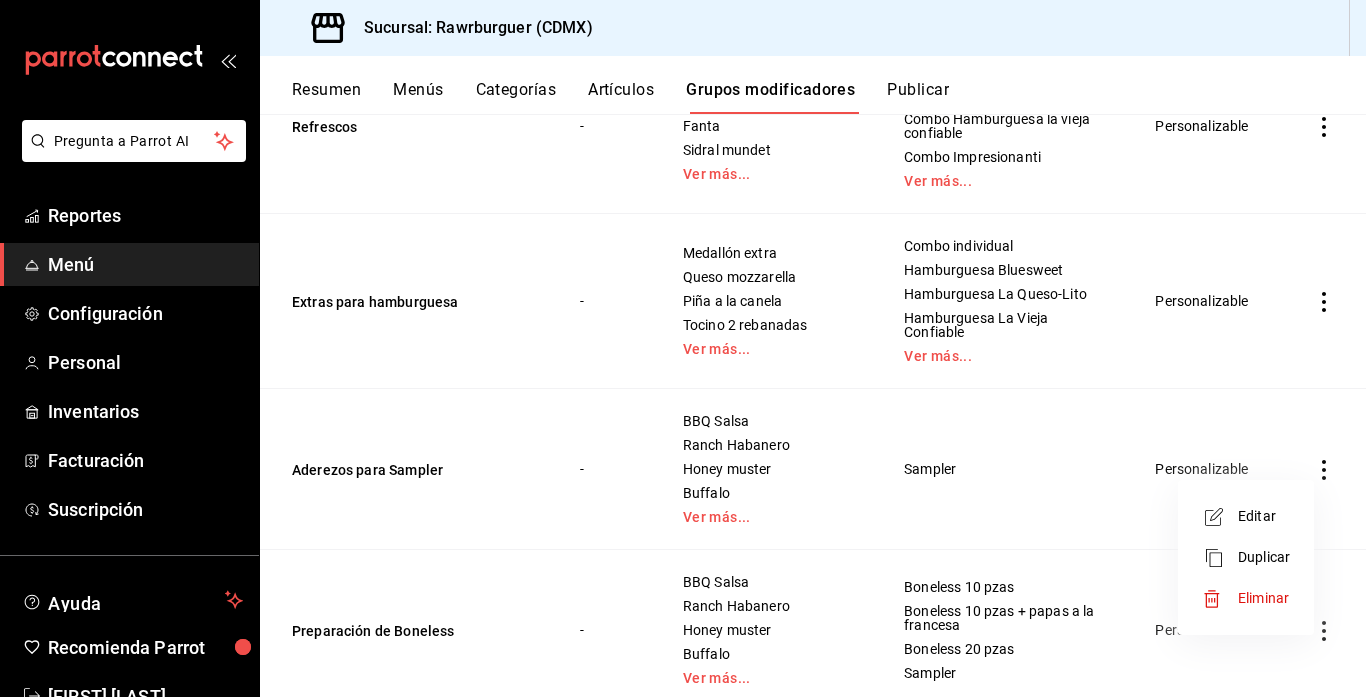 click on "Editar" at bounding box center [1264, 516] 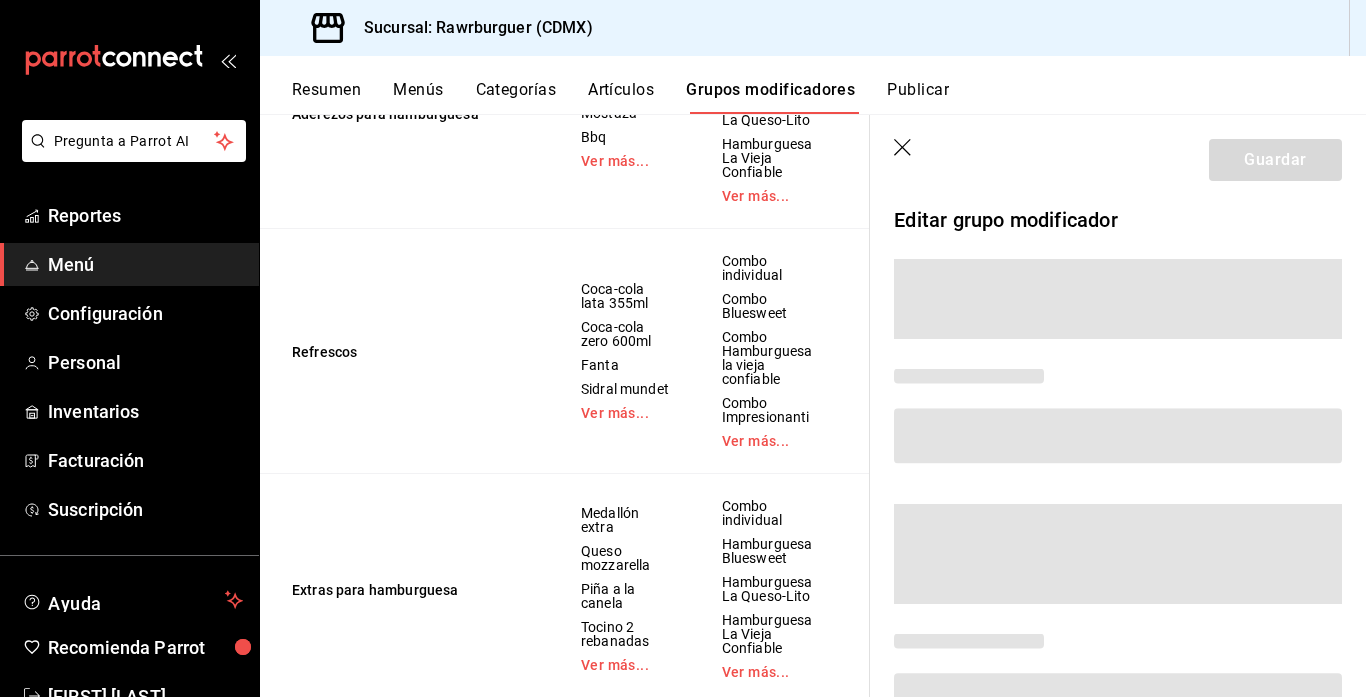 scroll, scrollTop: 702, scrollLeft: 0, axis: vertical 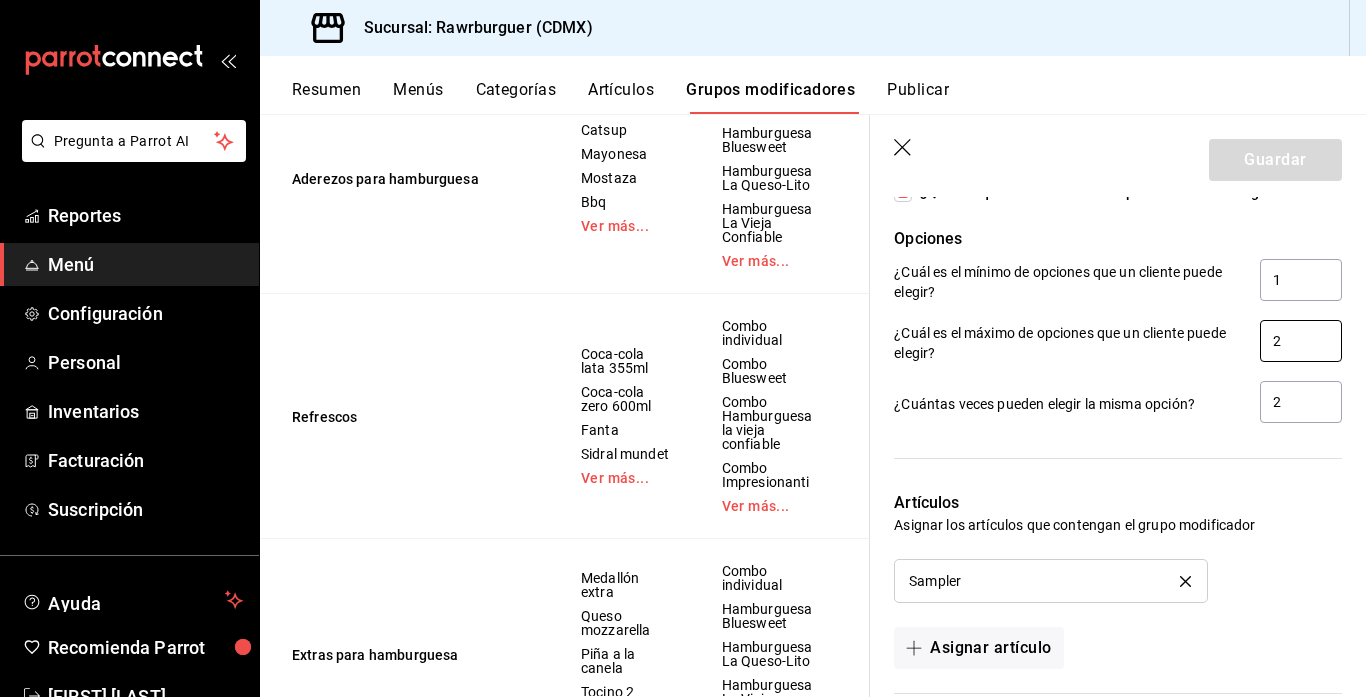 click on "2" at bounding box center [1301, 341] 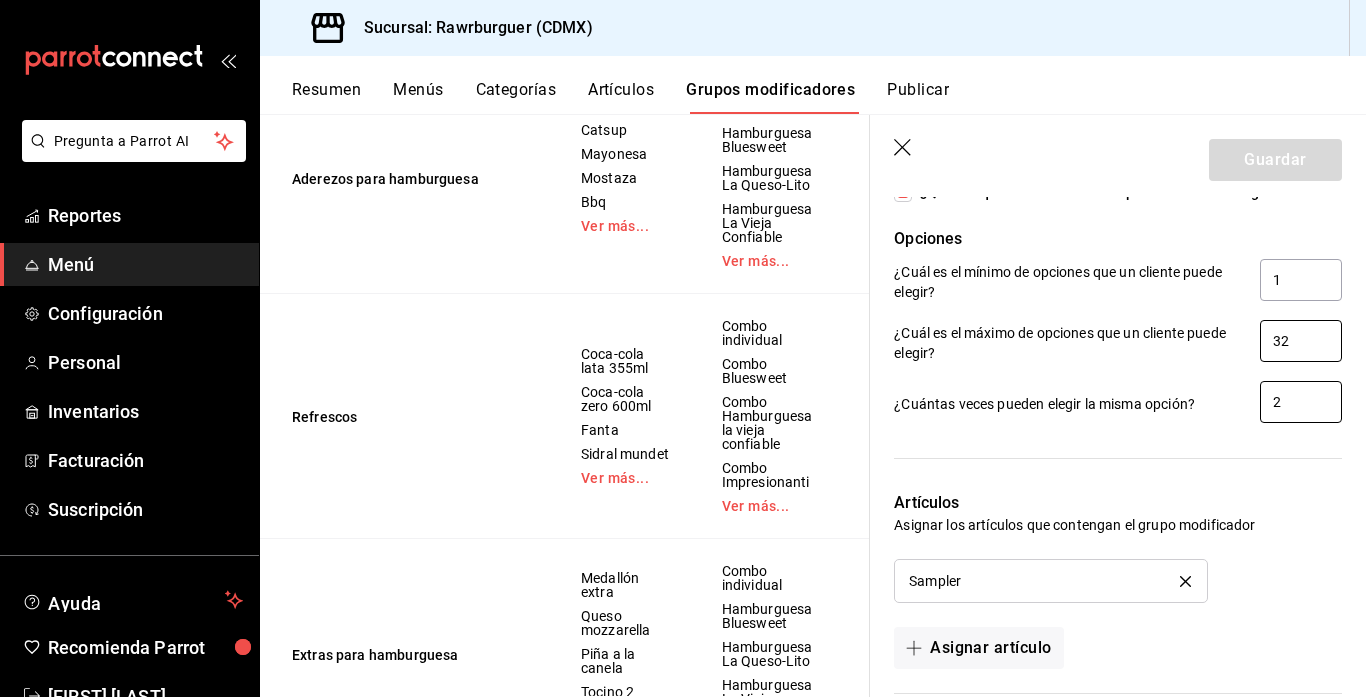 type on "32" 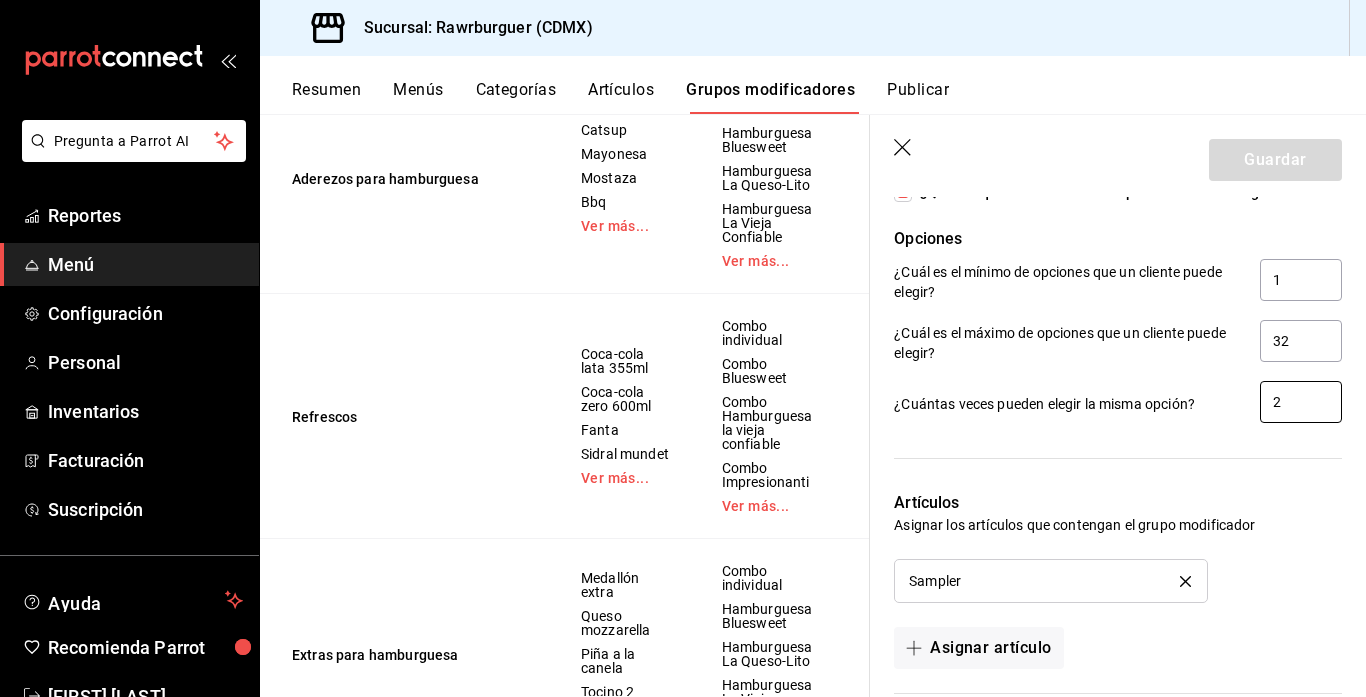 click on "2" at bounding box center (1301, 402) 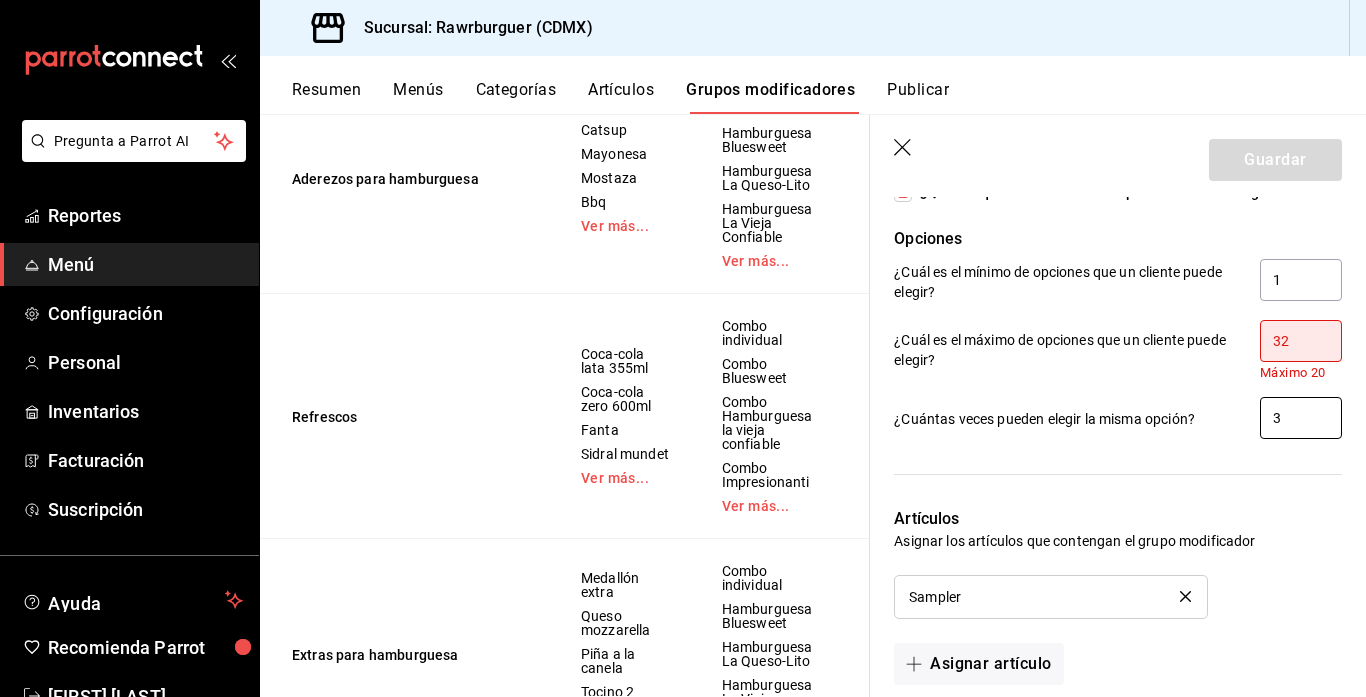 type on "3" 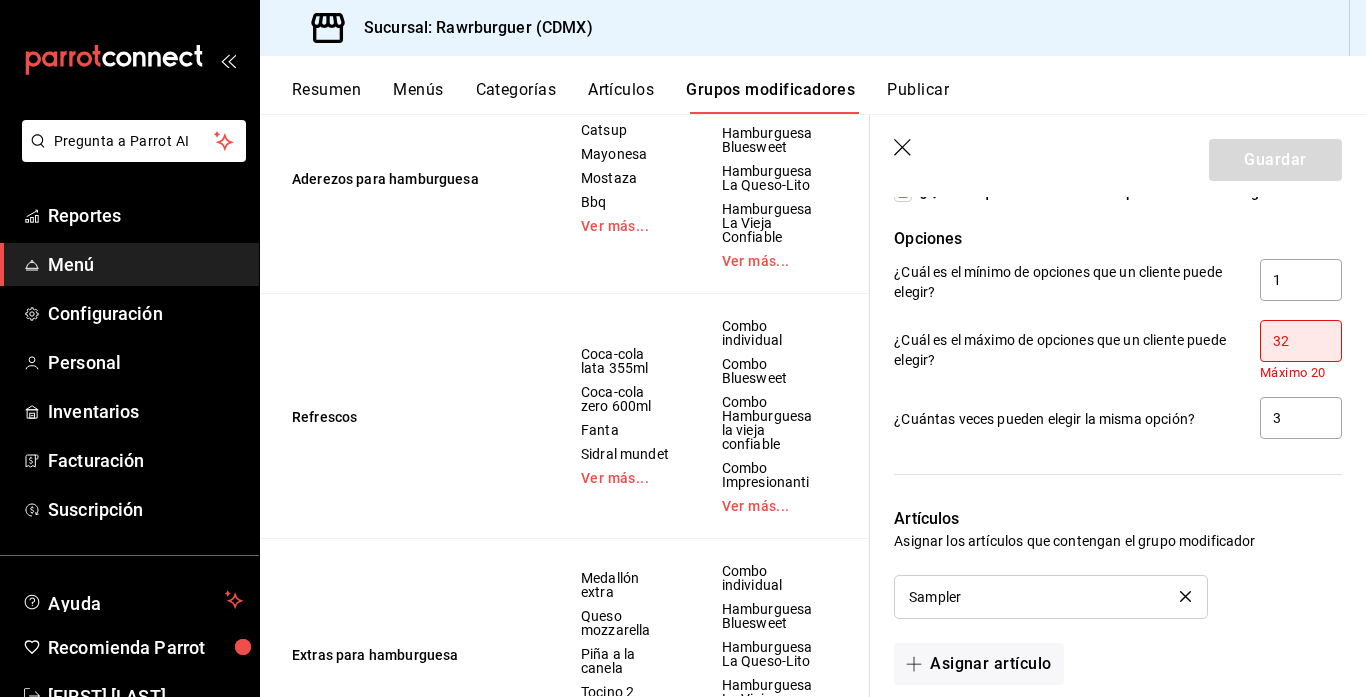click on "32" at bounding box center [1301, 341] 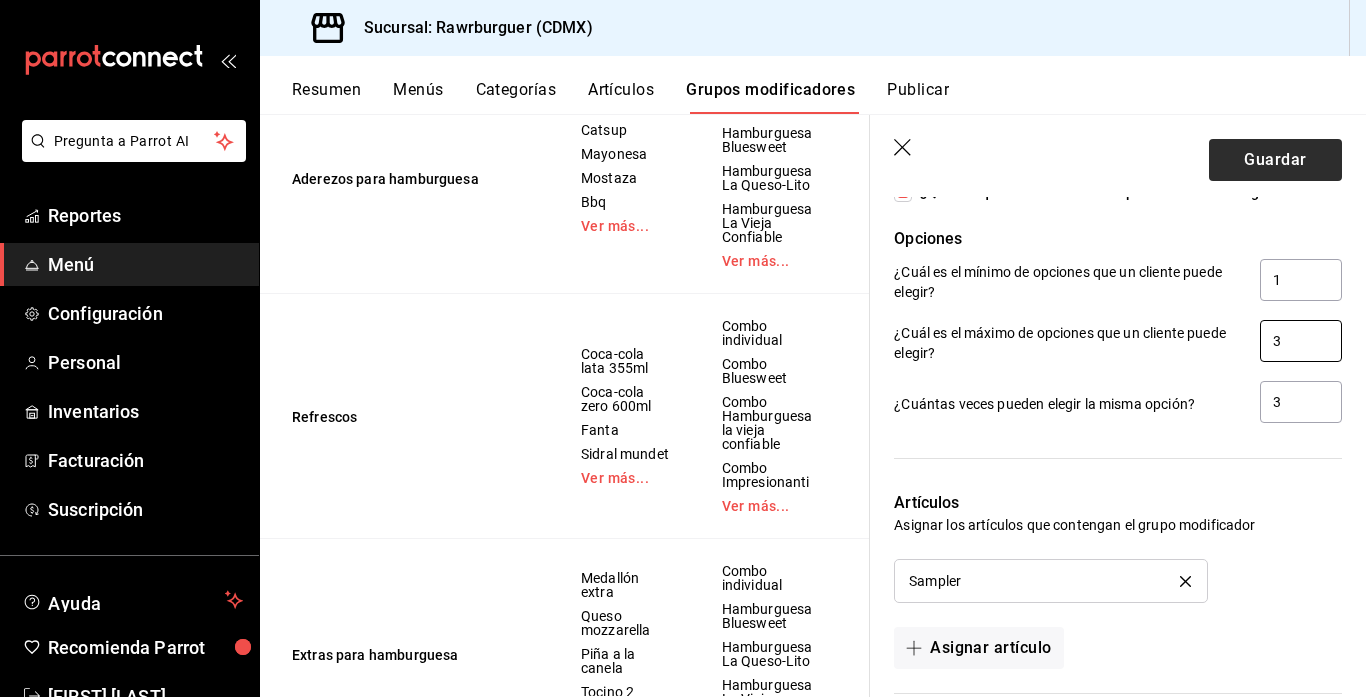 type on "3" 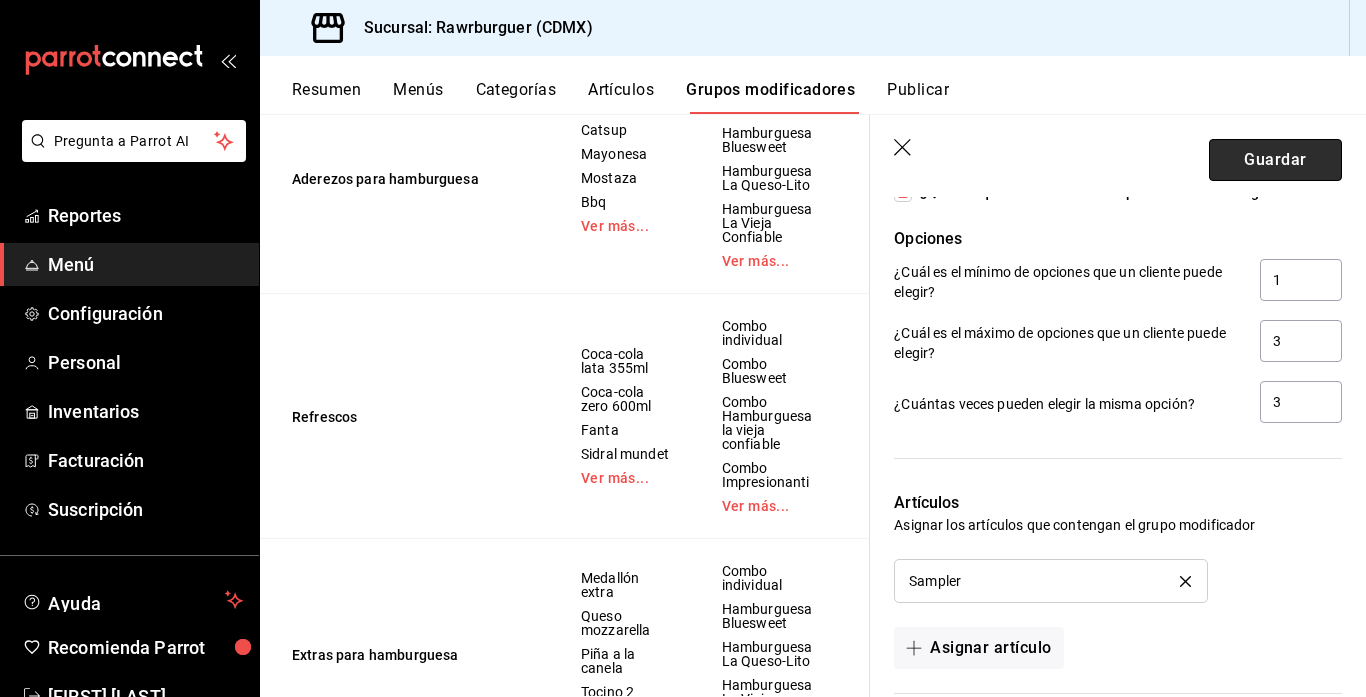 click on "Guardar" at bounding box center (1275, 160) 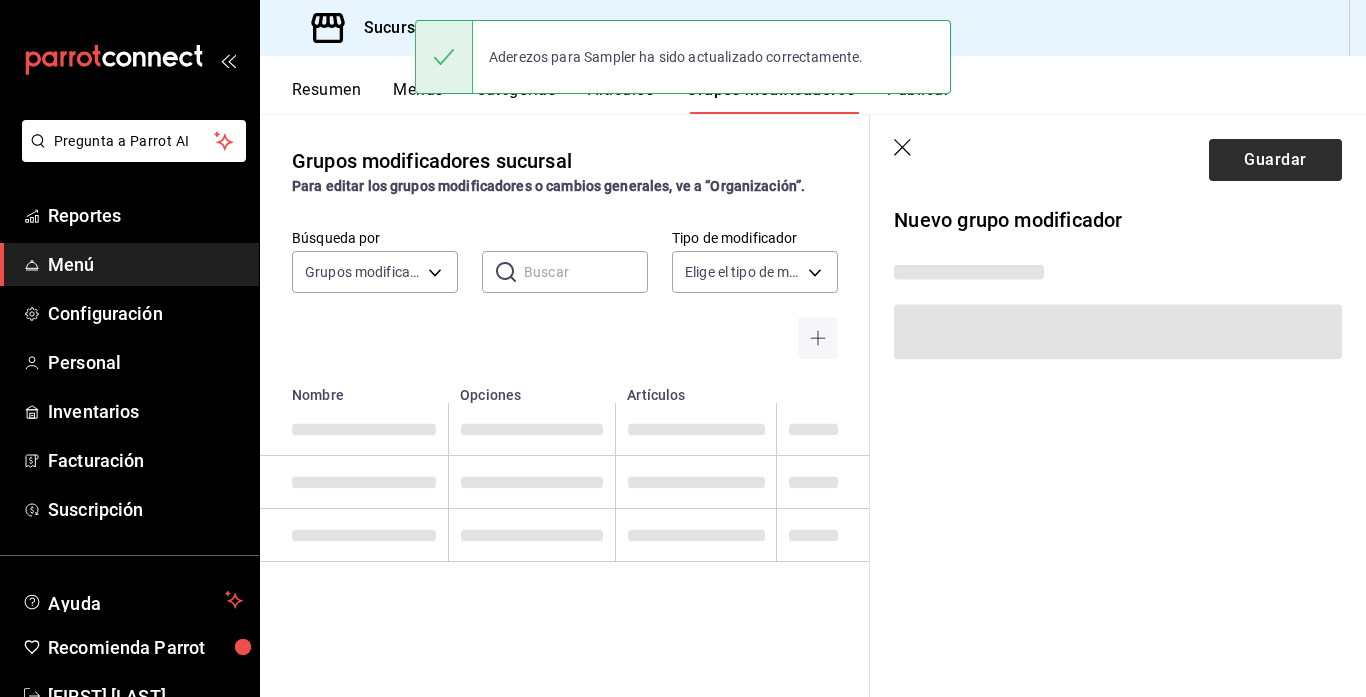 scroll, scrollTop: 0, scrollLeft: 0, axis: both 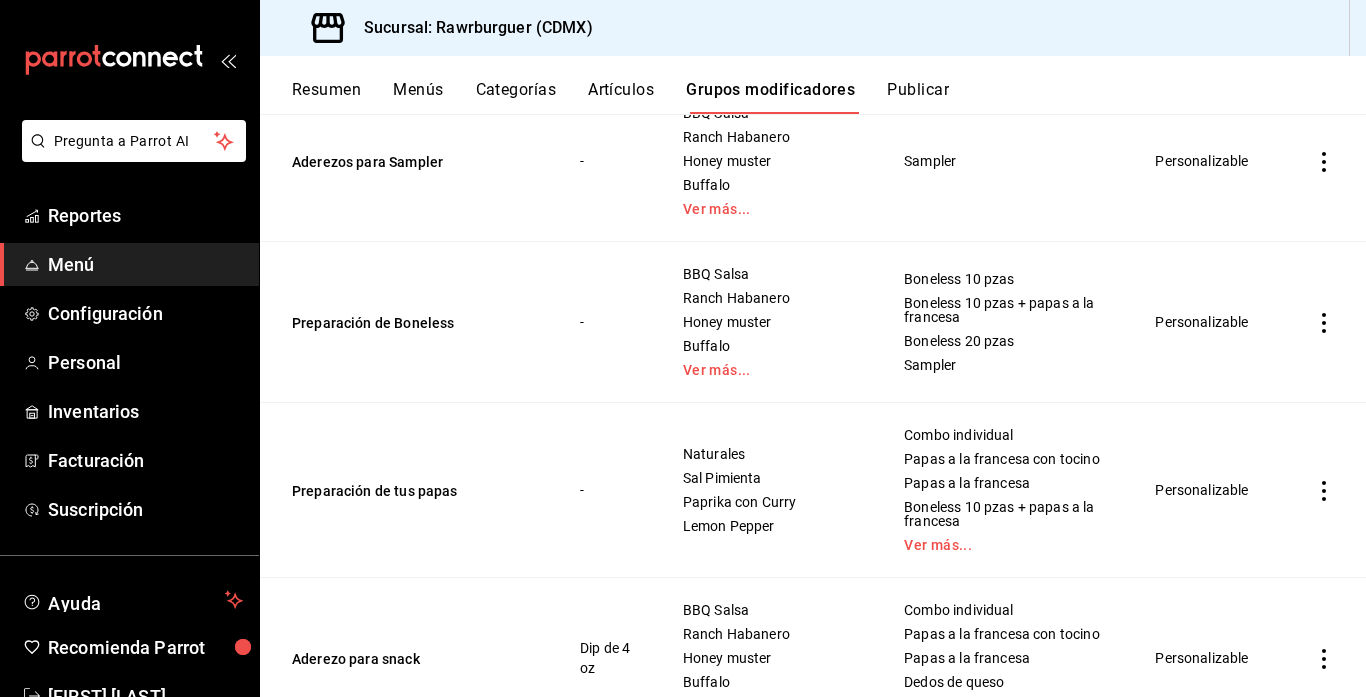 click 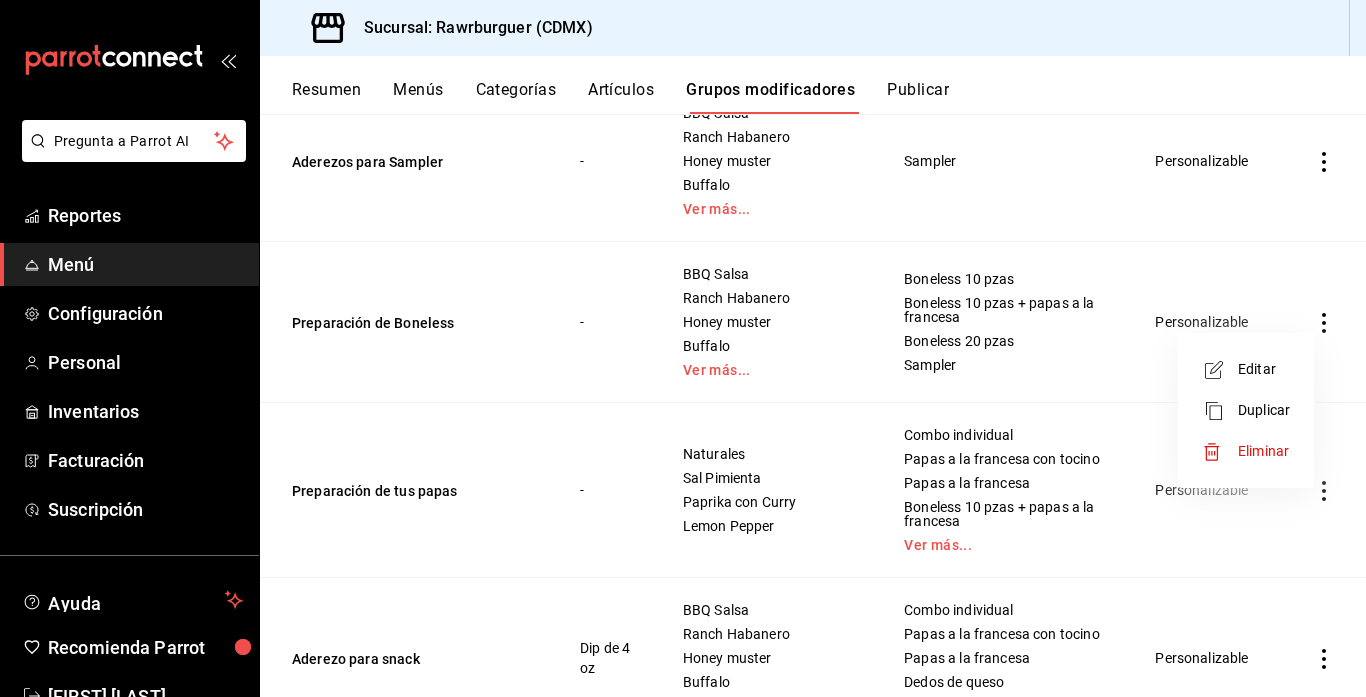 click at bounding box center (683, 348) 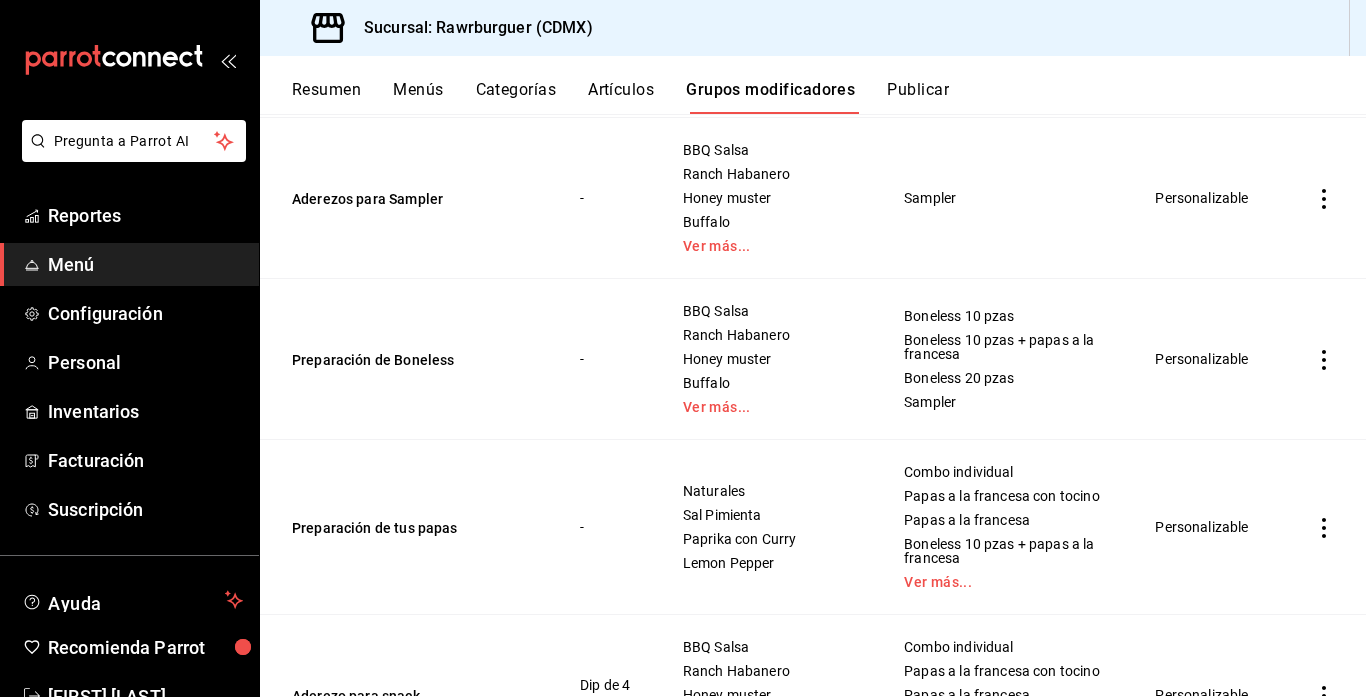 scroll, scrollTop: 1031, scrollLeft: 0, axis: vertical 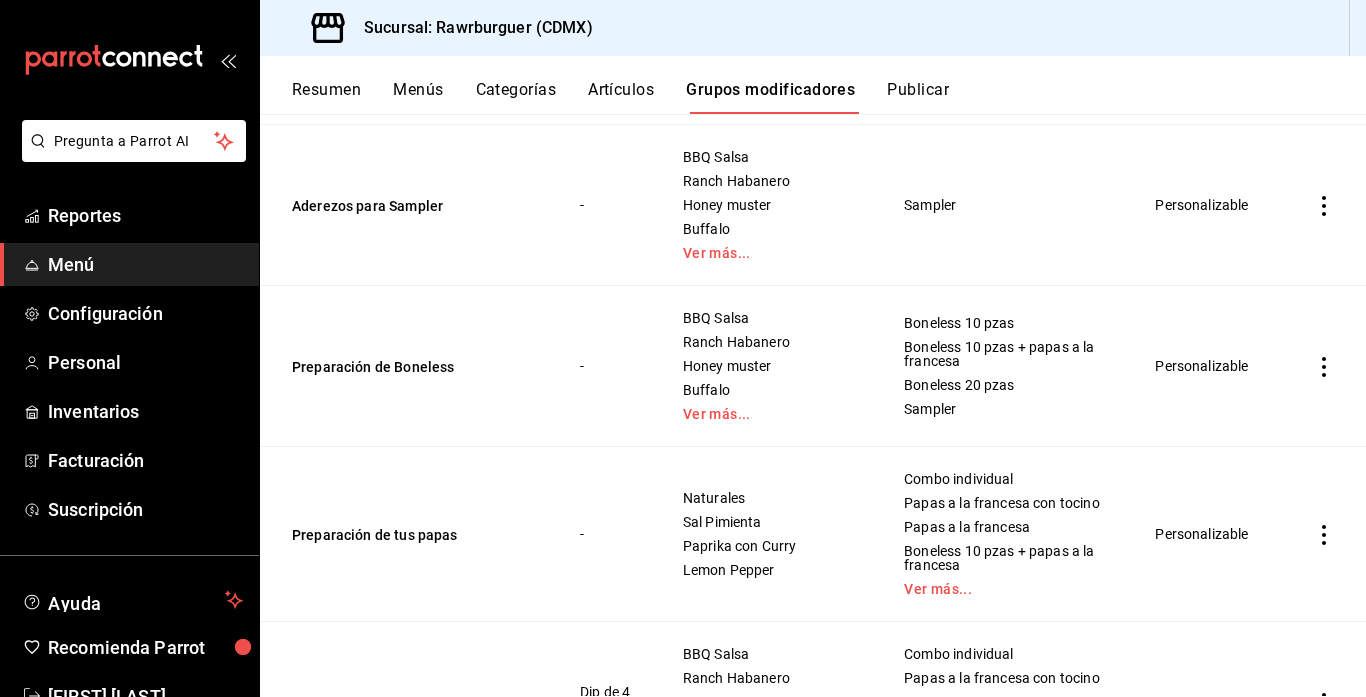 click on "Personalizable" at bounding box center (1206, 366) 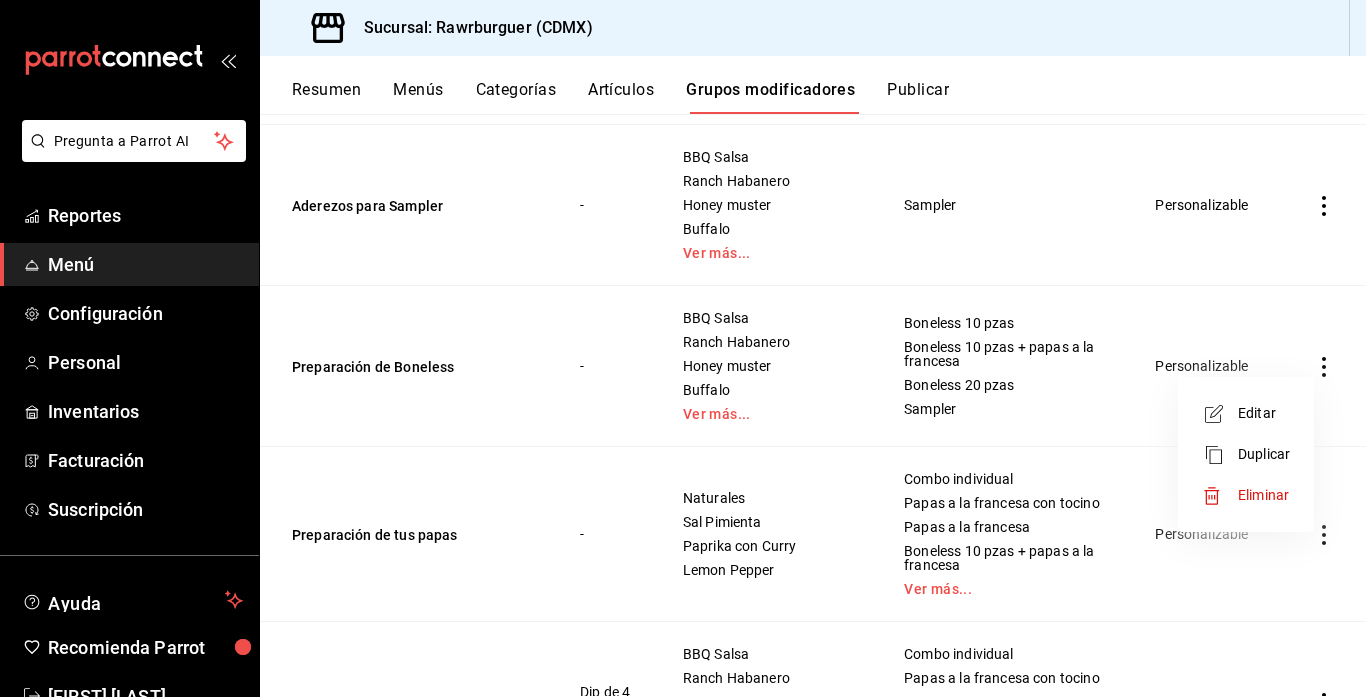 click on "Editar" at bounding box center [1264, 413] 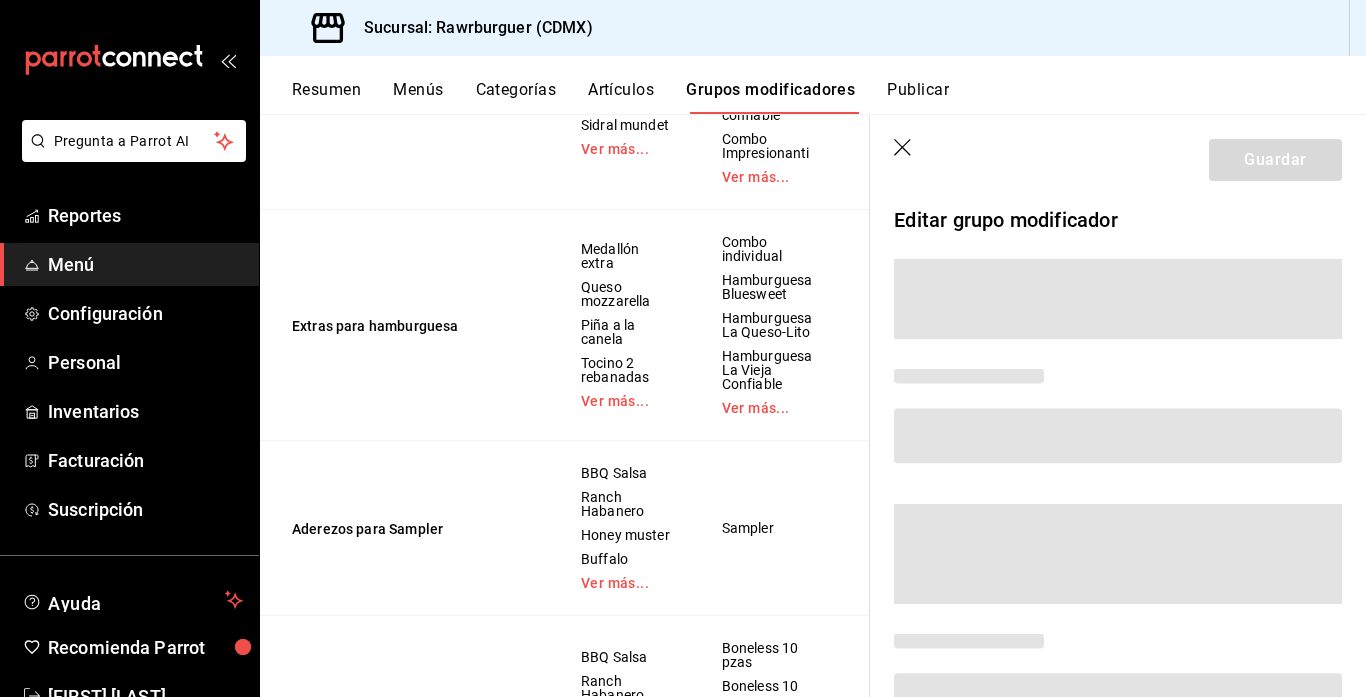 scroll, scrollTop: 959, scrollLeft: 0, axis: vertical 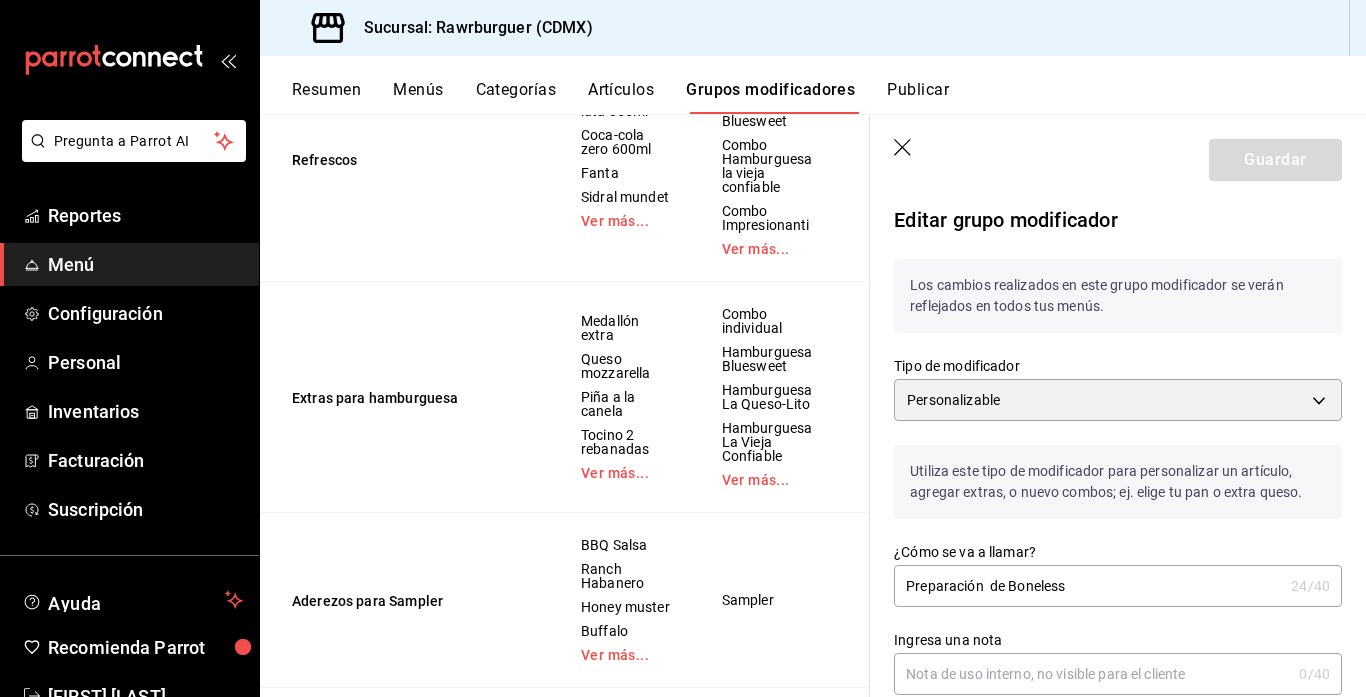 click 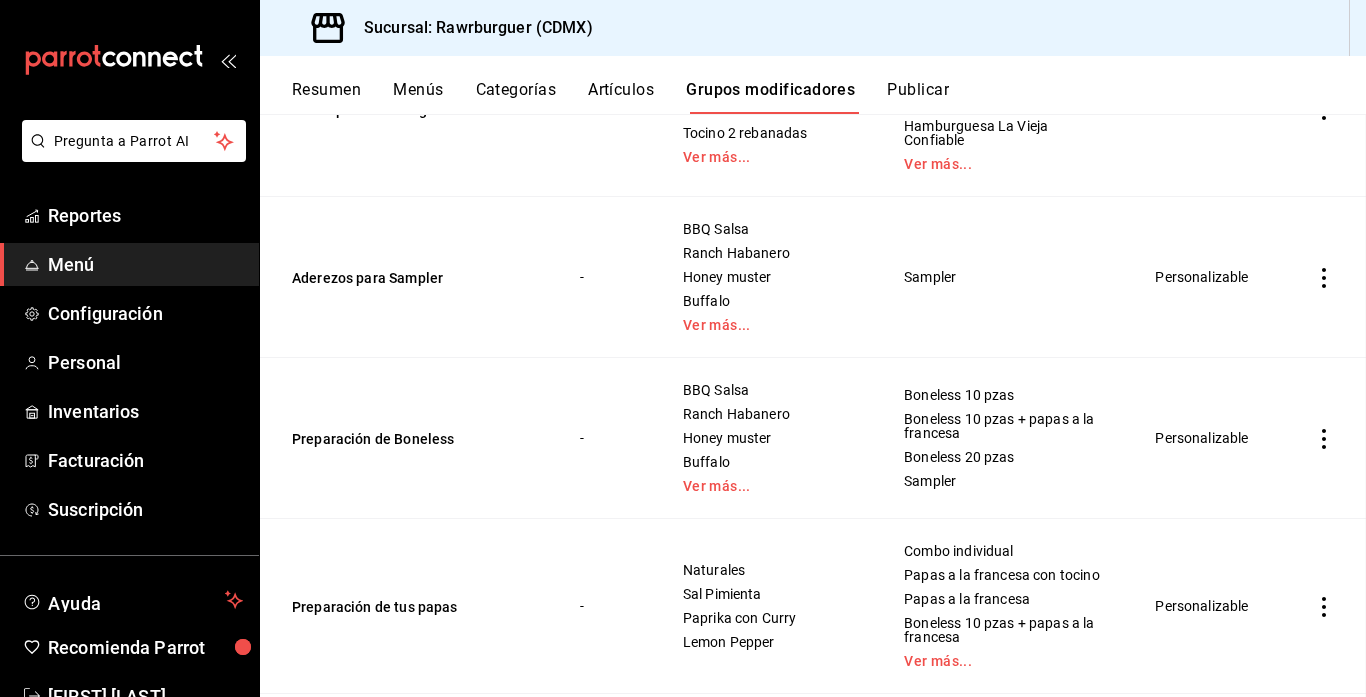 scroll, scrollTop: 0, scrollLeft: 0, axis: both 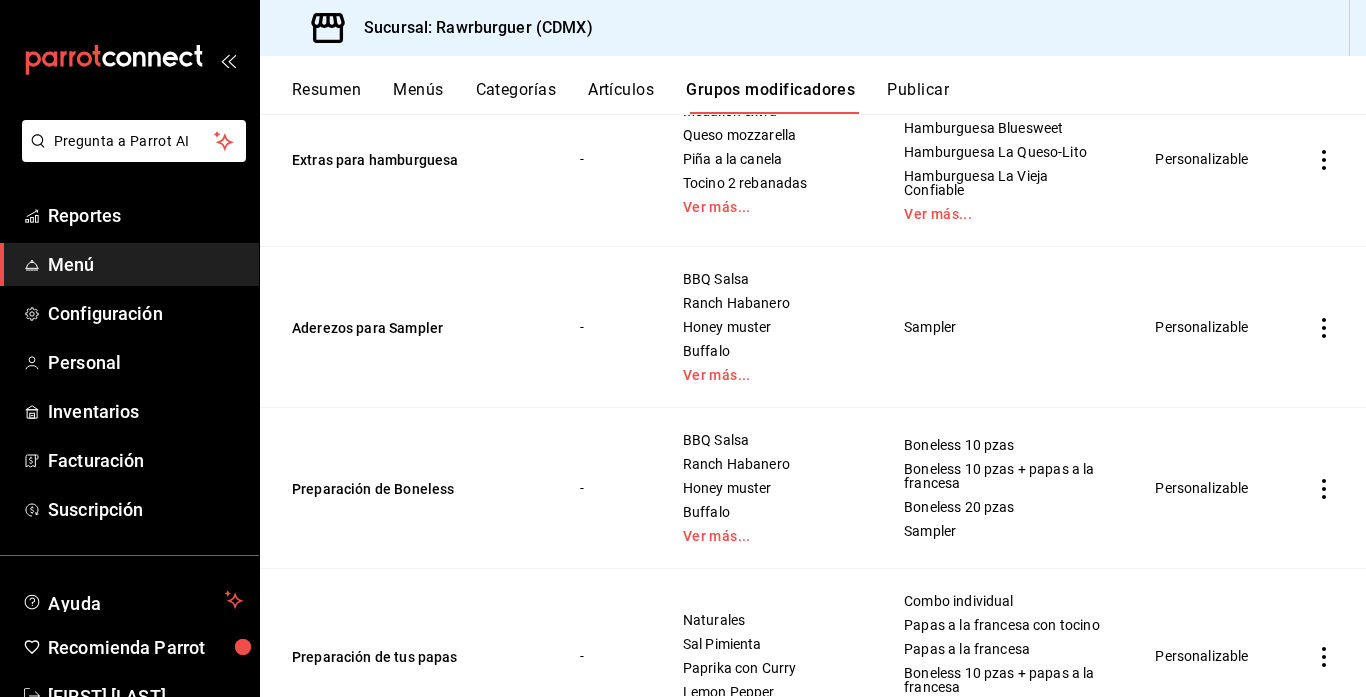 click 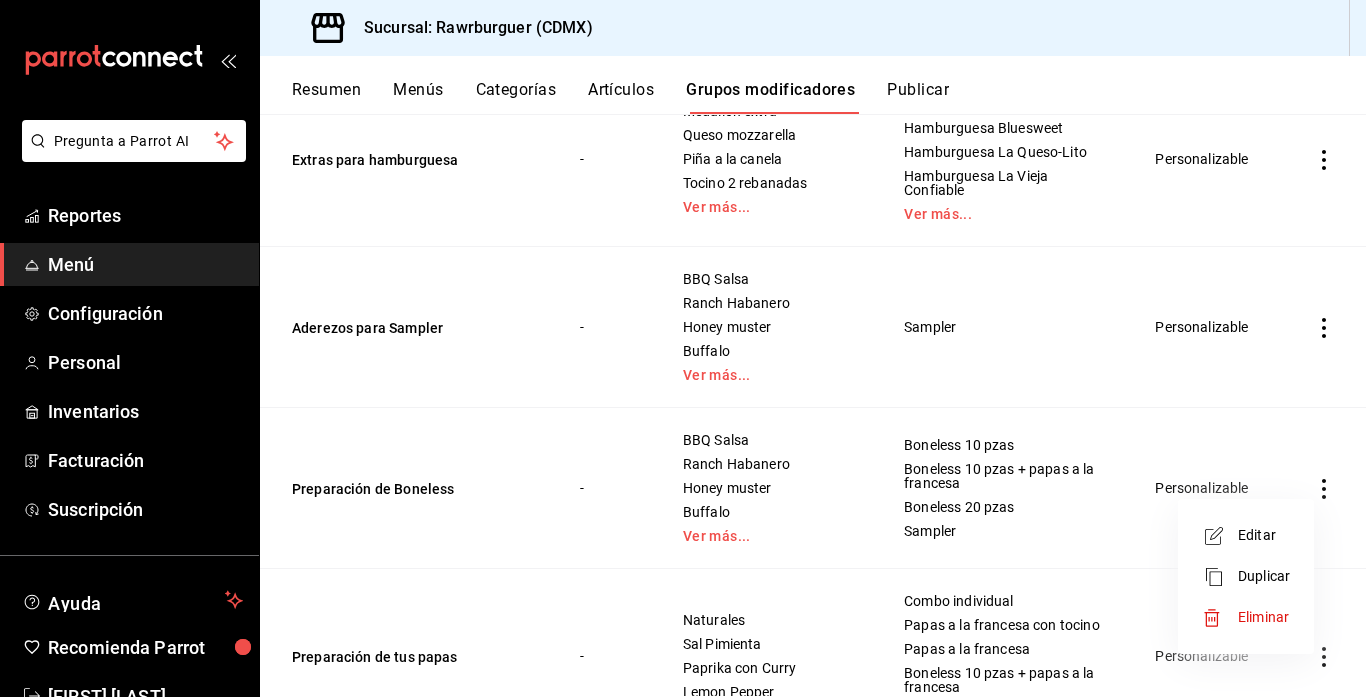 click on "Eliminar" at bounding box center [1246, 617] 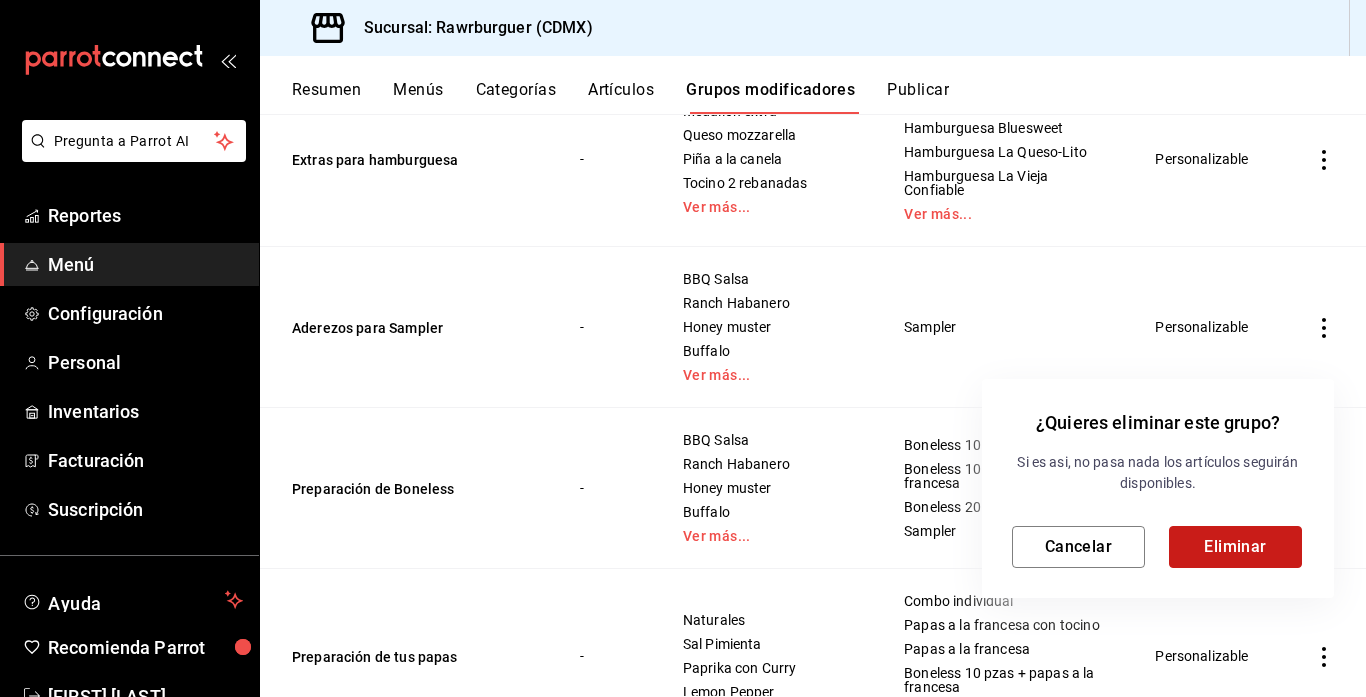 click on "Eliminar" at bounding box center (1235, 547) 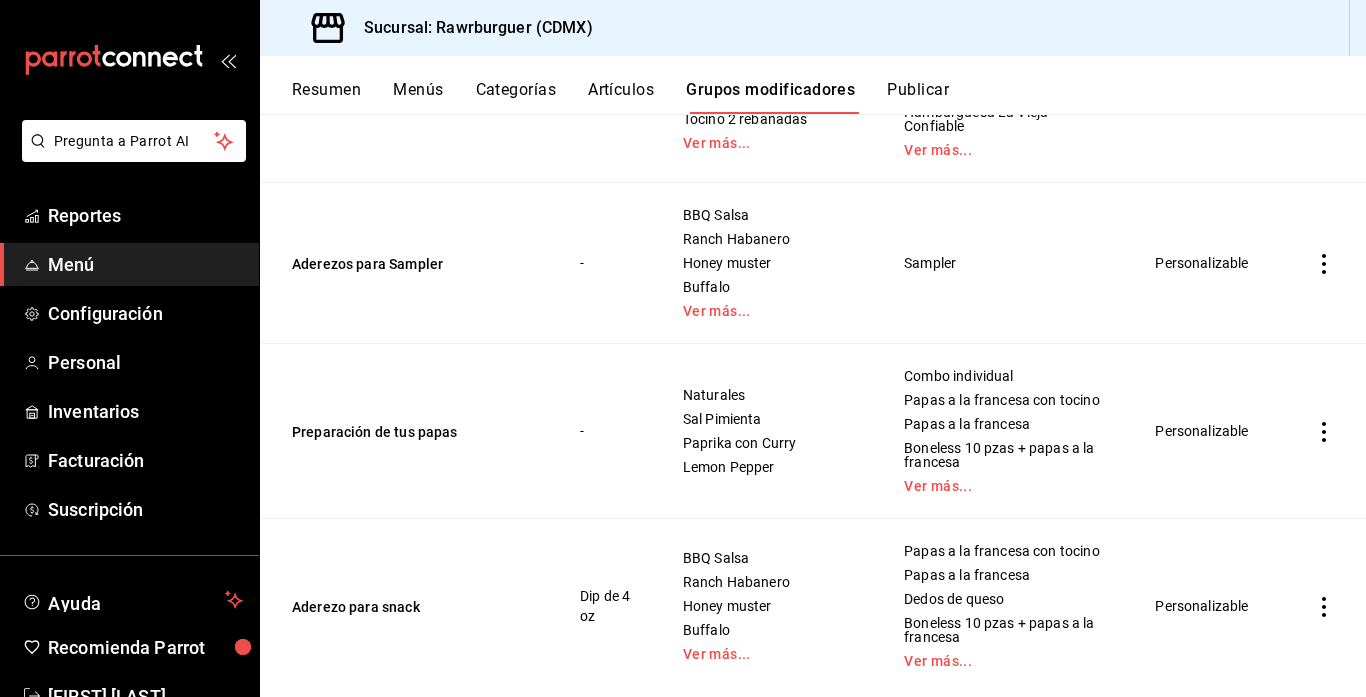 scroll, scrollTop: 1004, scrollLeft: 0, axis: vertical 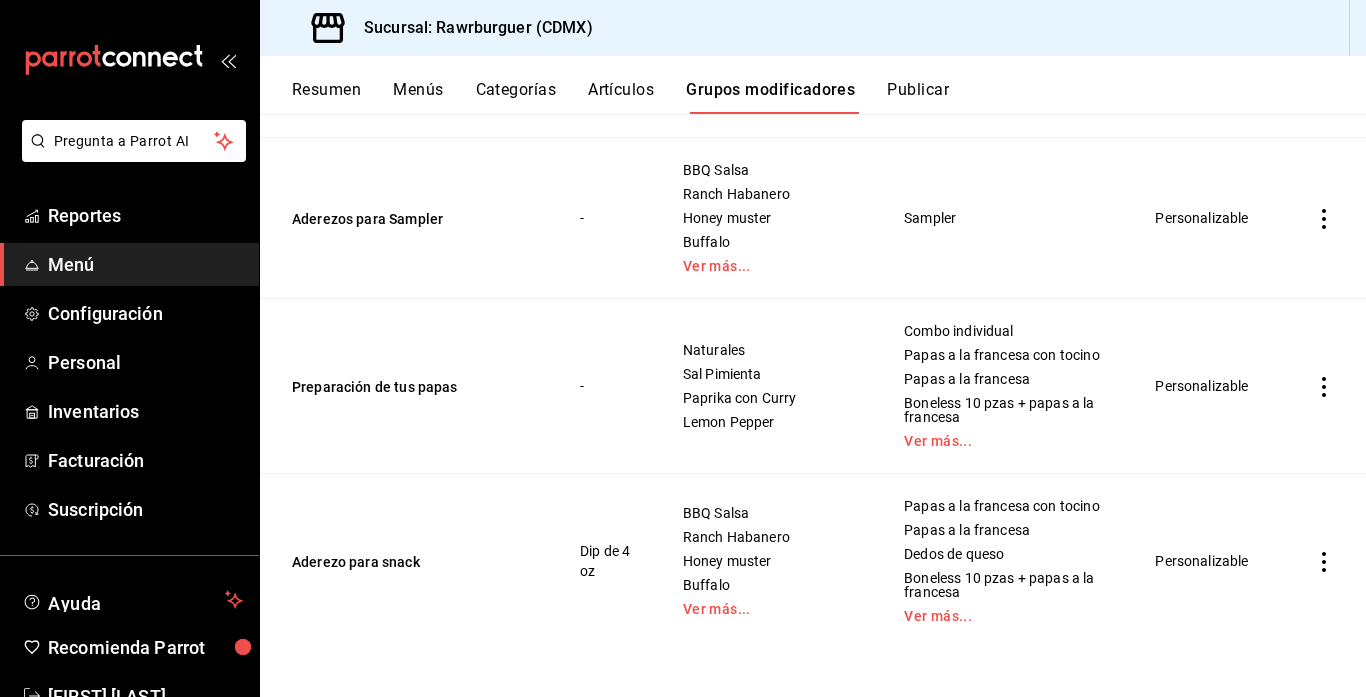 click 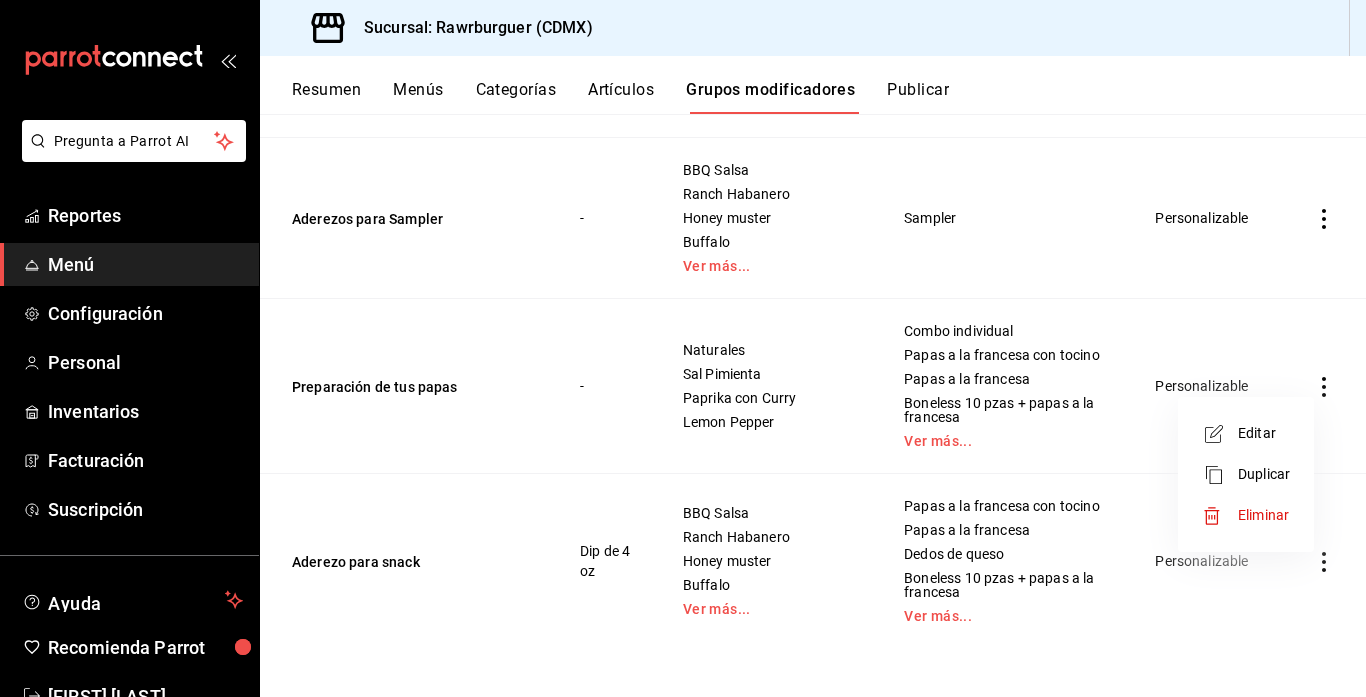 click at bounding box center (683, 348) 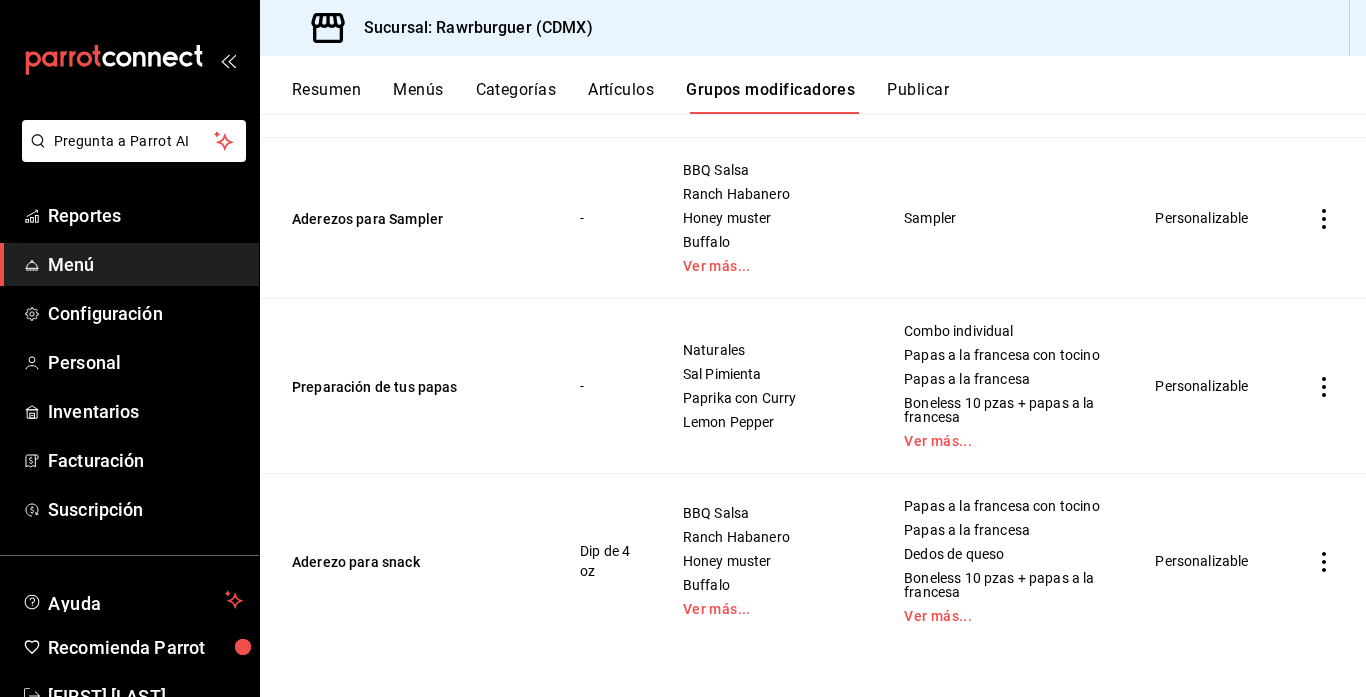 click 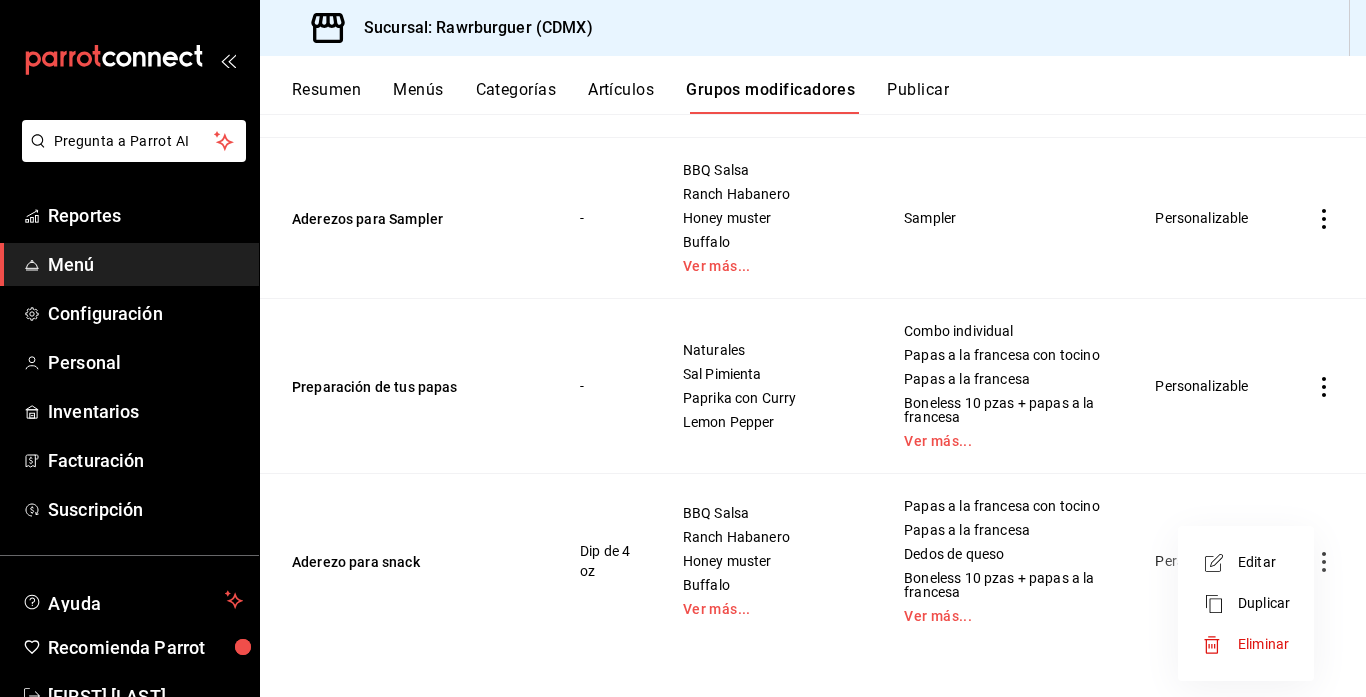 click on "Editar" at bounding box center [1264, 562] 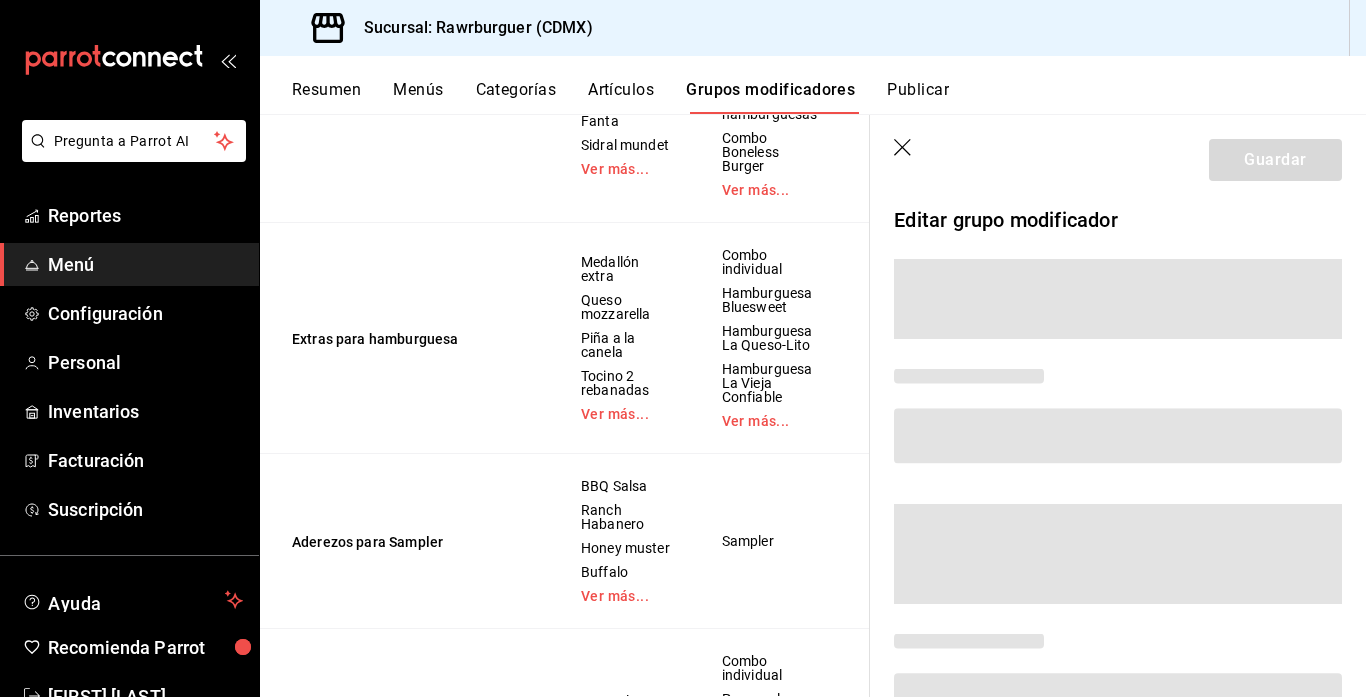 scroll, scrollTop: 904, scrollLeft: 0, axis: vertical 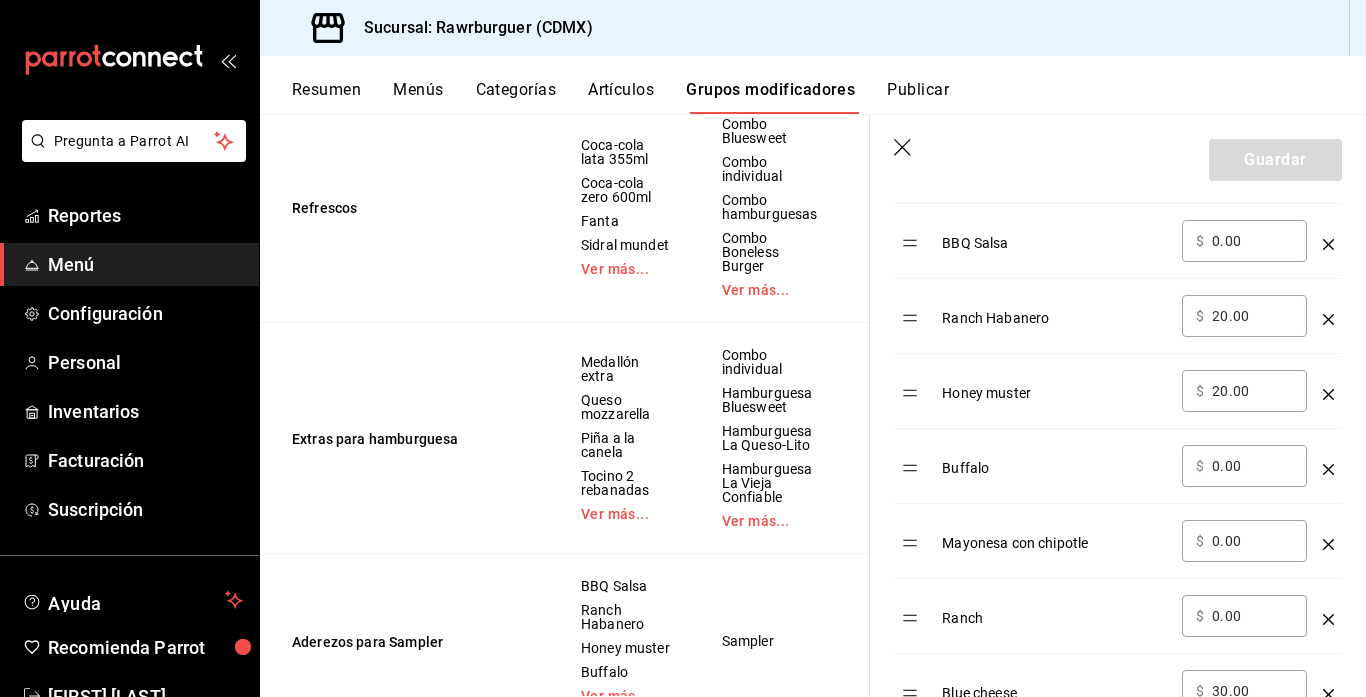 click on "20.00" at bounding box center [1252, 316] 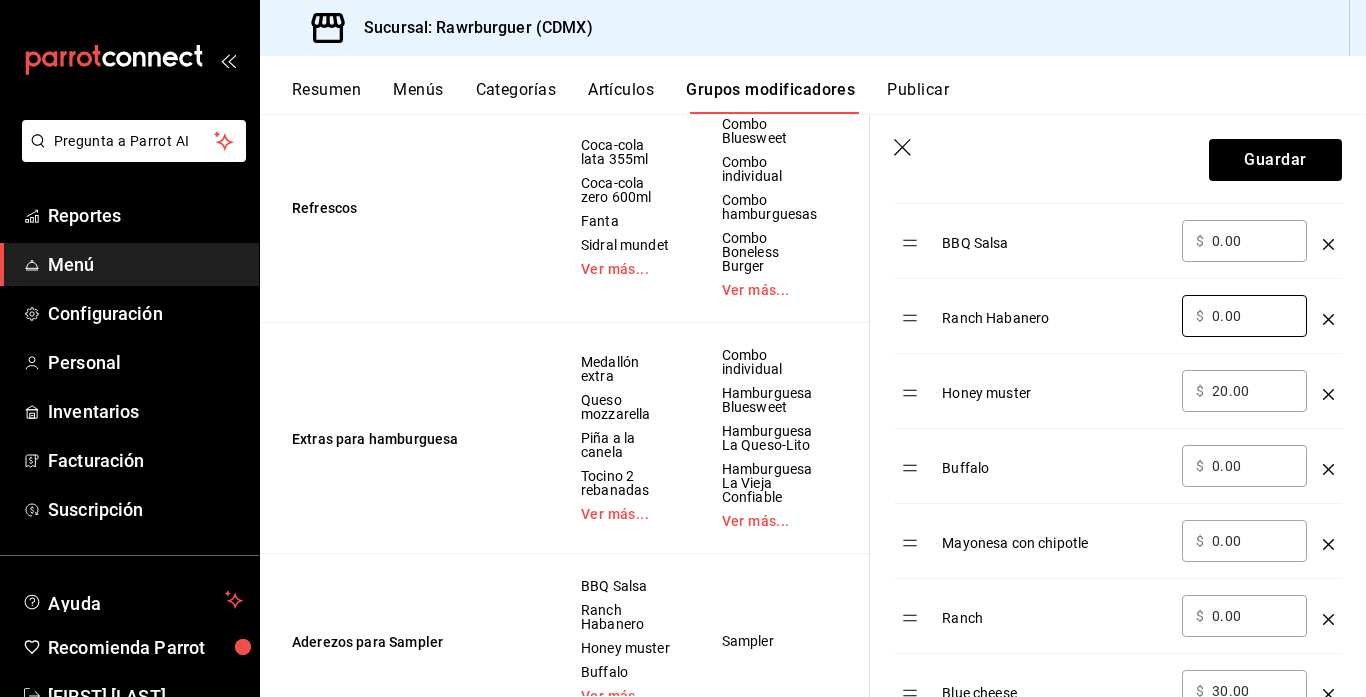 type on "0.00" 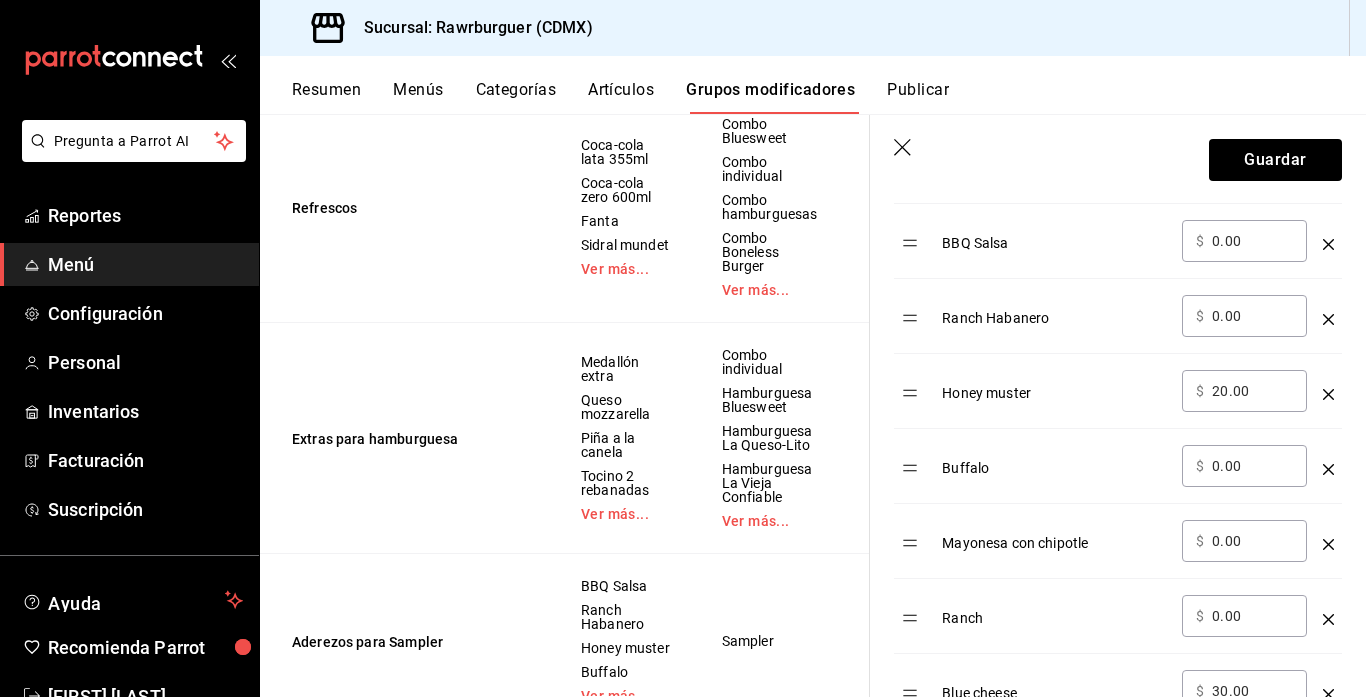click on "20.00" at bounding box center (1252, 391) 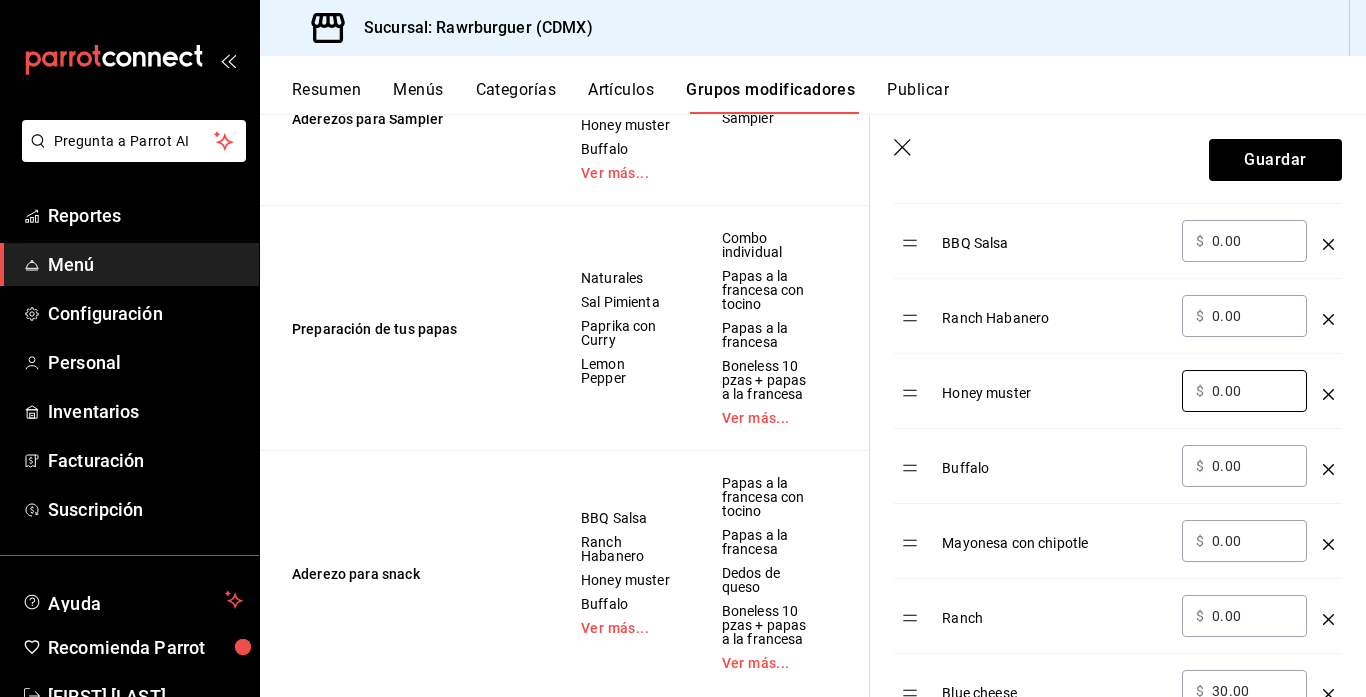 scroll, scrollTop: 1474, scrollLeft: 0, axis: vertical 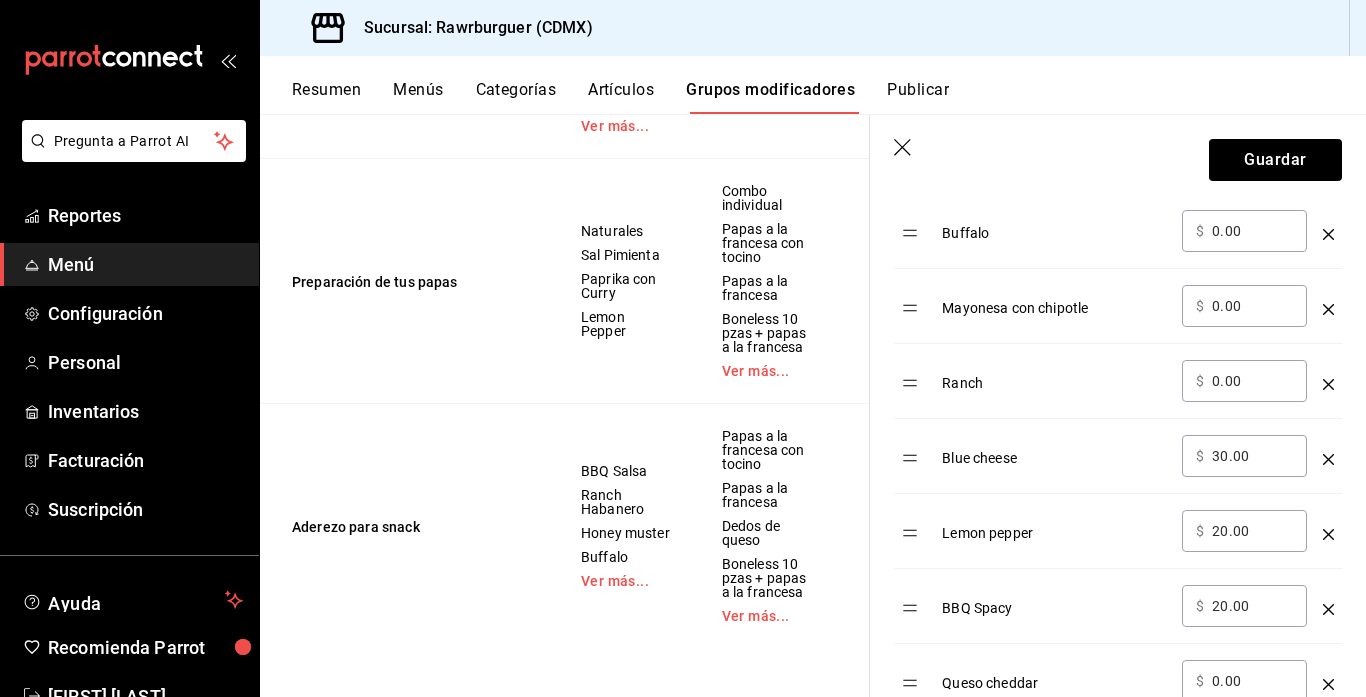 type on "0.00" 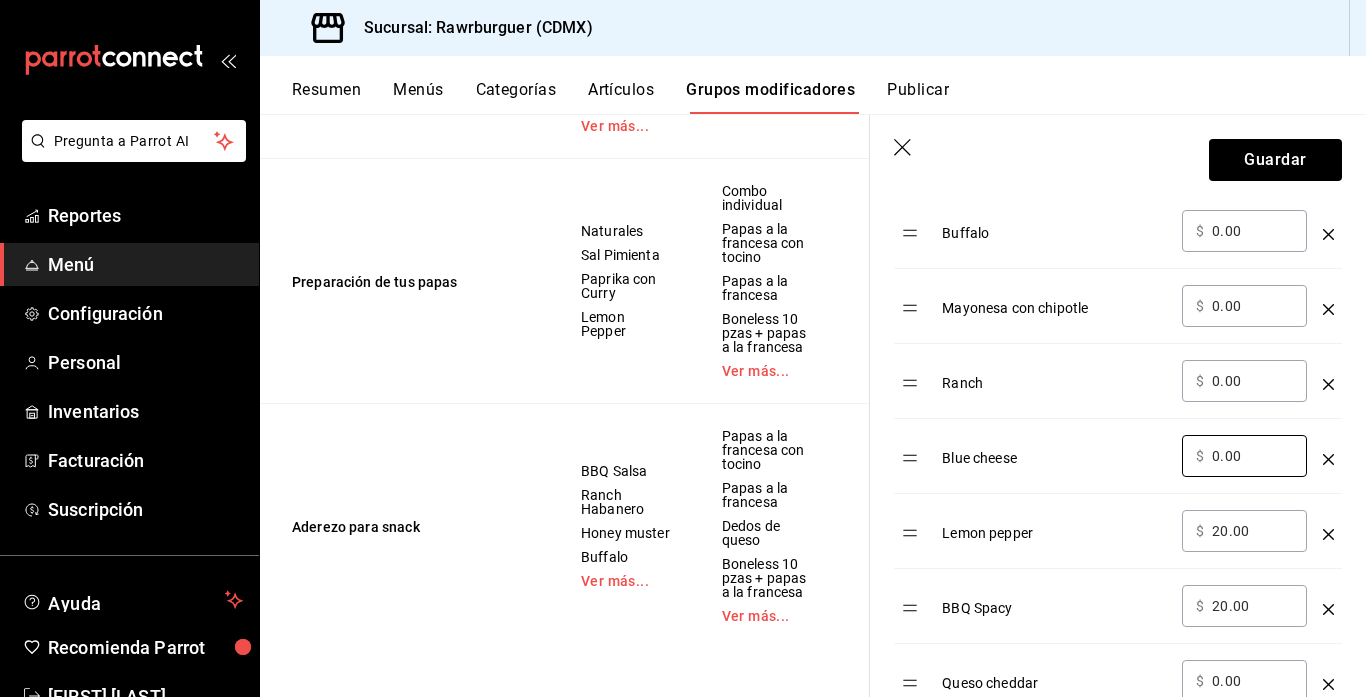 type on "0.00" 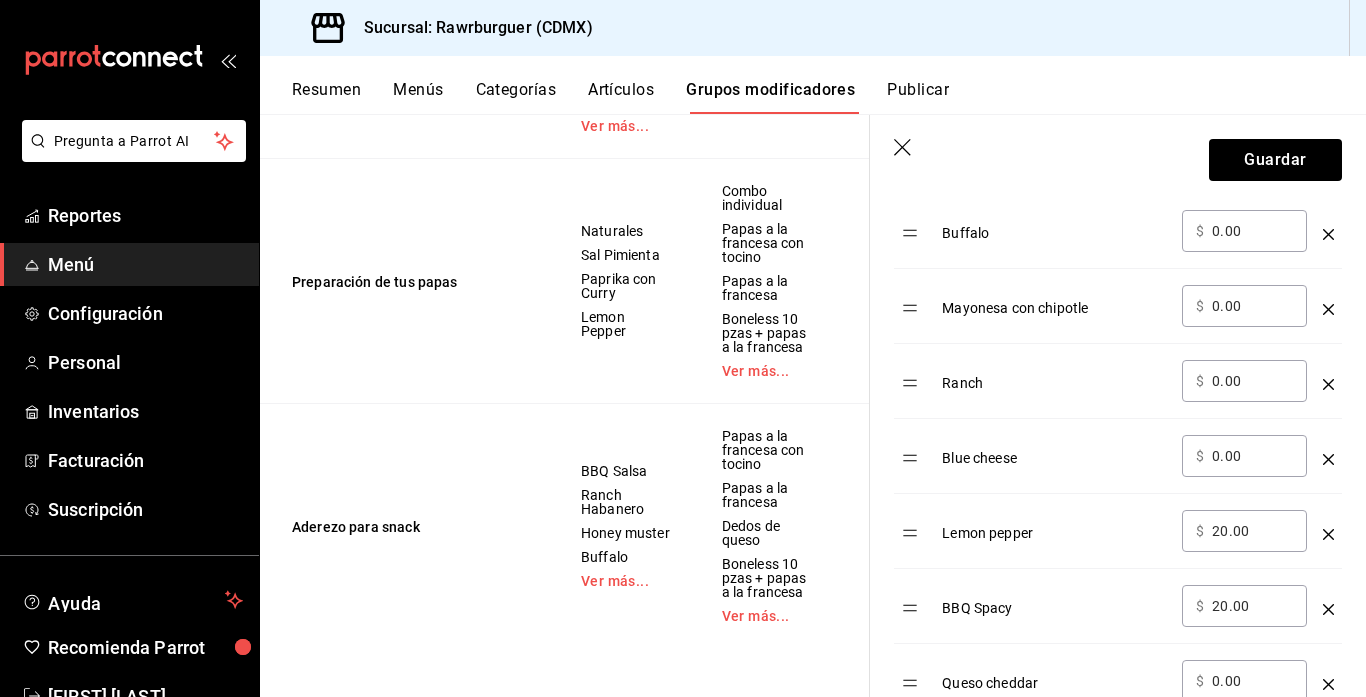 click on "20.00" at bounding box center [1252, 531] 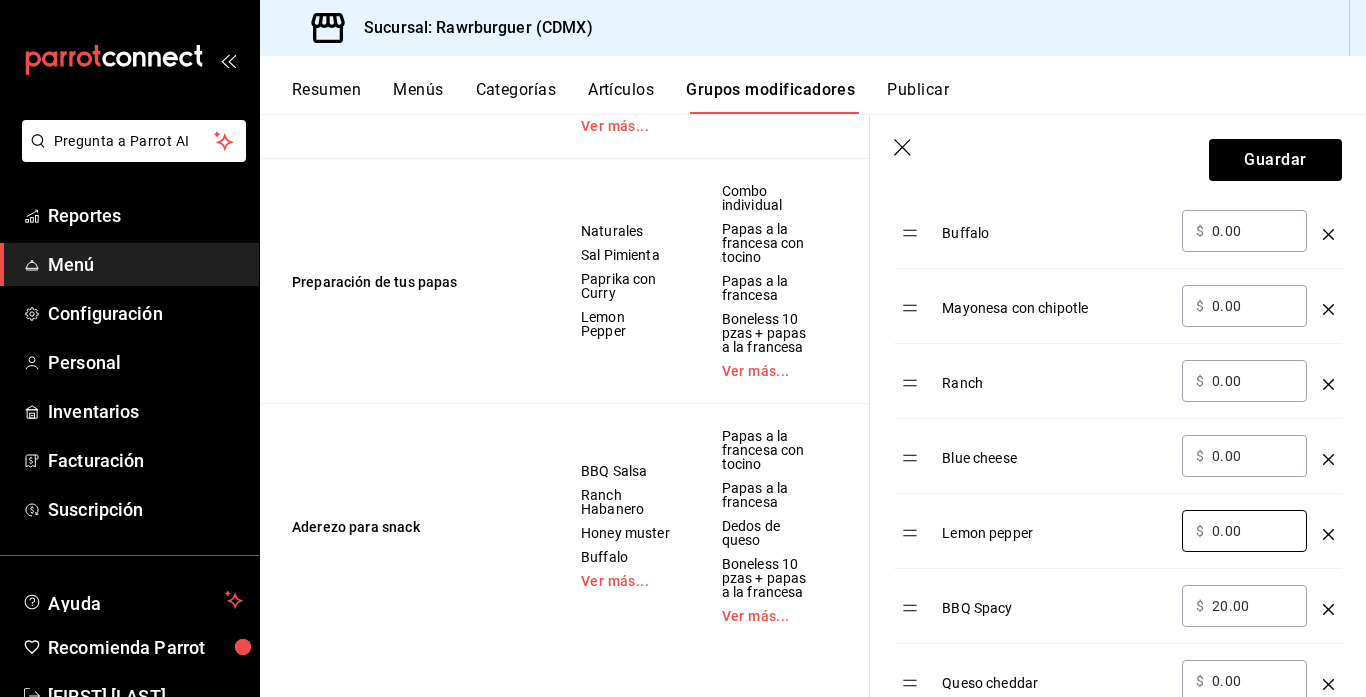 type on "0.00" 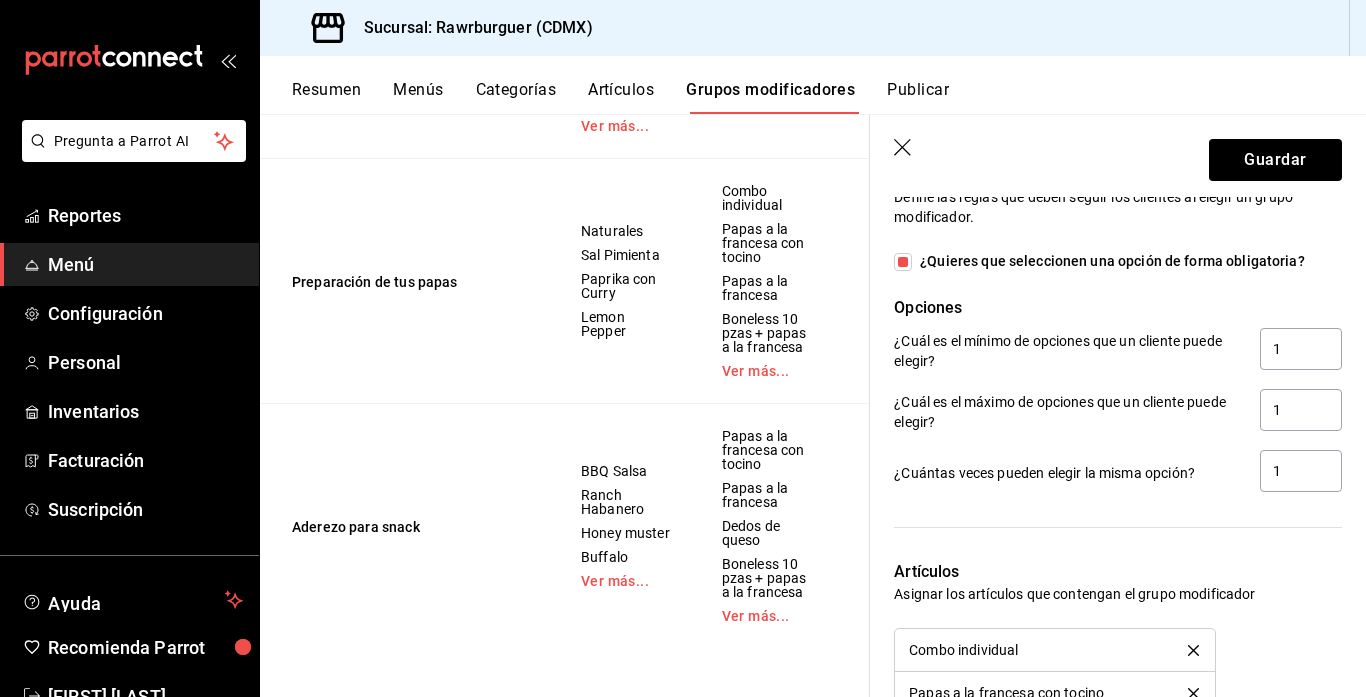 scroll, scrollTop: 1689, scrollLeft: 0, axis: vertical 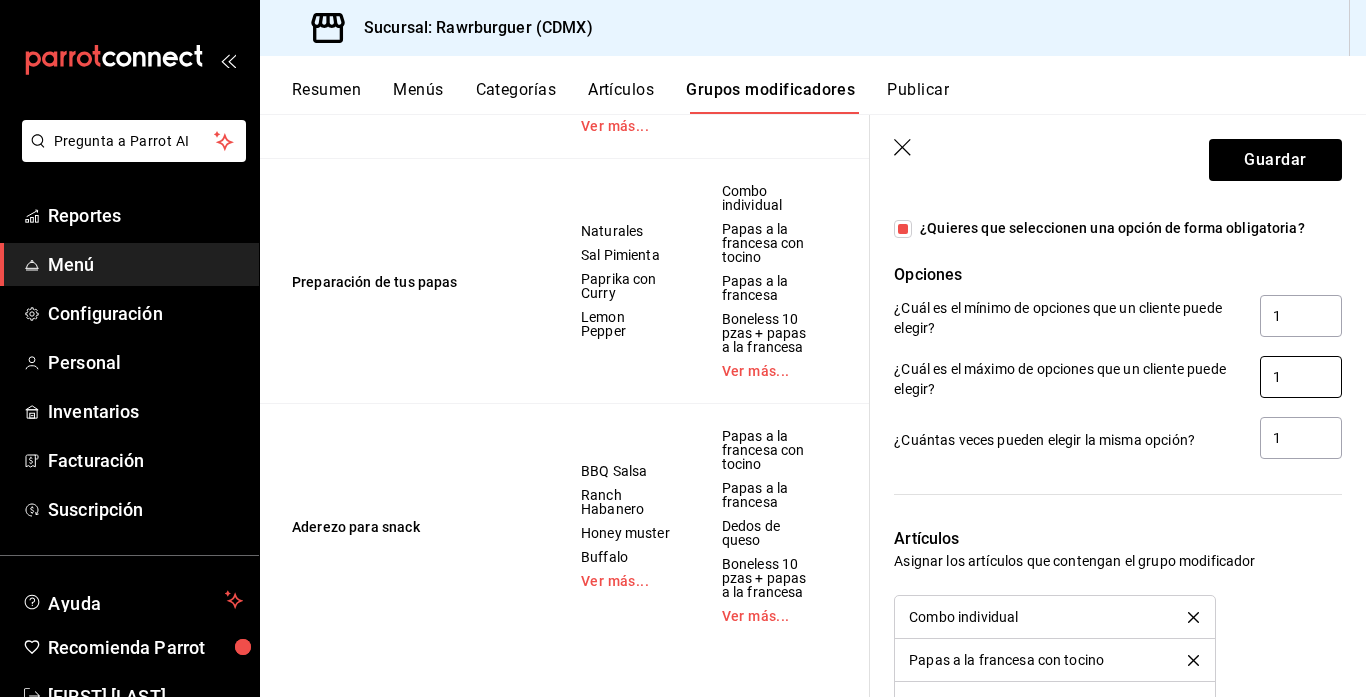 type on "0.00" 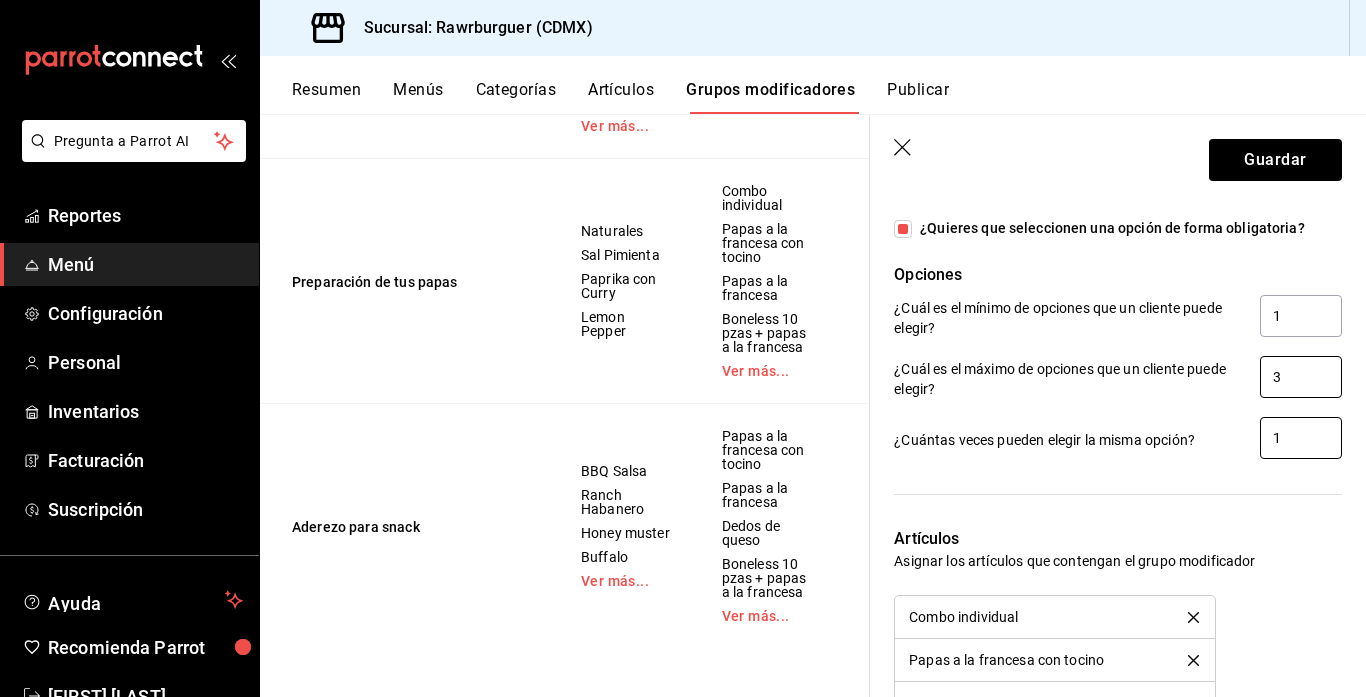 type on "3" 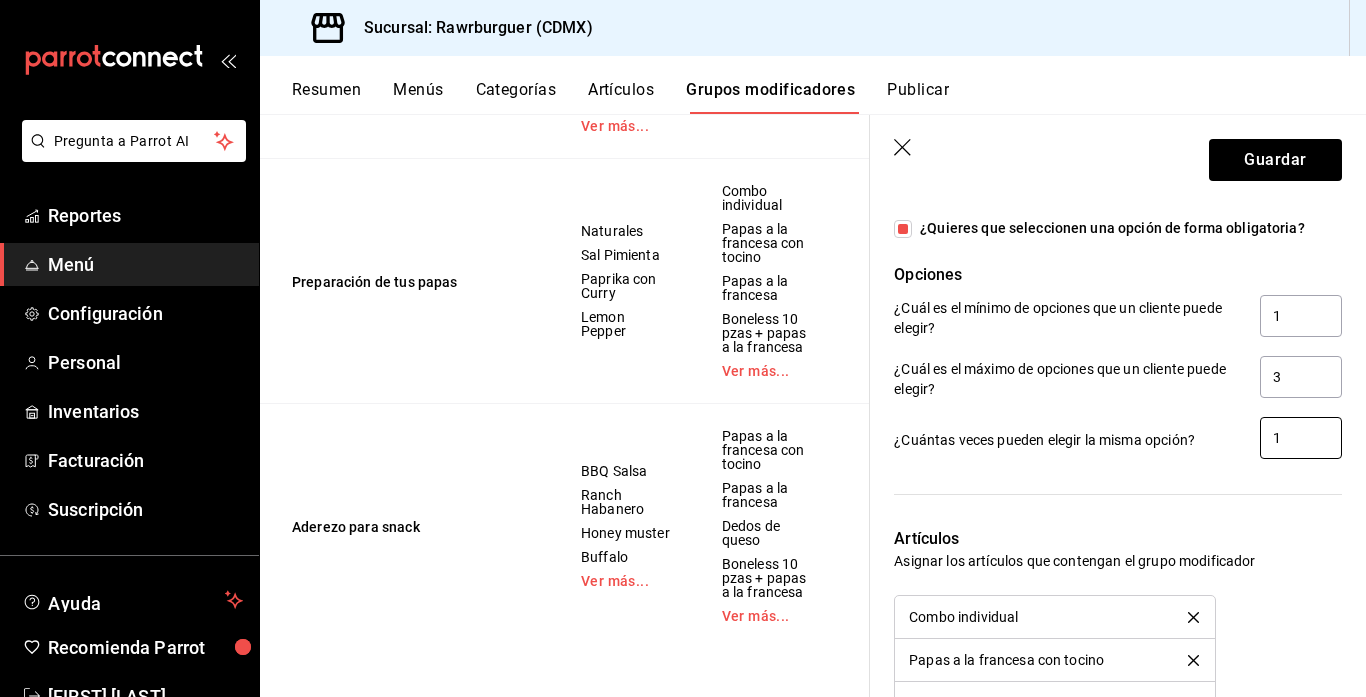 click on "1" at bounding box center [1301, 438] 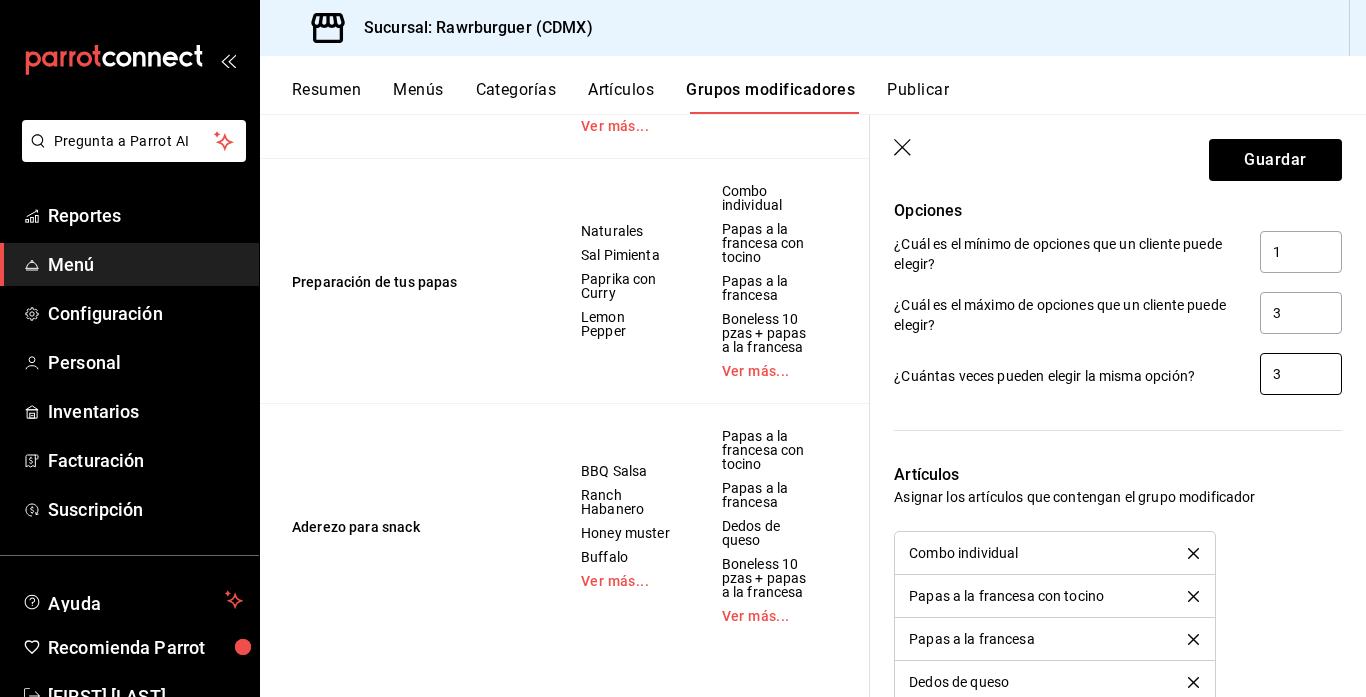 scroll, scrollTop: 1701, scrollLeft: 0, axis: vertical 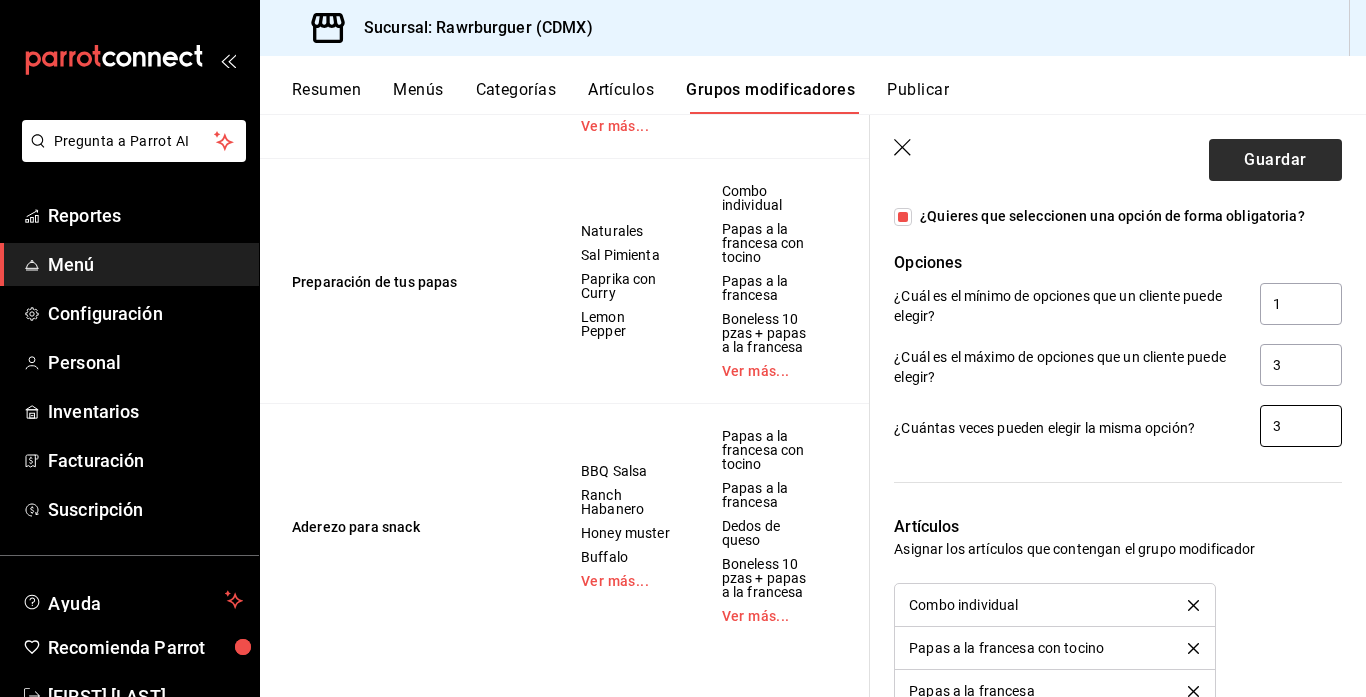 type on "3" 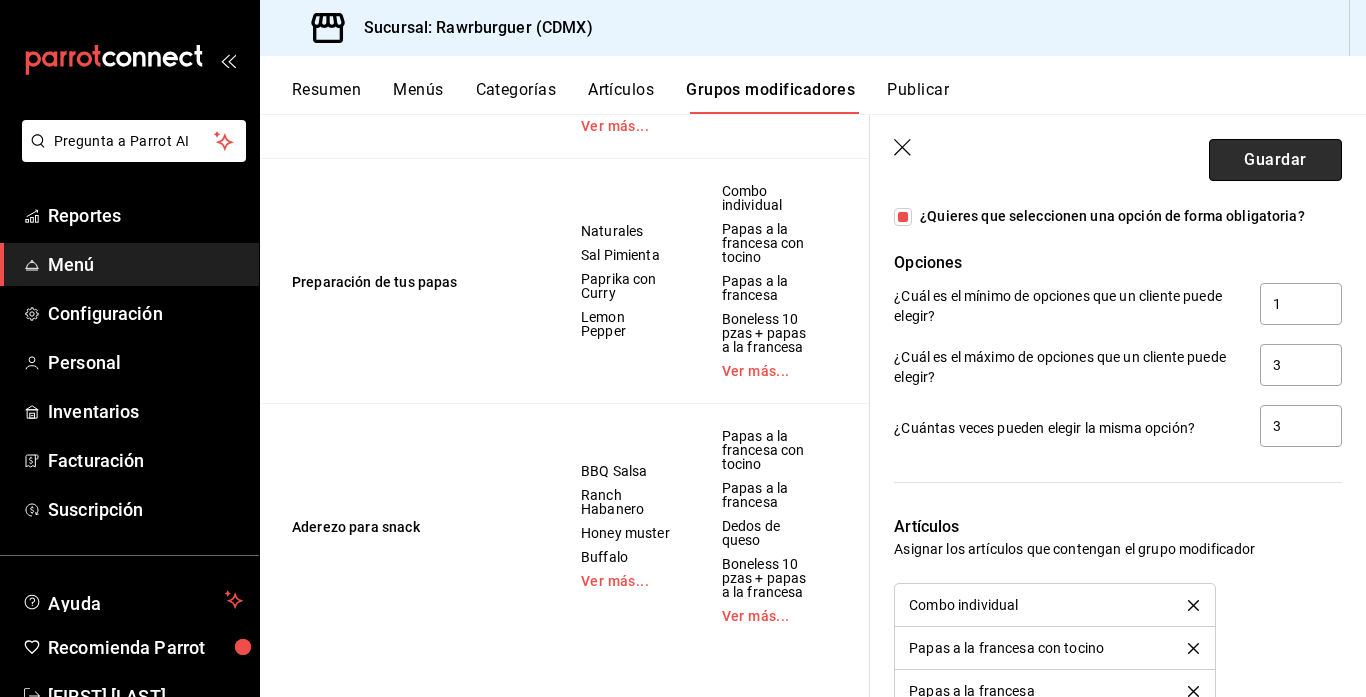 click on "Guardar" at bounding box center [1275, 160] 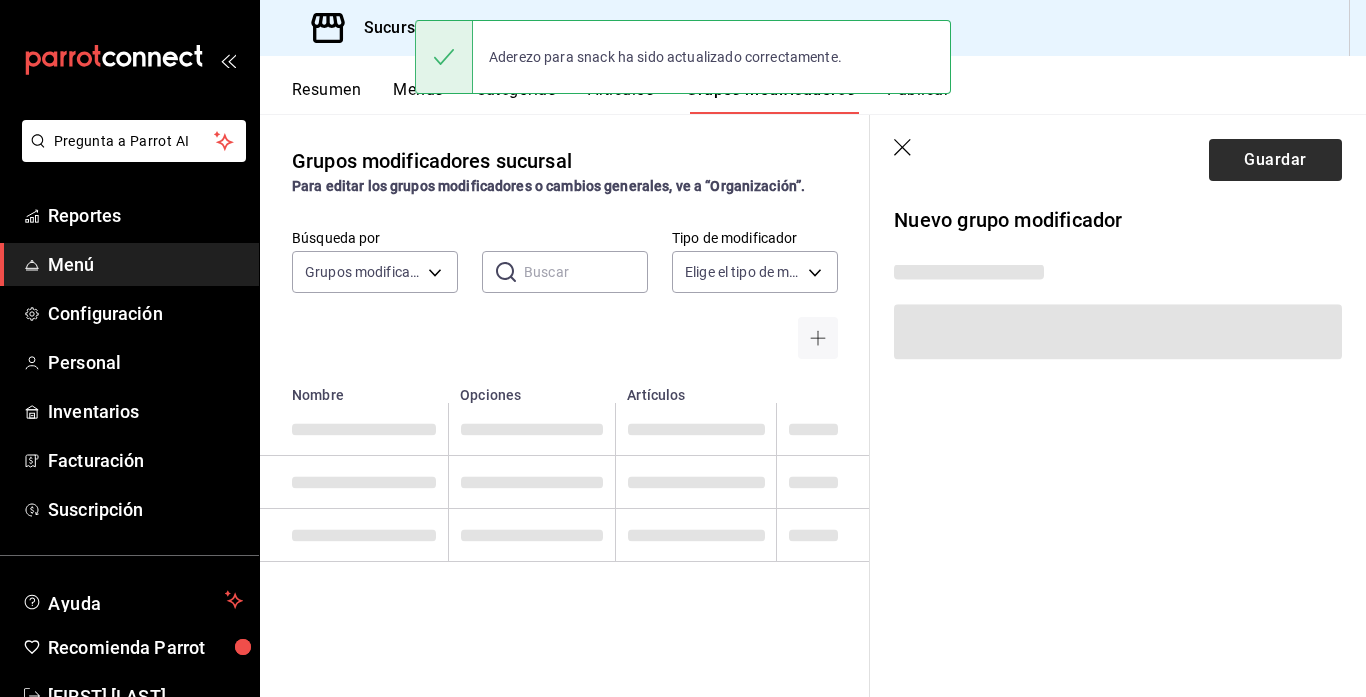 scroll, scrollTop: 0, scrollLeft: 0, axis: both 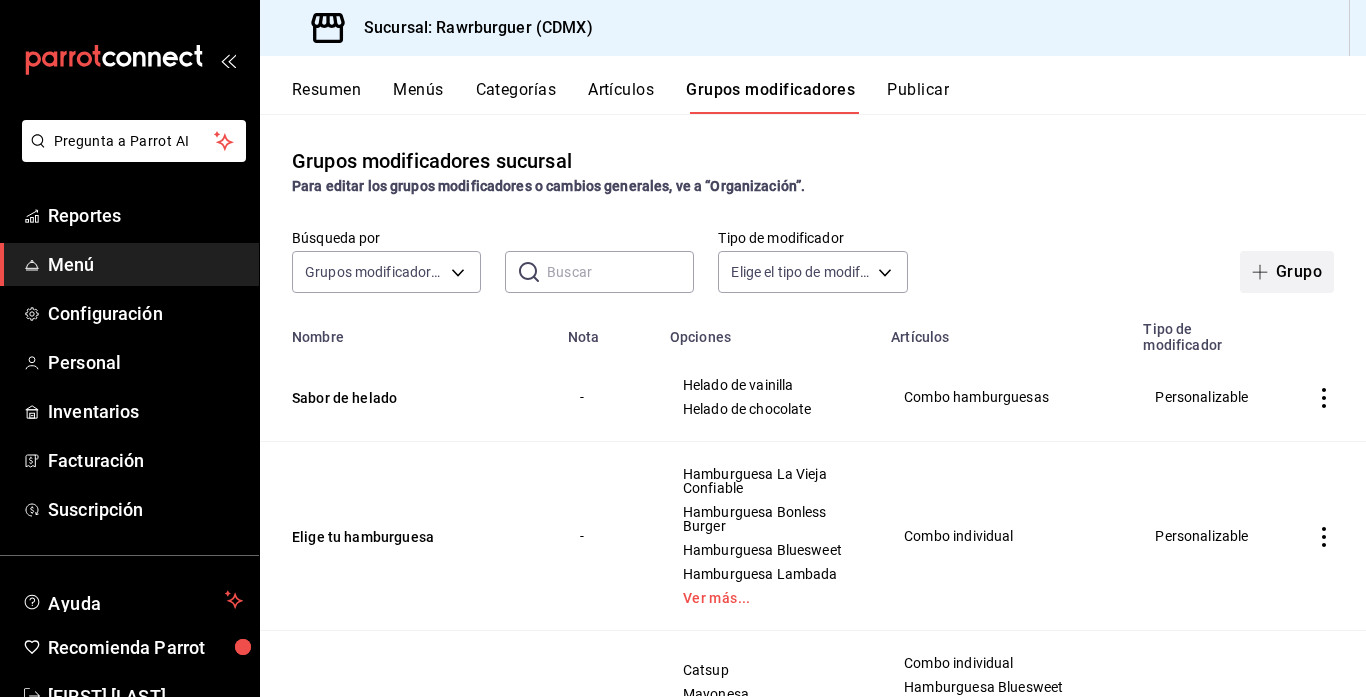 click on "Grupo" at bounding box center (1287, 272) 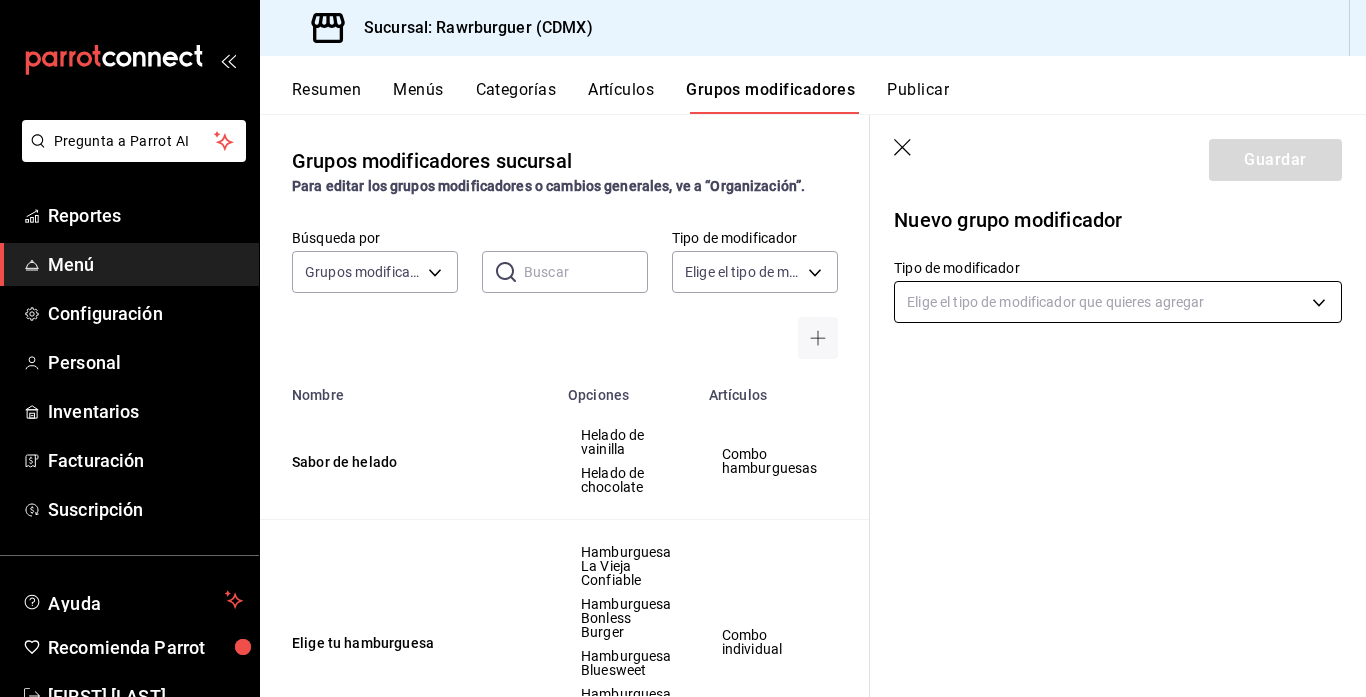 click on "Pregunta a Parrot AI Reportes   Menú   Configuración   Personal   Inventarios   Facturación   Suscripción   Ayuda Recomienda Parrot   [FIRST] [LAST]   Sugerir nueva función   Sucursal: Rawrburguer ([CITY]) Resumen Menús Categorías Artículos Grupos modificadores Publicar Grupos modificadores sucursal Para editar los grupos modificadores o cambios generales, ve a “Organización”. Búsqueda por Grupos modificadores GROUP ​ ​ Tipo de modificador Elige el tipo de modificador Nombre Opciones Artículos Sabor de helado Helado de vainilla Helado de chocolate Combo hamburguesas Elige tu hamburguesa Hamburguesa La Vieja Confiable Hamburguesa Bonless Burger Hamburguesa Bluesweet Hamburguesa Lambada Ver más... Combo individual Aderezos para hamburguesas Catsup Mayonesa Mostaza Bbq Ver más... Combo individual Hamburguesa Bluesweet Hamburguesa La Queso-Lito Hamburguesa La Vieja Confiable Ver más... Refrescos Coca-cola lata 355ml Coca-cola zero 600ml Fanta Sidral mundet Ver más... Combo individual Buffalo" at bounding box center [683, 348] 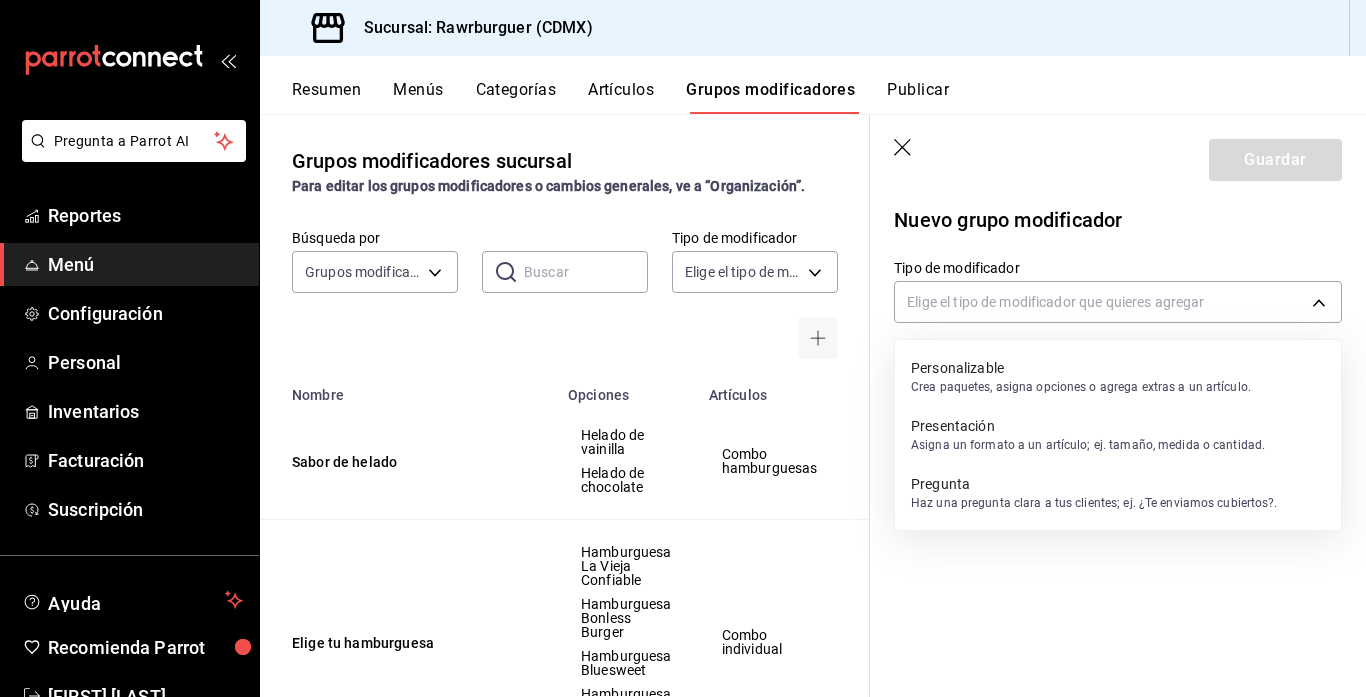 click on "Personalizable" at bounding box center [1081, 368] 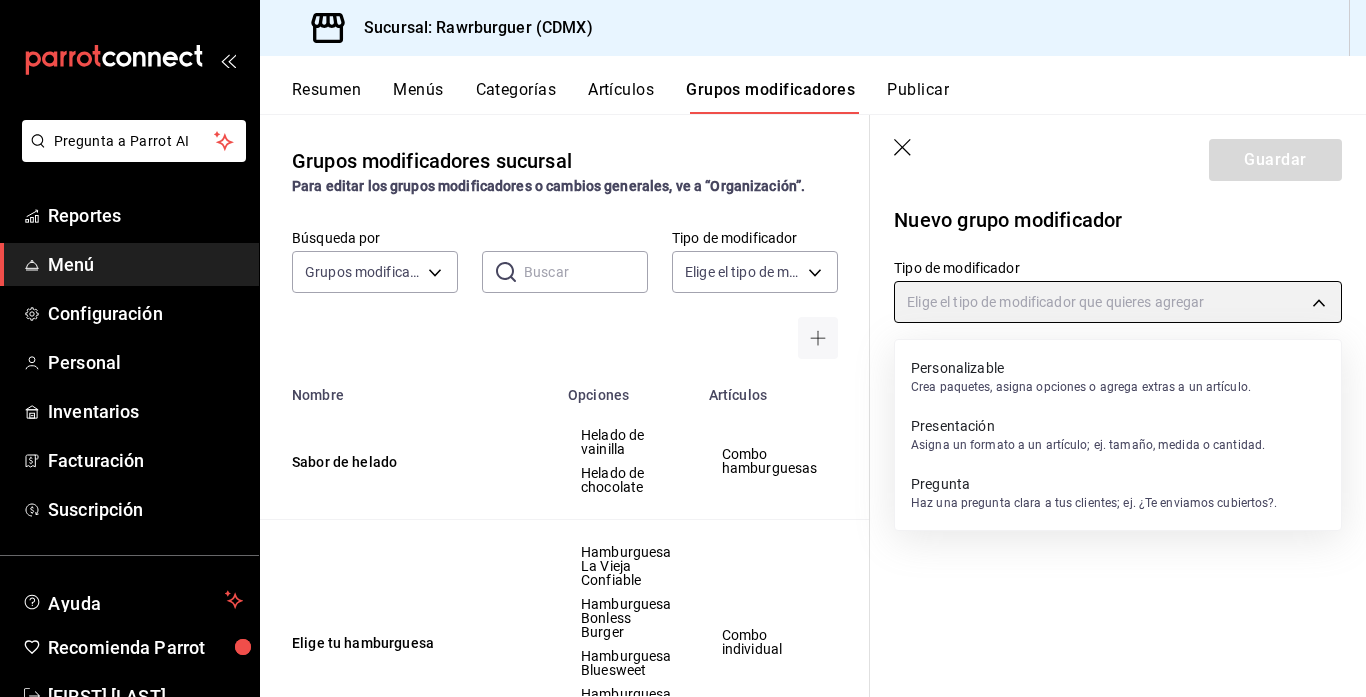 type on "CUSTOMIZABLE" 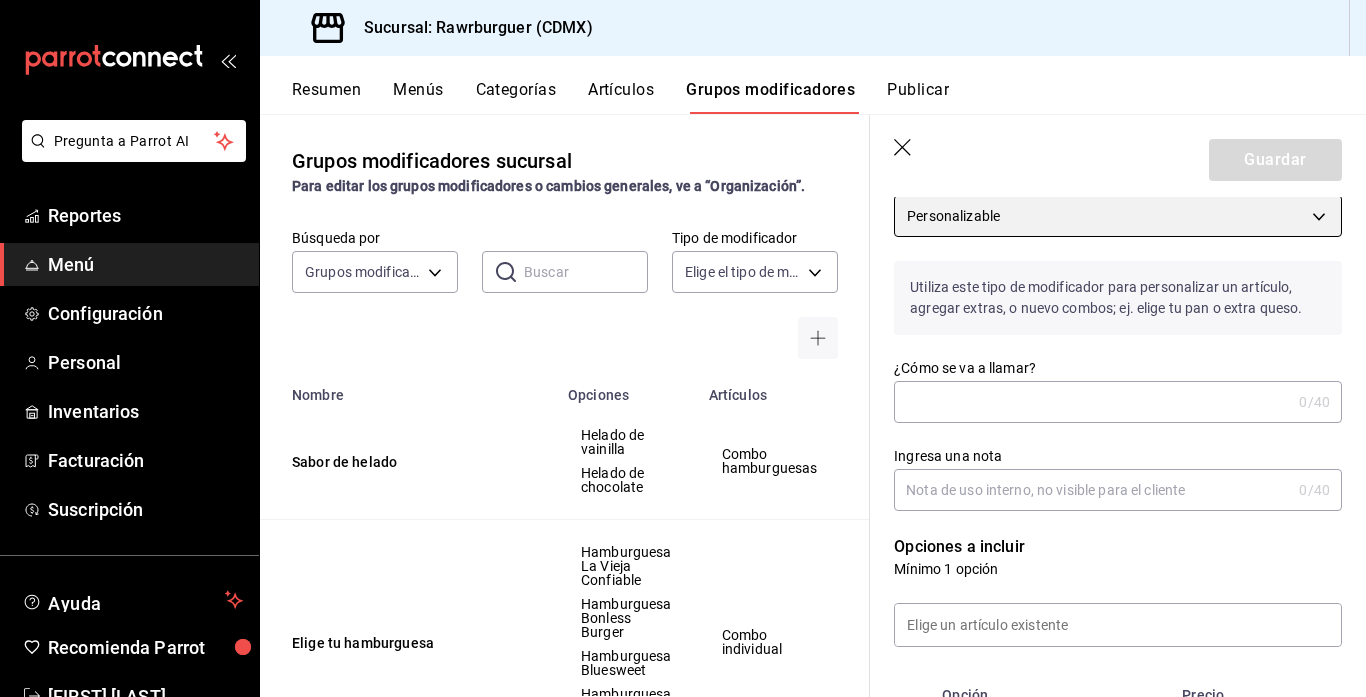 scroll, scrollTop: 87, scrollLeft: 0, axis: vertical 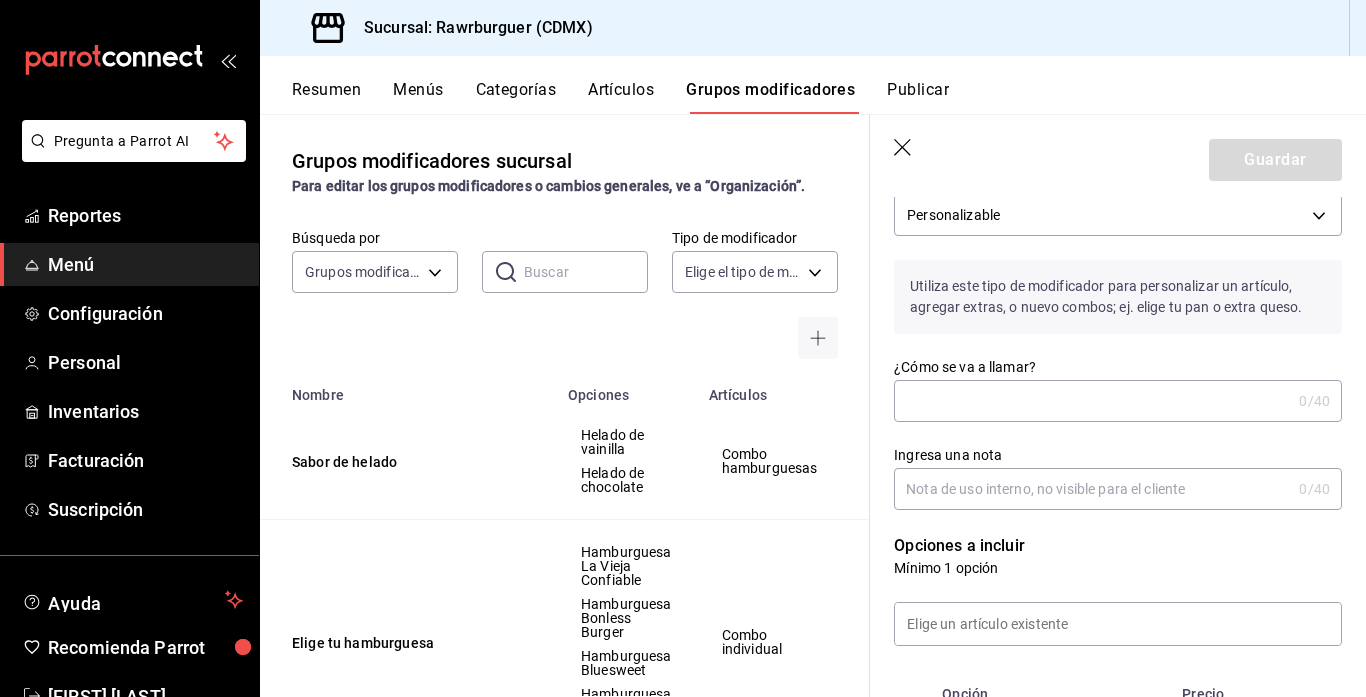 click on "¿Cómo se va a llamar?" at bounding box center (1092, 401) 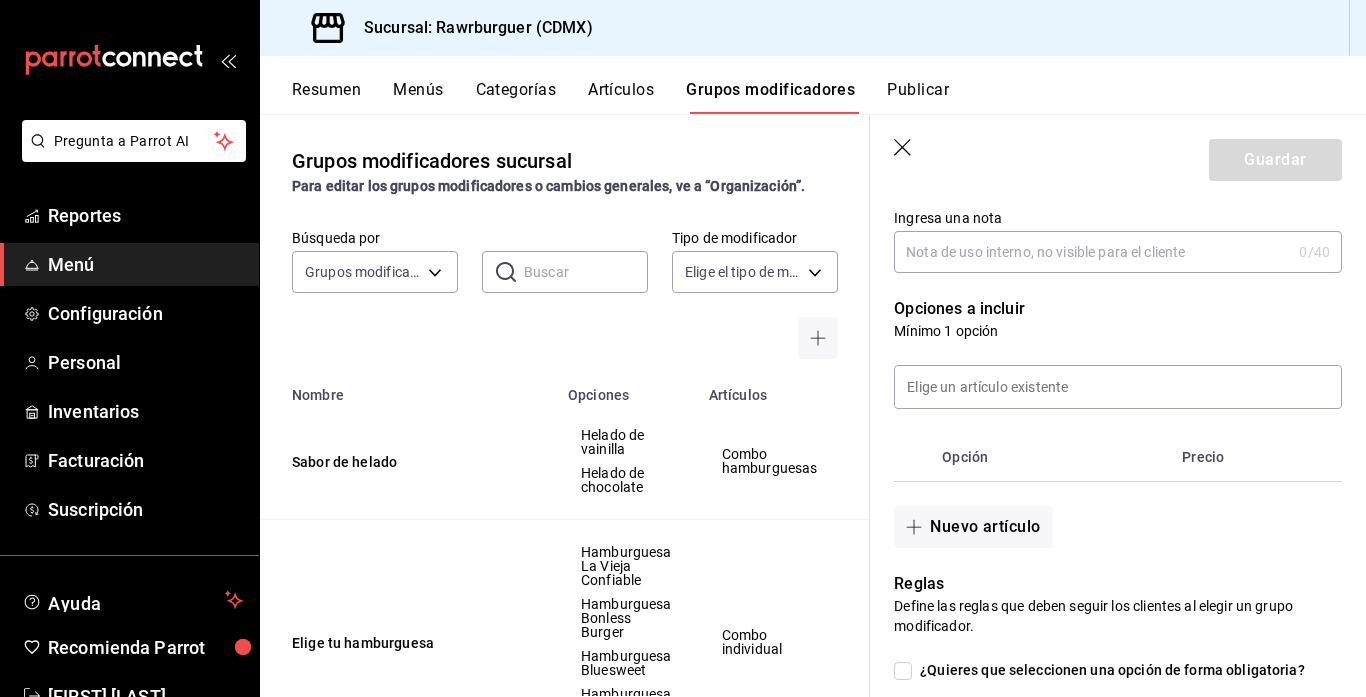 type on "Preparación de boneless burger" 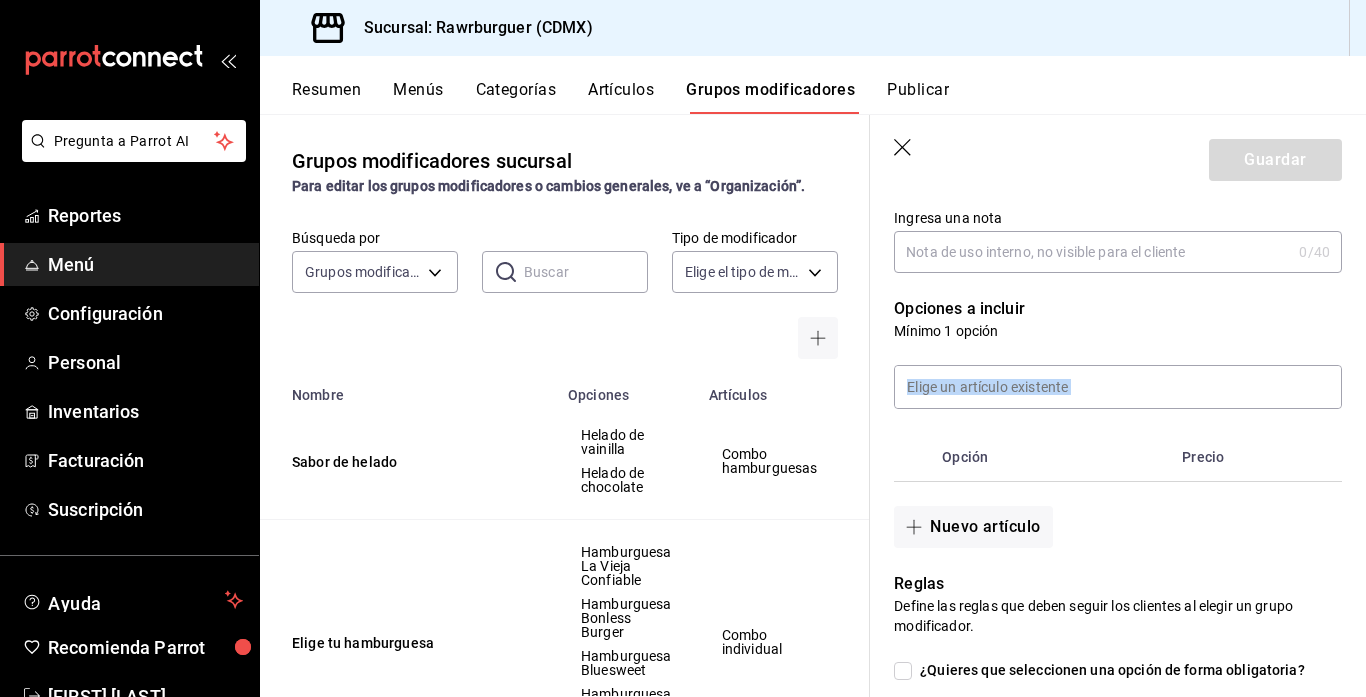 drag, startPoint x: 1162, startPoint y: 434, endPoint x: 1088, endPoint y: 341, distance: 118.84864 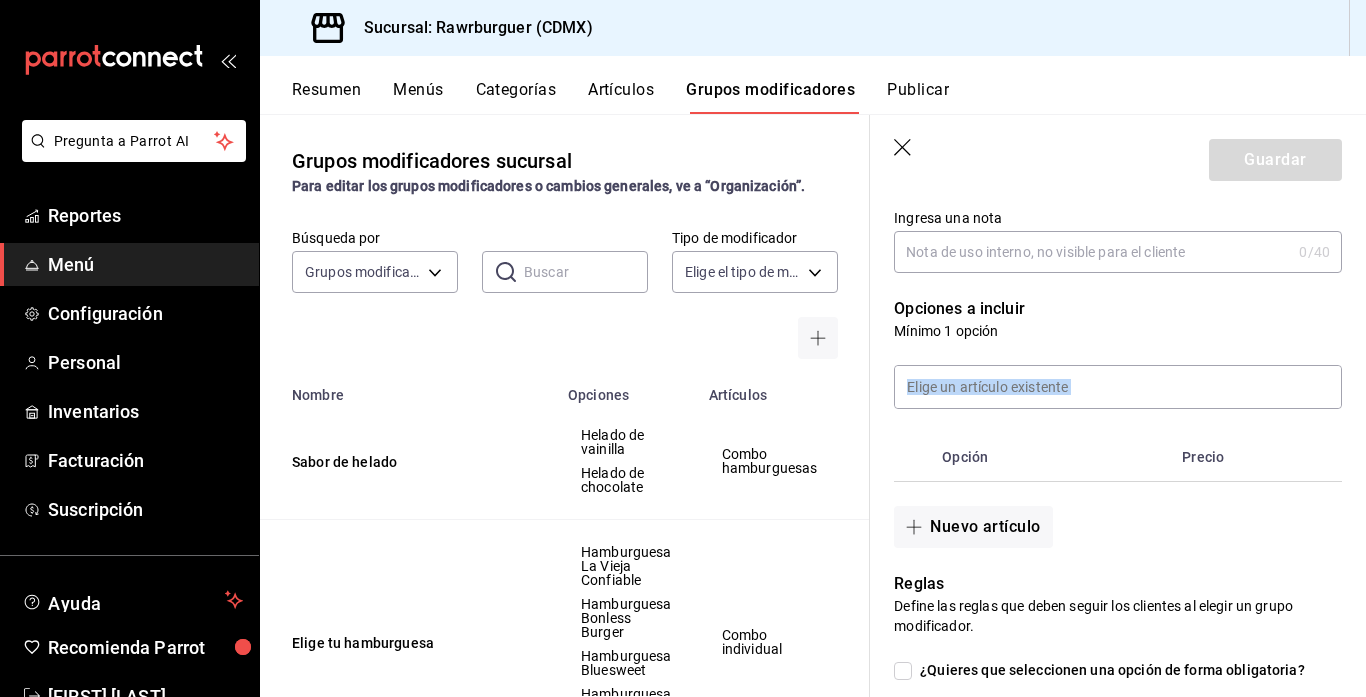 click at bounding box center [1106, 375] 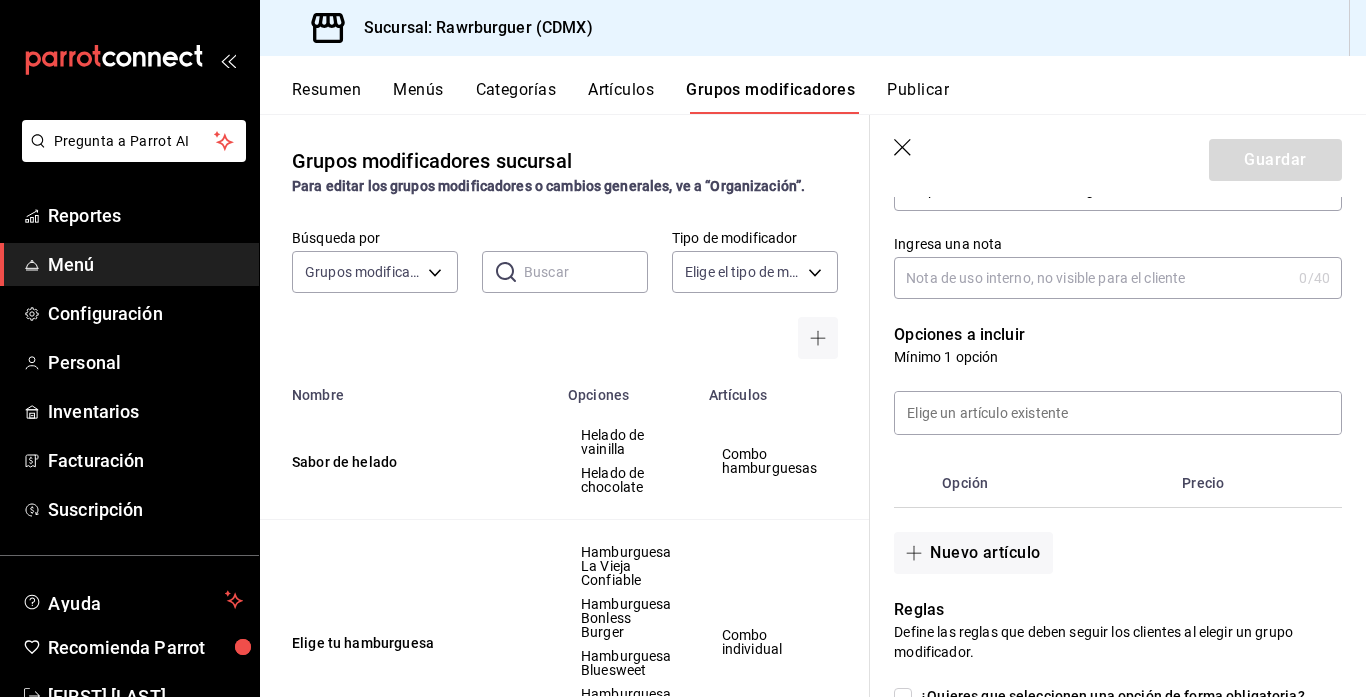 scroll, scrollTop: 245, scrollLeft: 0, axis: vertical 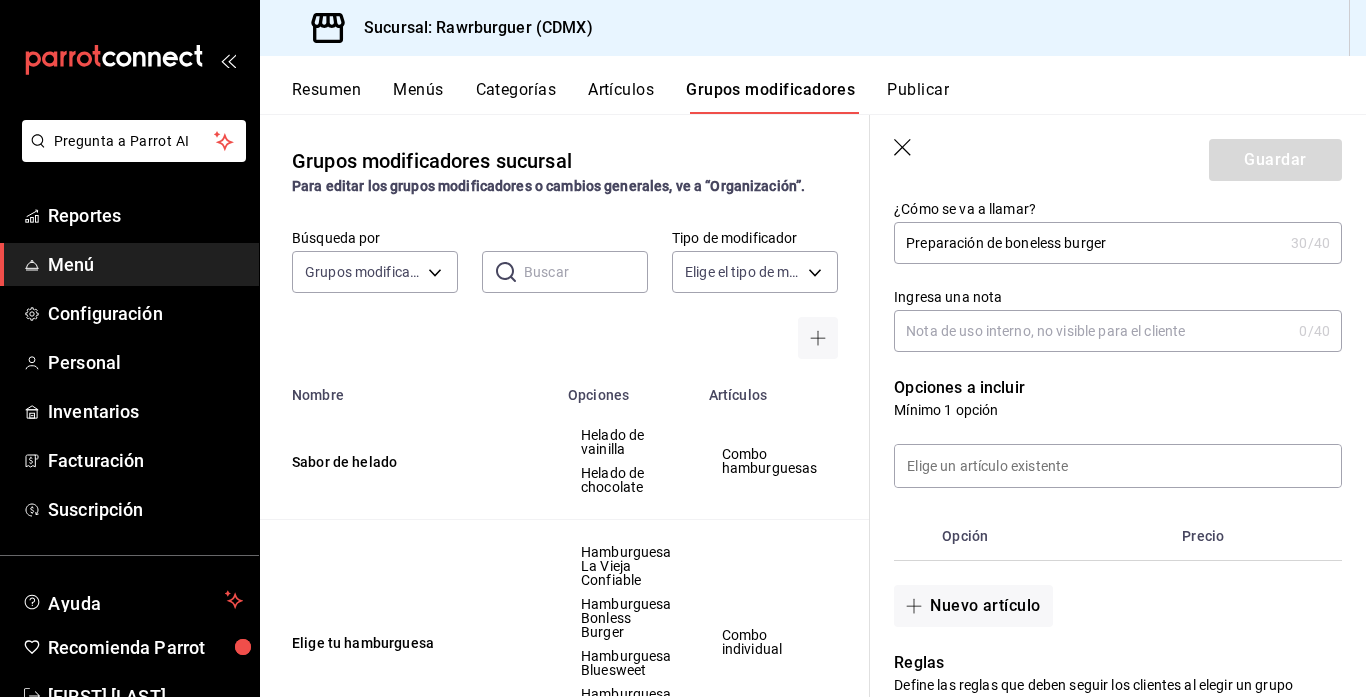 click on "Ingresa una nota" at bounding box center [1092, 331] 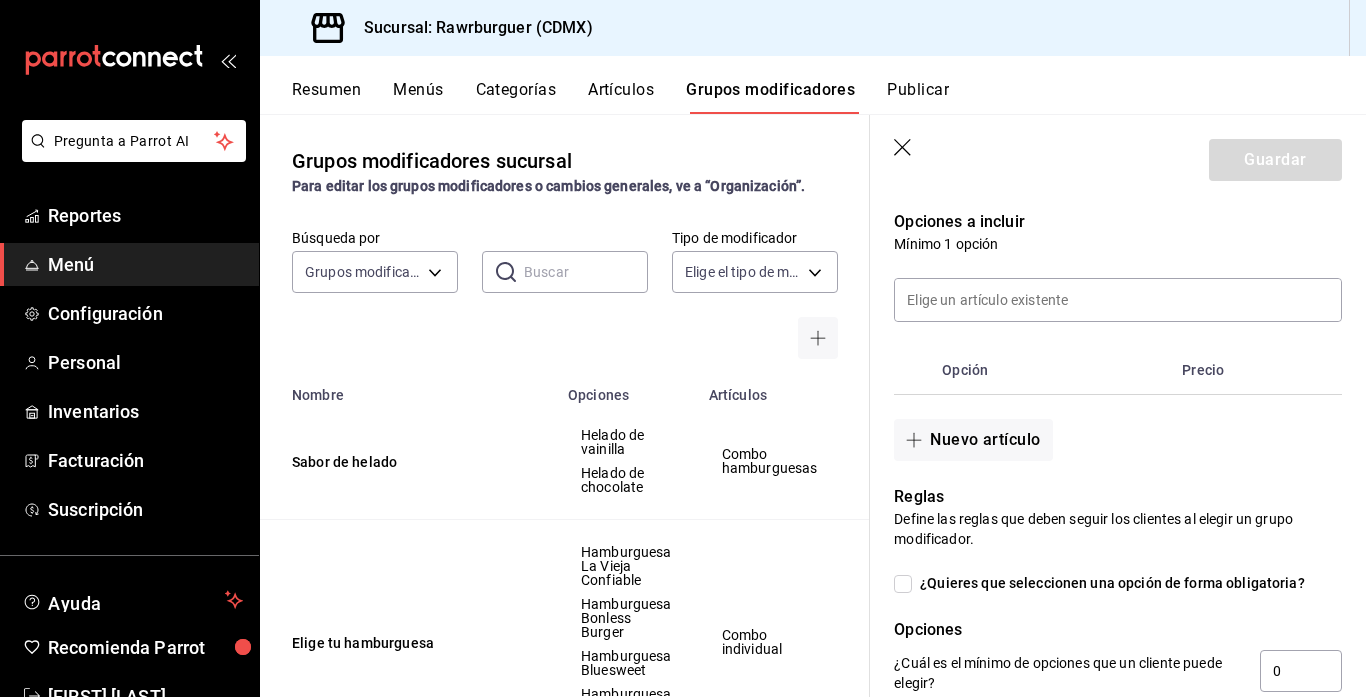 scroll, scrollTop: 414, scrollLeft: 0, axis: vertical 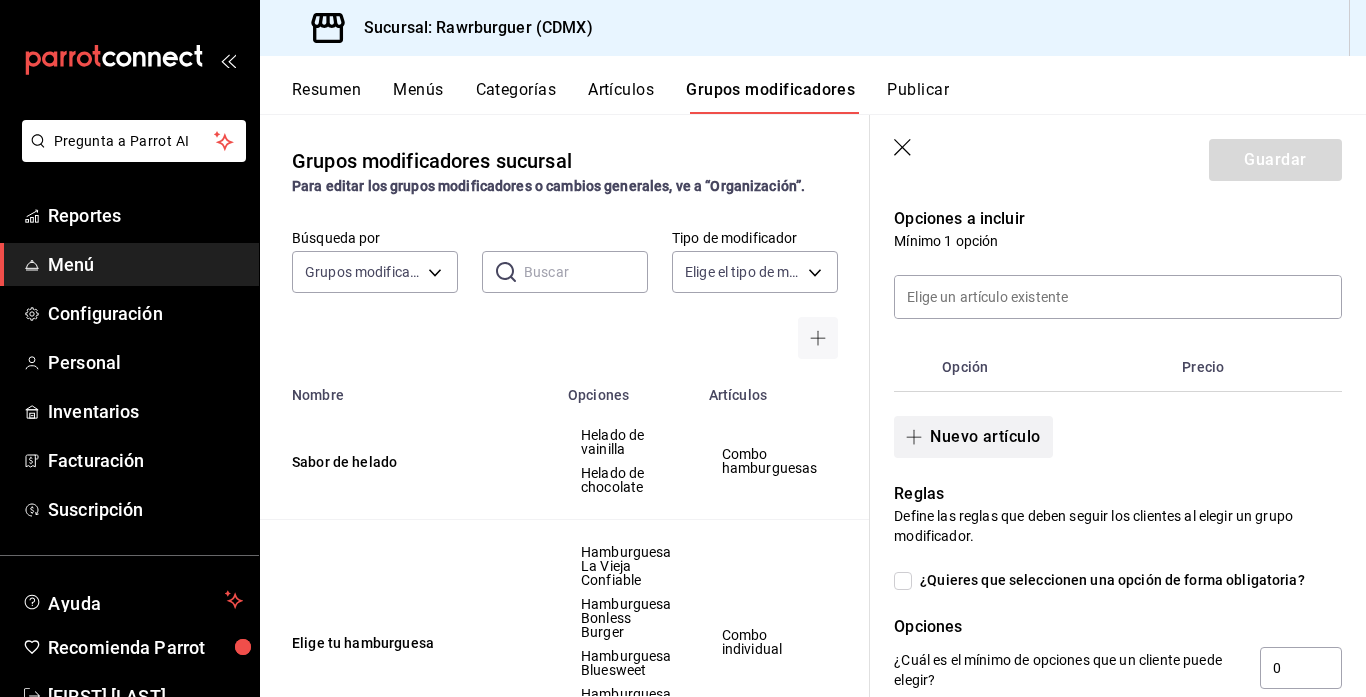 click on "Nuevo artículo" at bounding box center (973, 437) 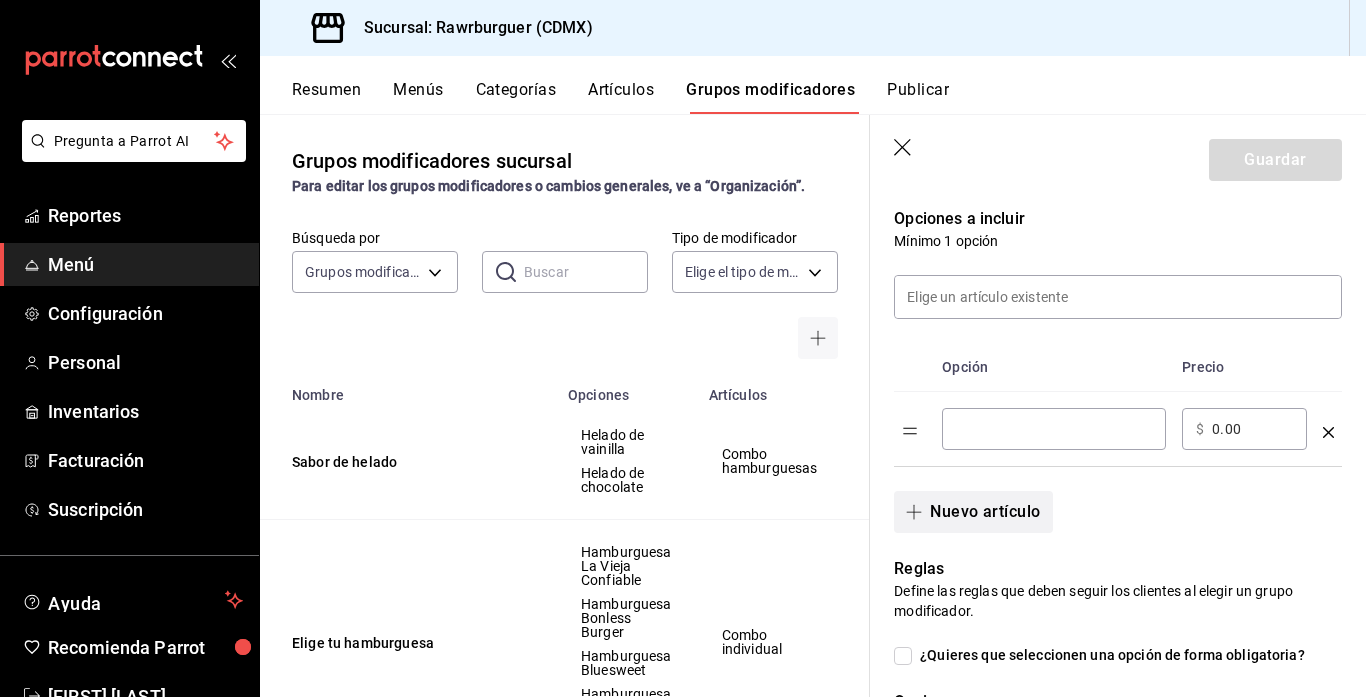 click on "Nuevo artículo" at bounding box center [973, 512] 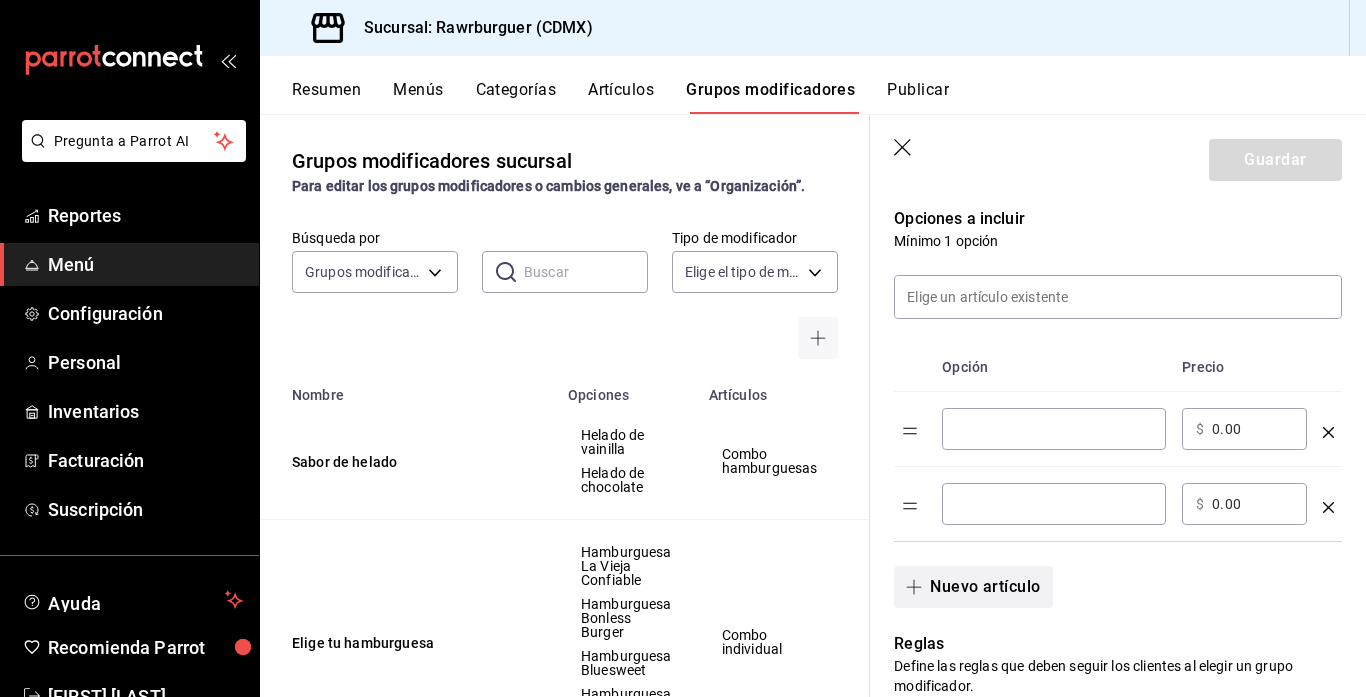 click on "Nuevo artículo" at bounding box center [973, 587] 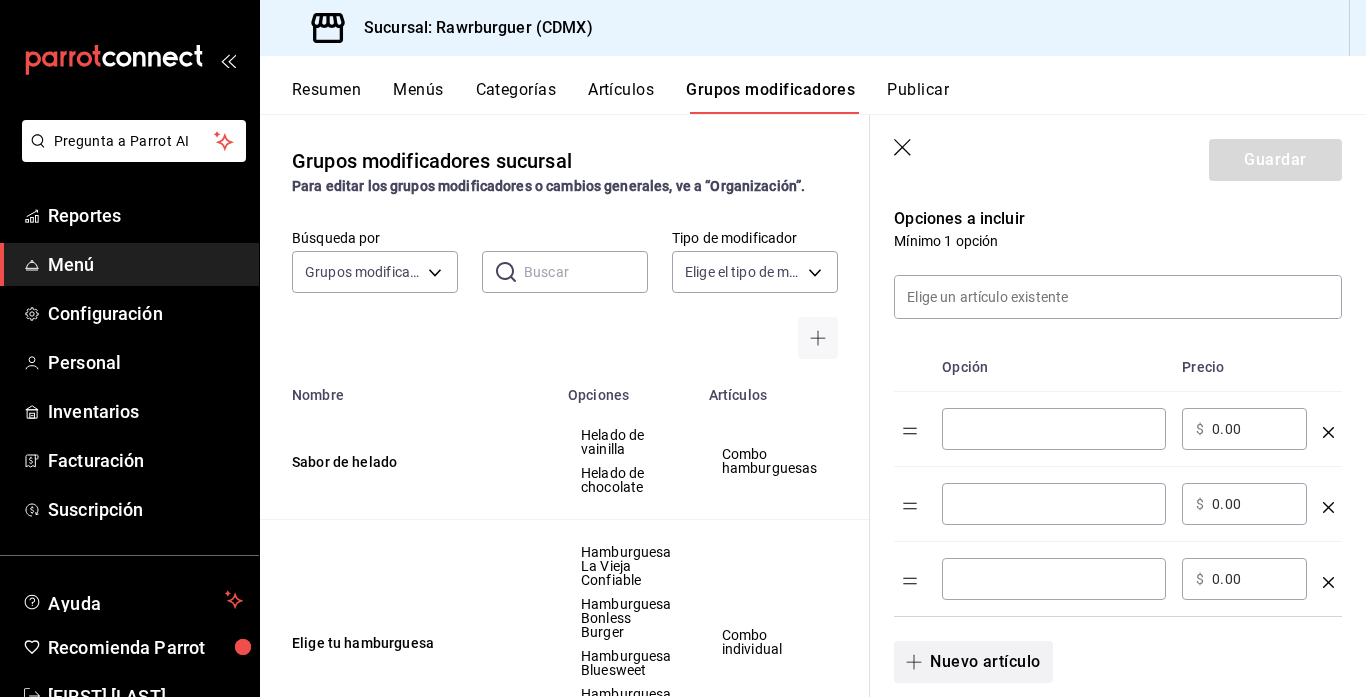 click on "Nuevo artículo" at bounding box center [973, 662] 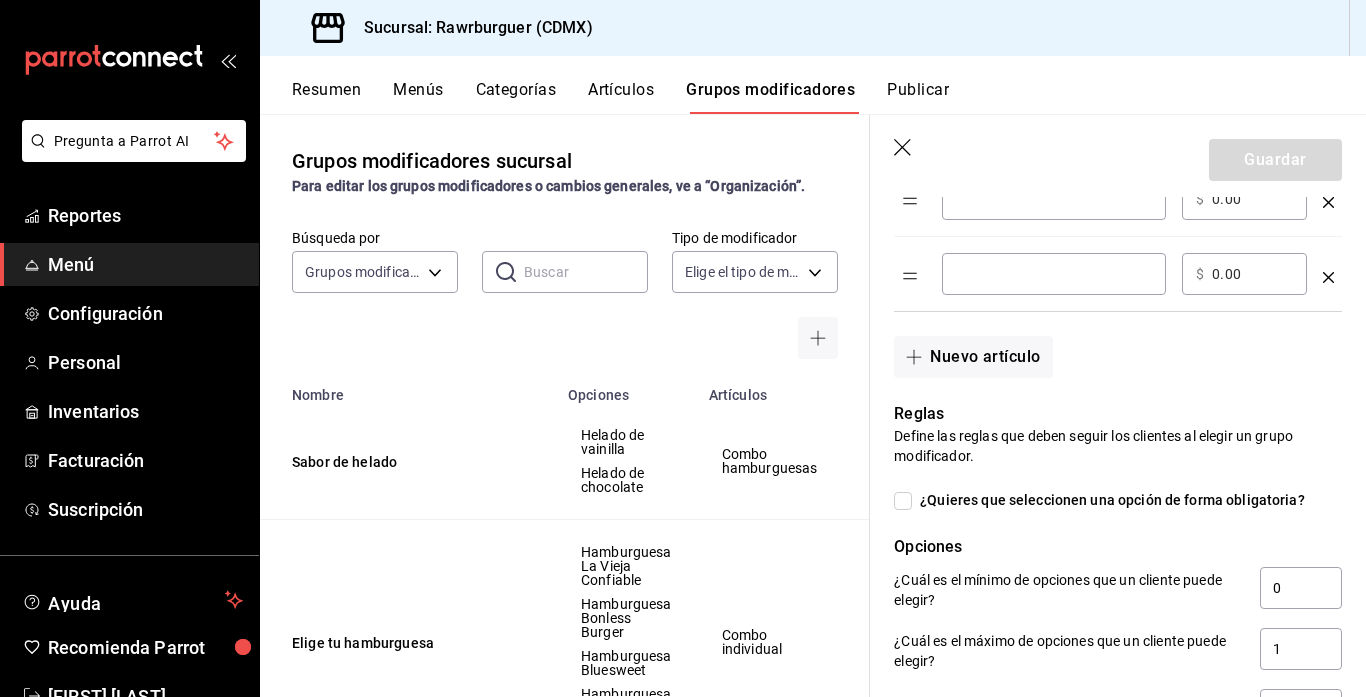 scroll, scrollTop: 827, scrollLeft: 0, axis: vertical 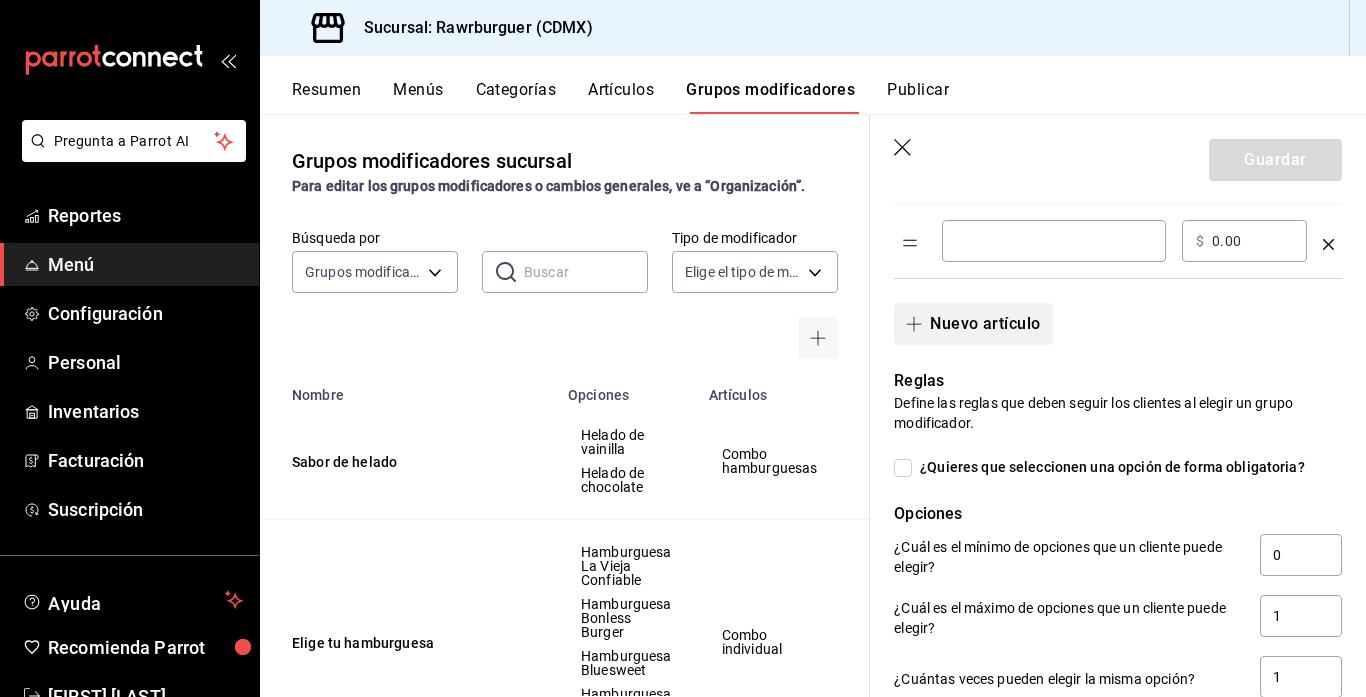 click on "Nuevo artículo" at bounding box center (973, 324) 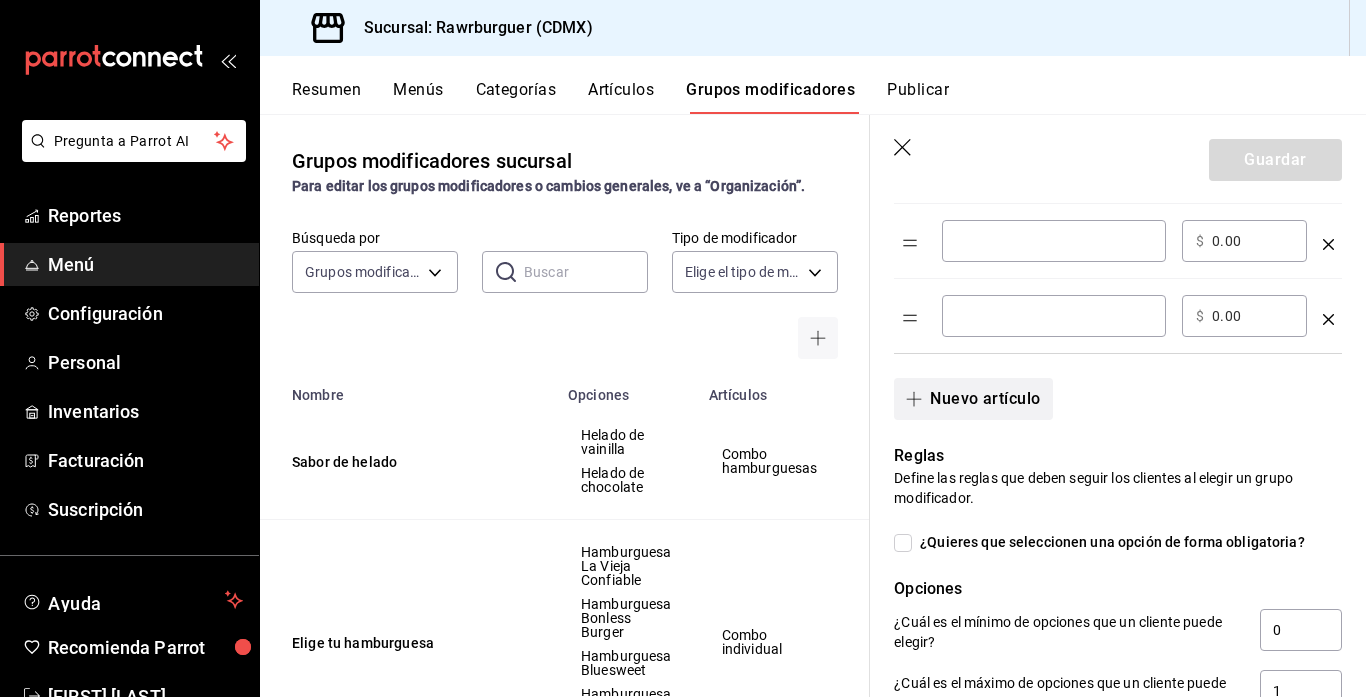click on "Nuevo artículo" at bounding box center (973, 399) 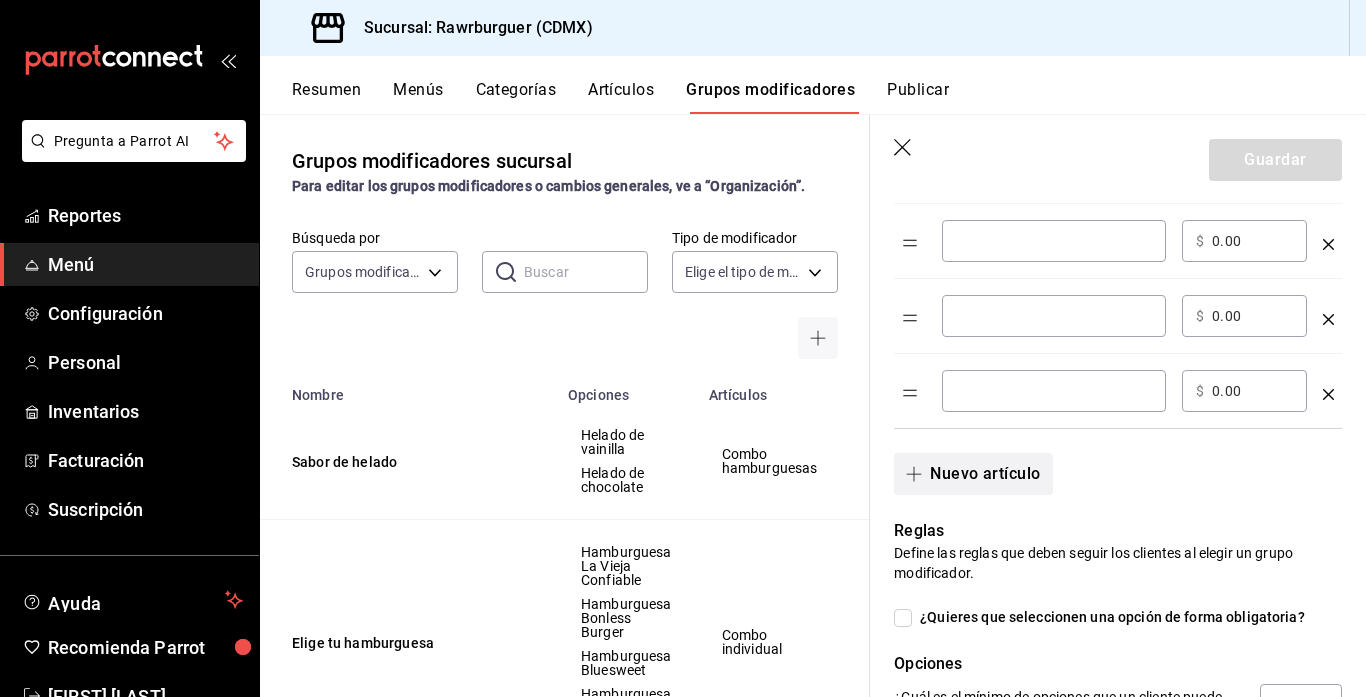 click on "Nuevo artículo" at bounding box center [973, 474] 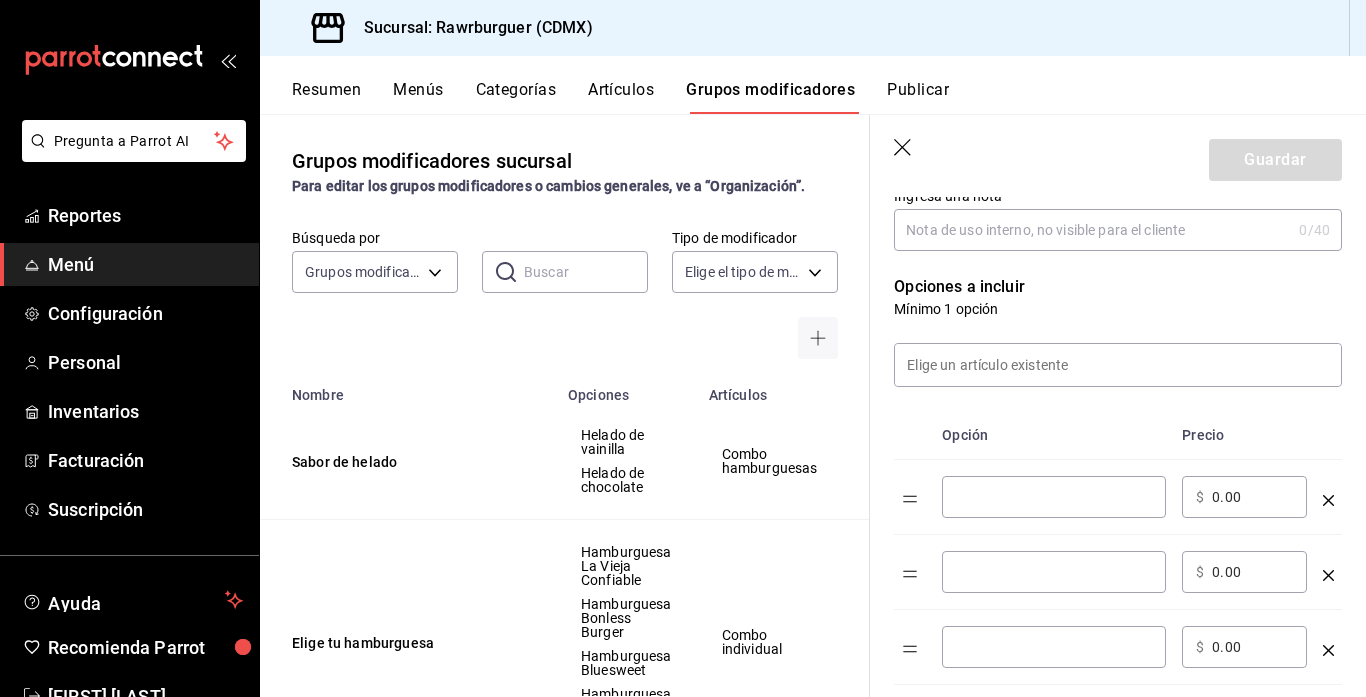 scroll, scrollTop: 343, scrollLeft: 0, axis: vertical 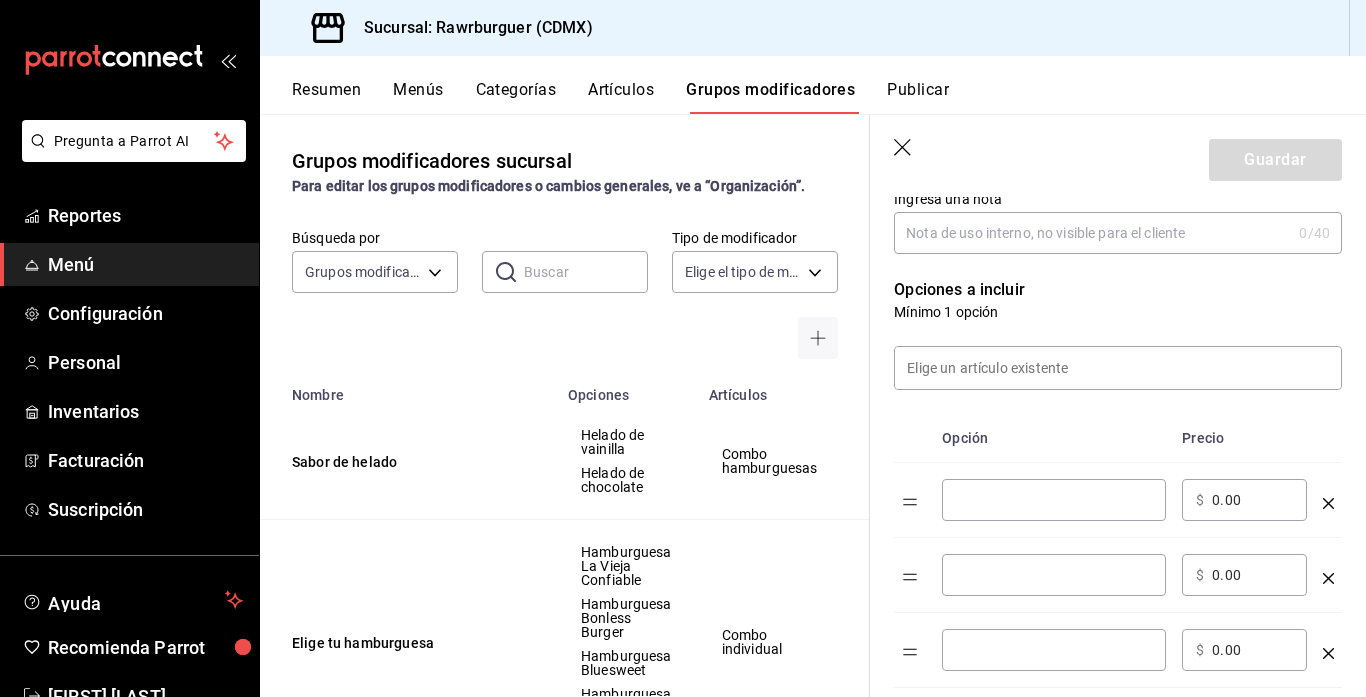 click on "​" at bounding box center [1054, 500] 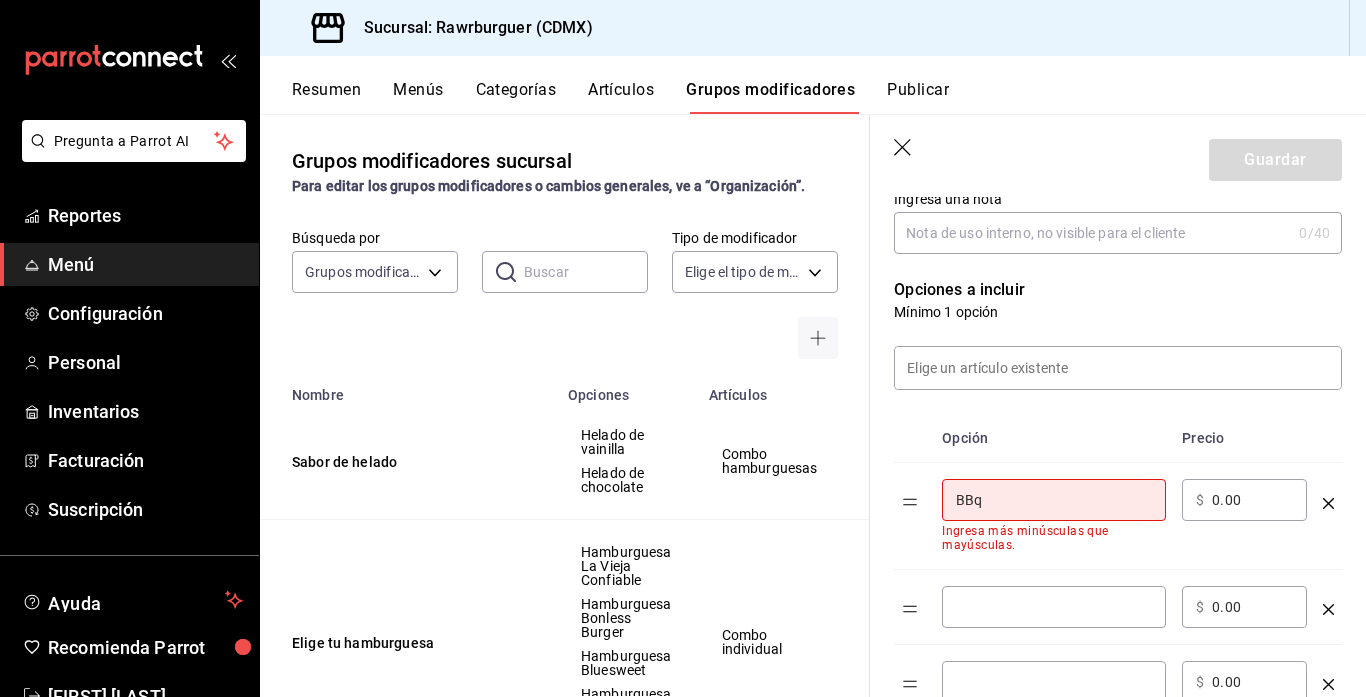 click on "BBq" at bounding box center (1054, 500) 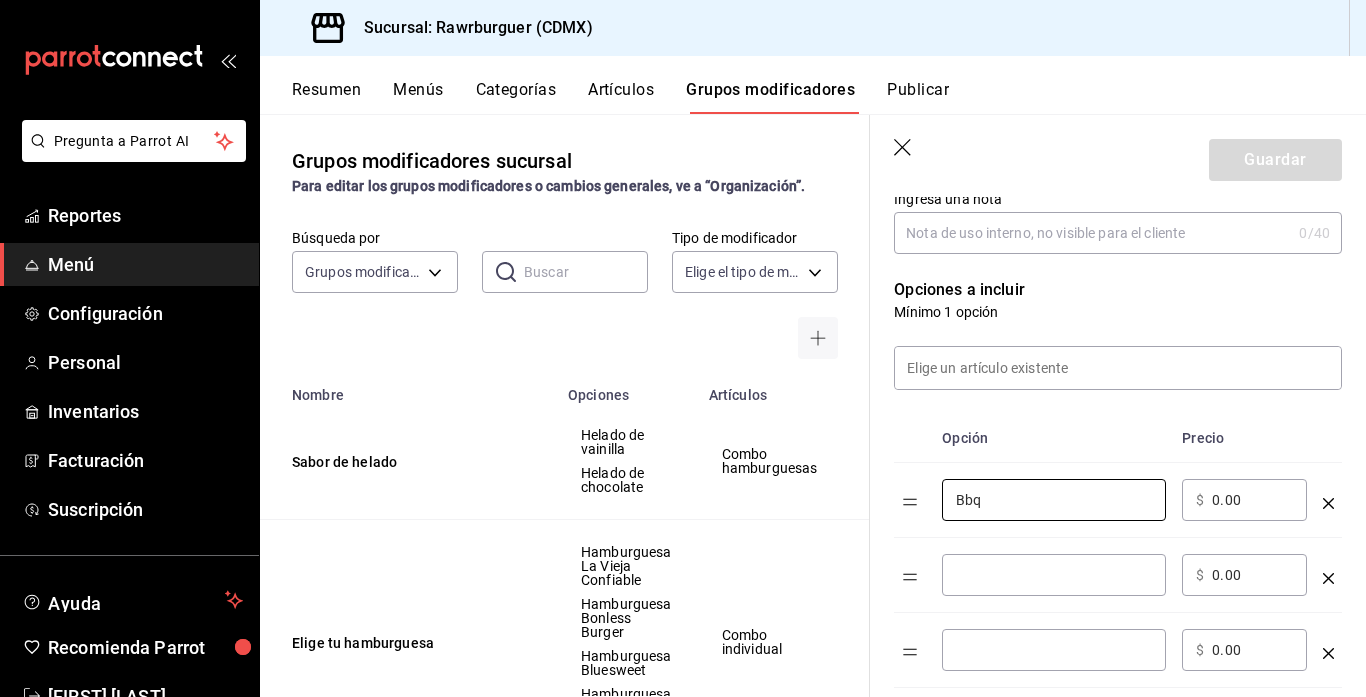 type on "Bbq" 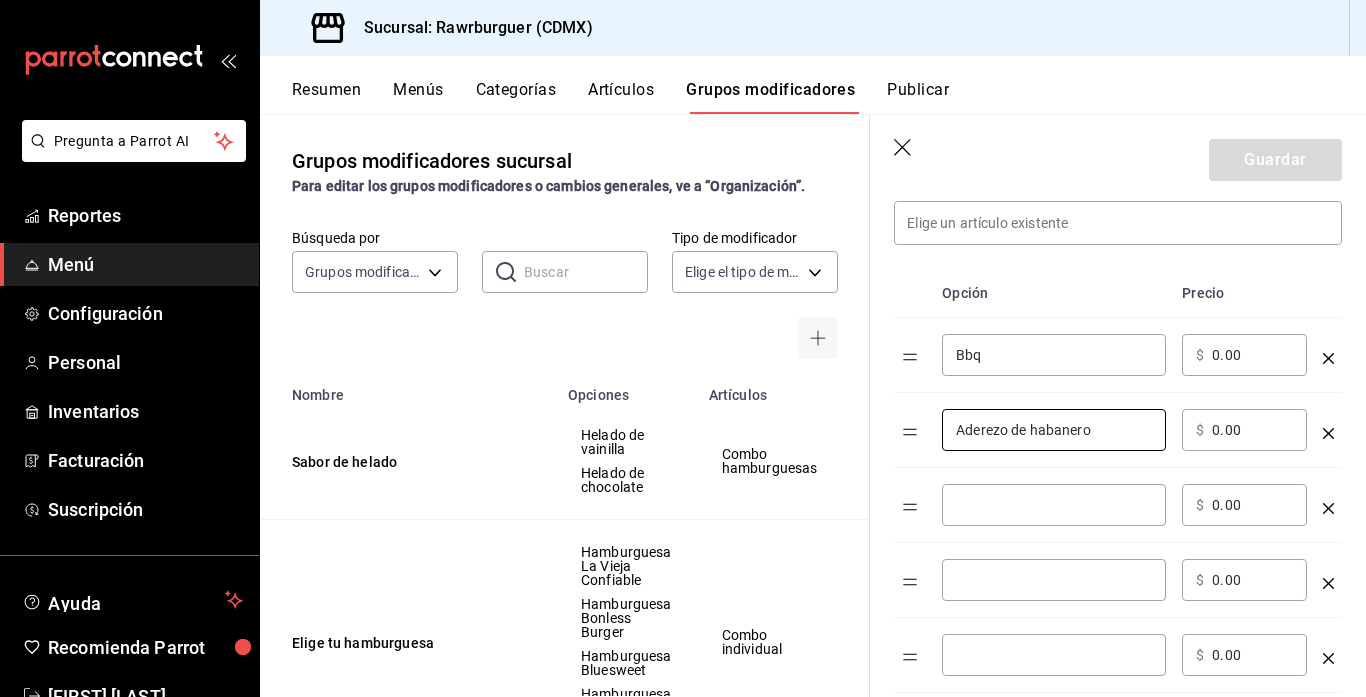 scroll, scrollTop: 491, scrollLeft: 0, axis: vertical 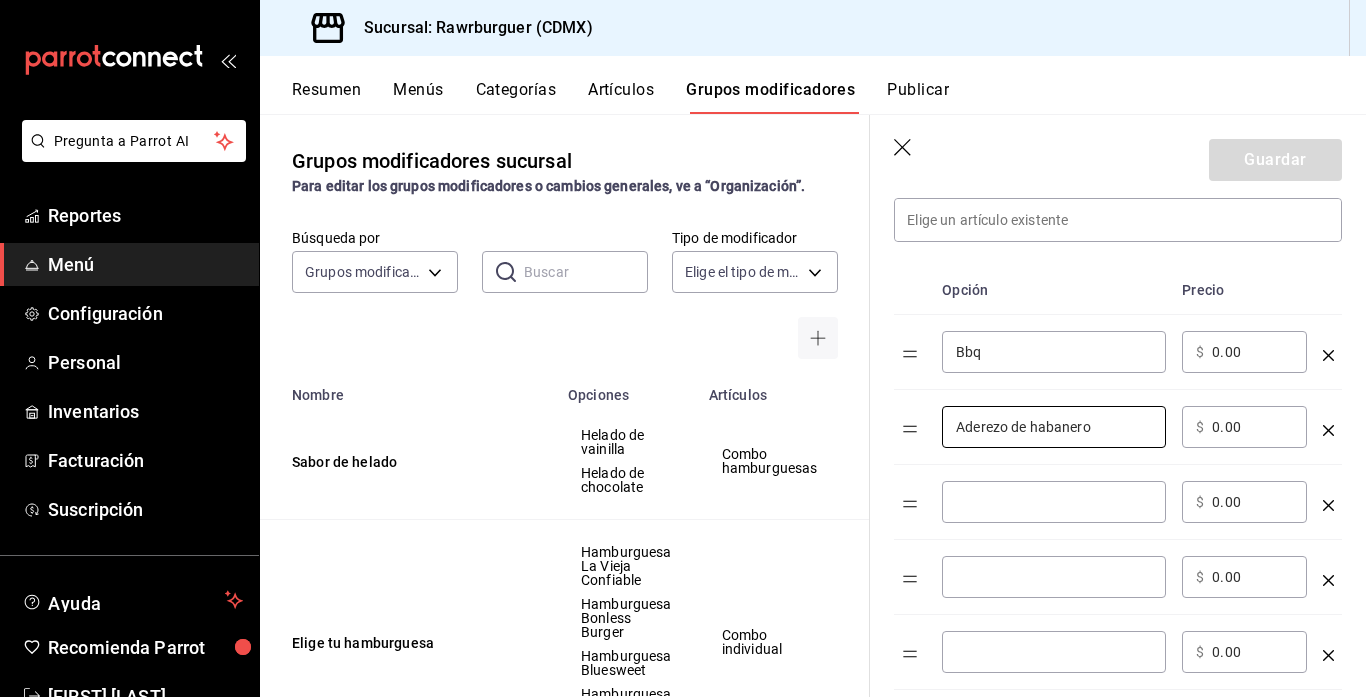 type on "Aderezo de habanero" 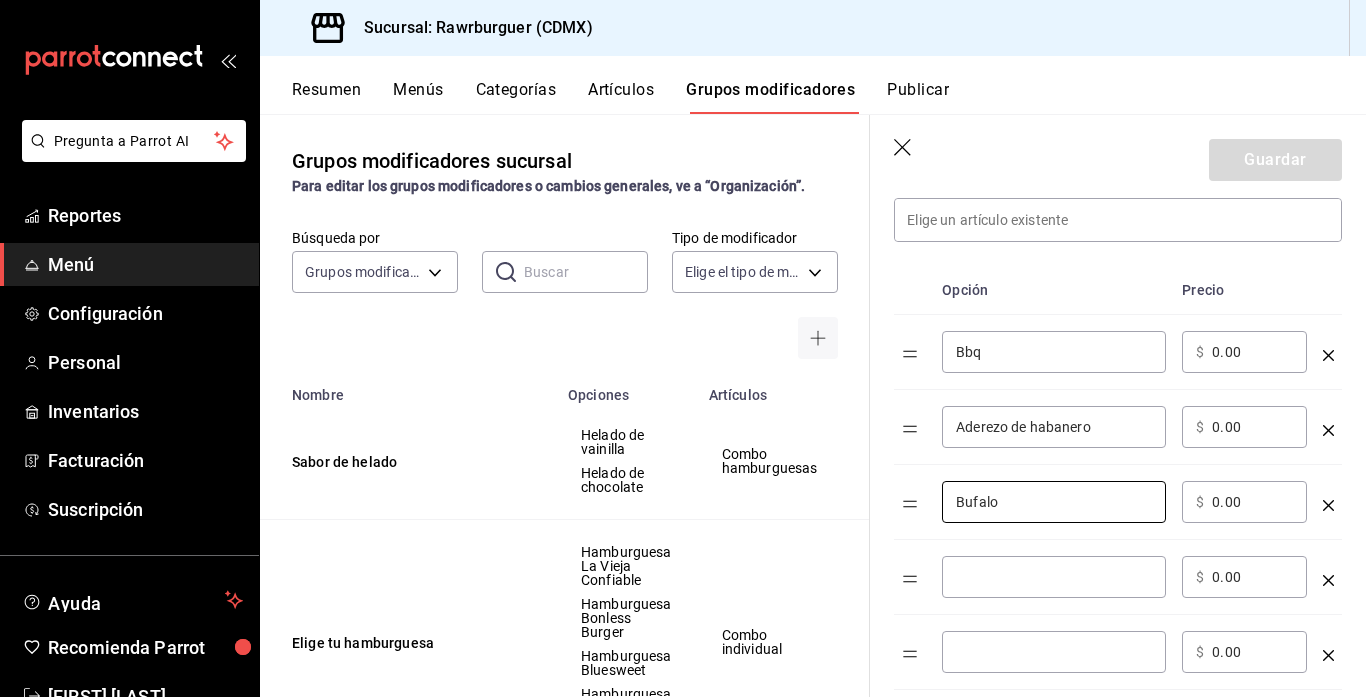 type on "Bufalo" 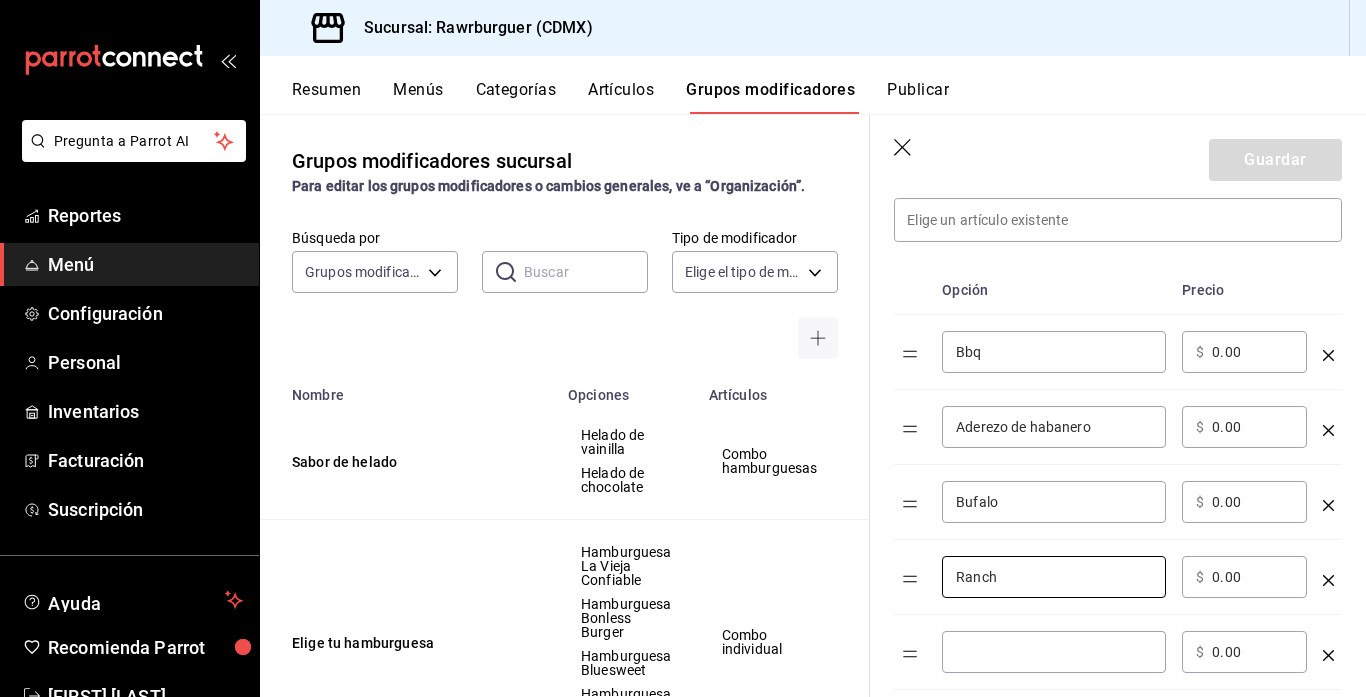type on "Ranch" 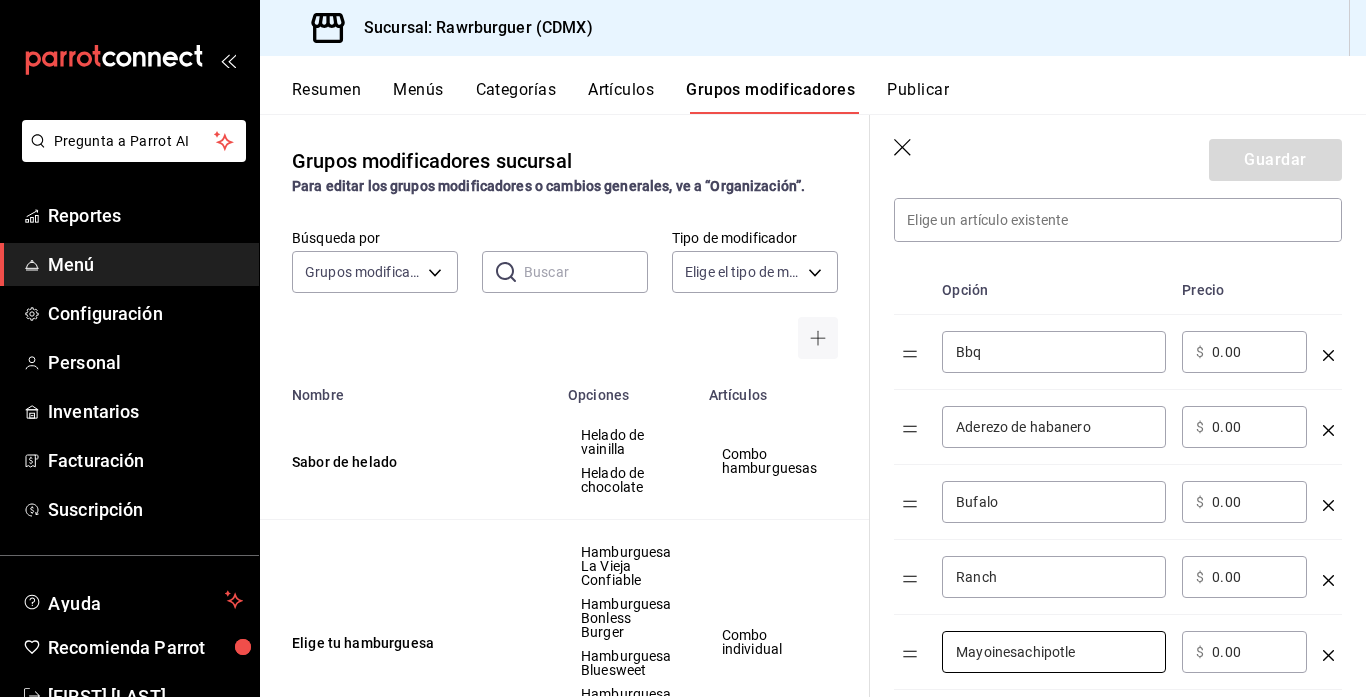click on "Ranch" at bounding box center (1054, 577) 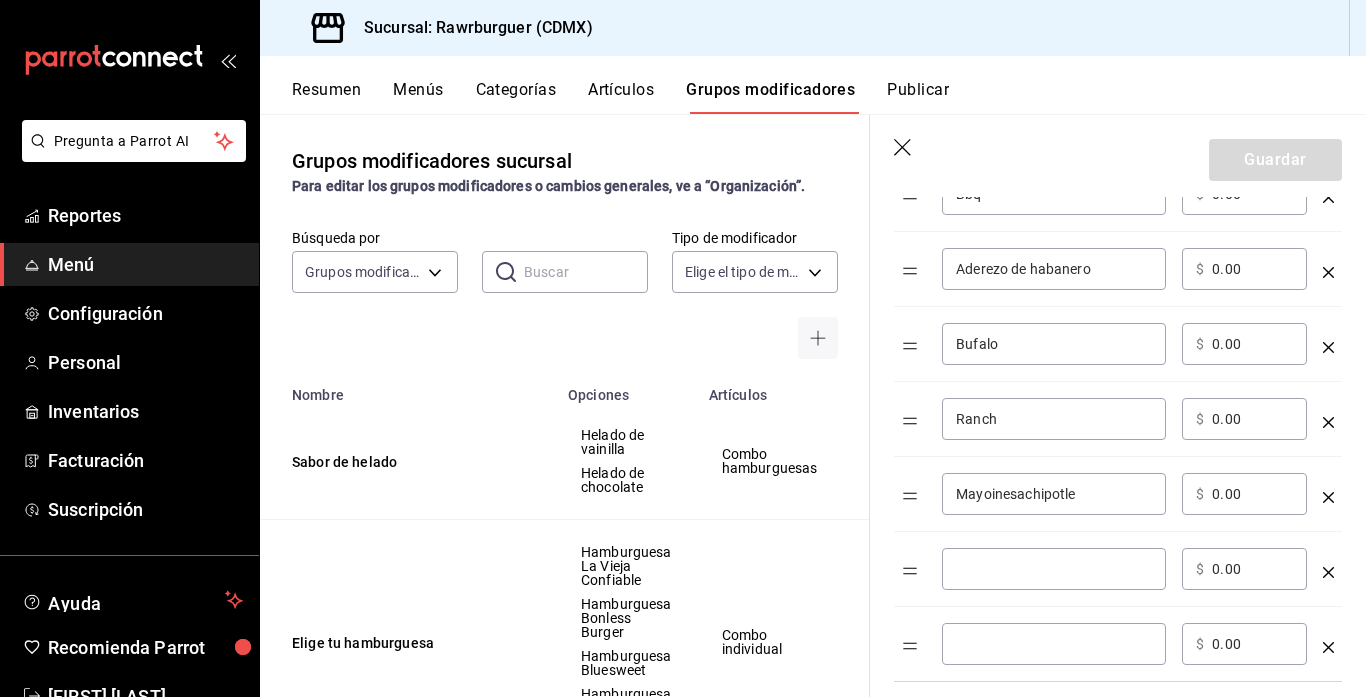 scroll, scrollTop: 651, scrollLeft: 0, axis: vertical 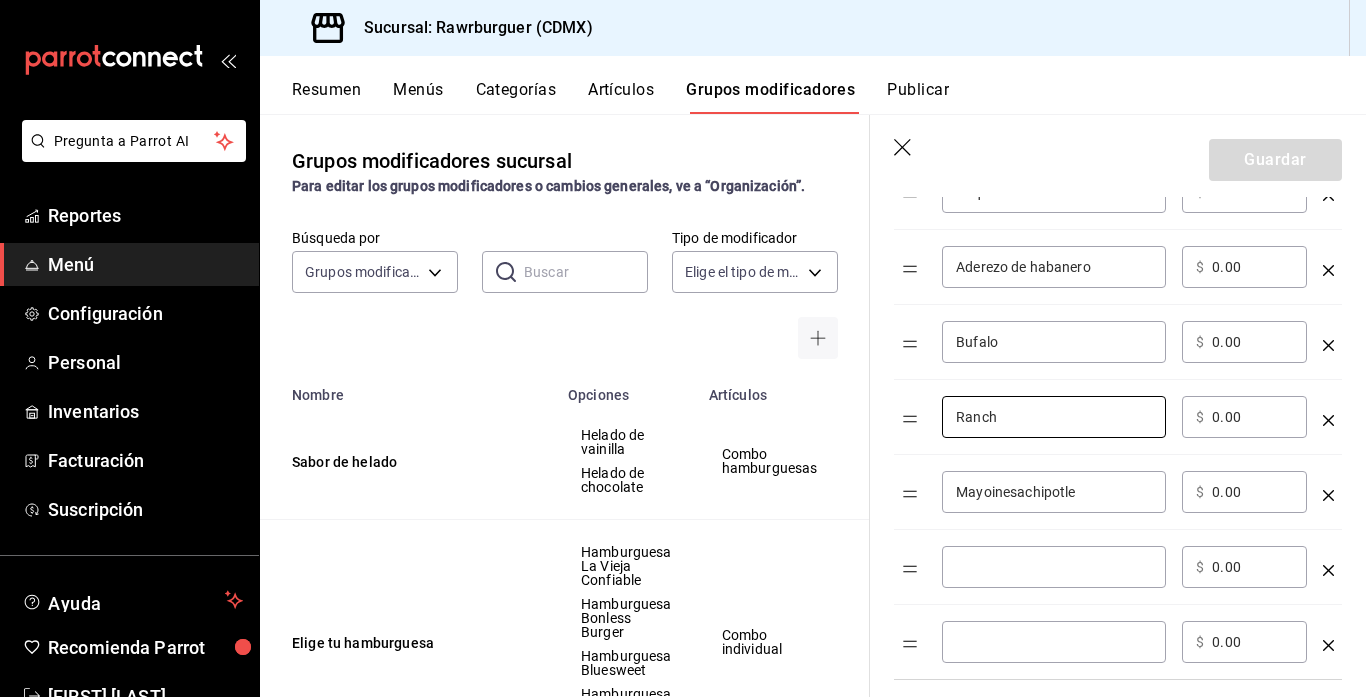 click on "Mayoinesachipotle" at bounding box center (1054, 492) 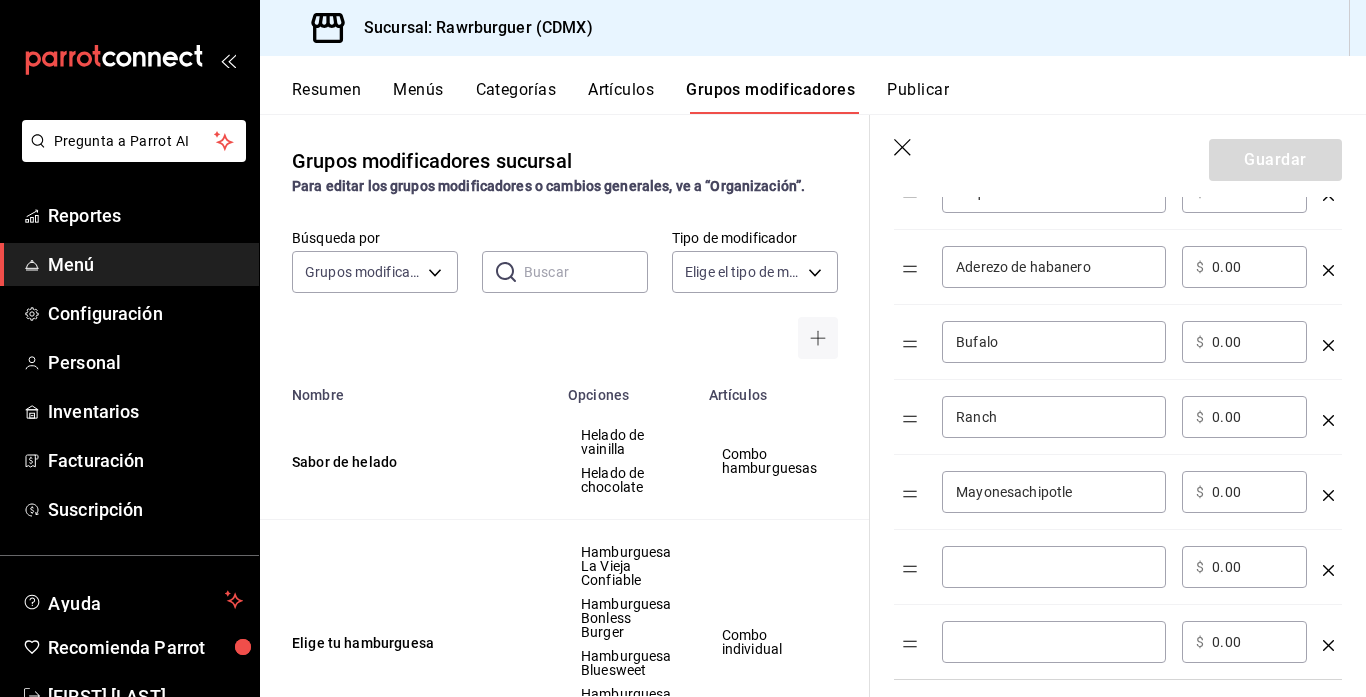 click on "Mayonesachipotle" at bounding box center (1054, 492) 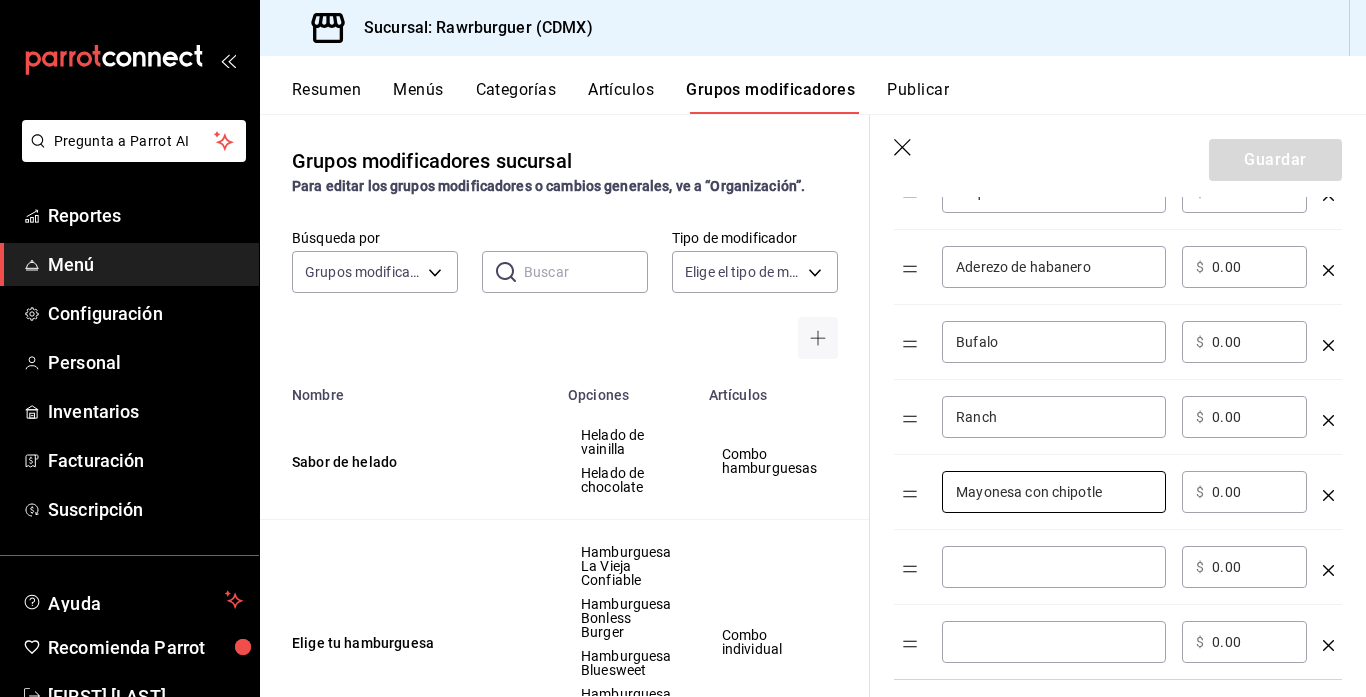 type on "Mayonesa con chipotle" 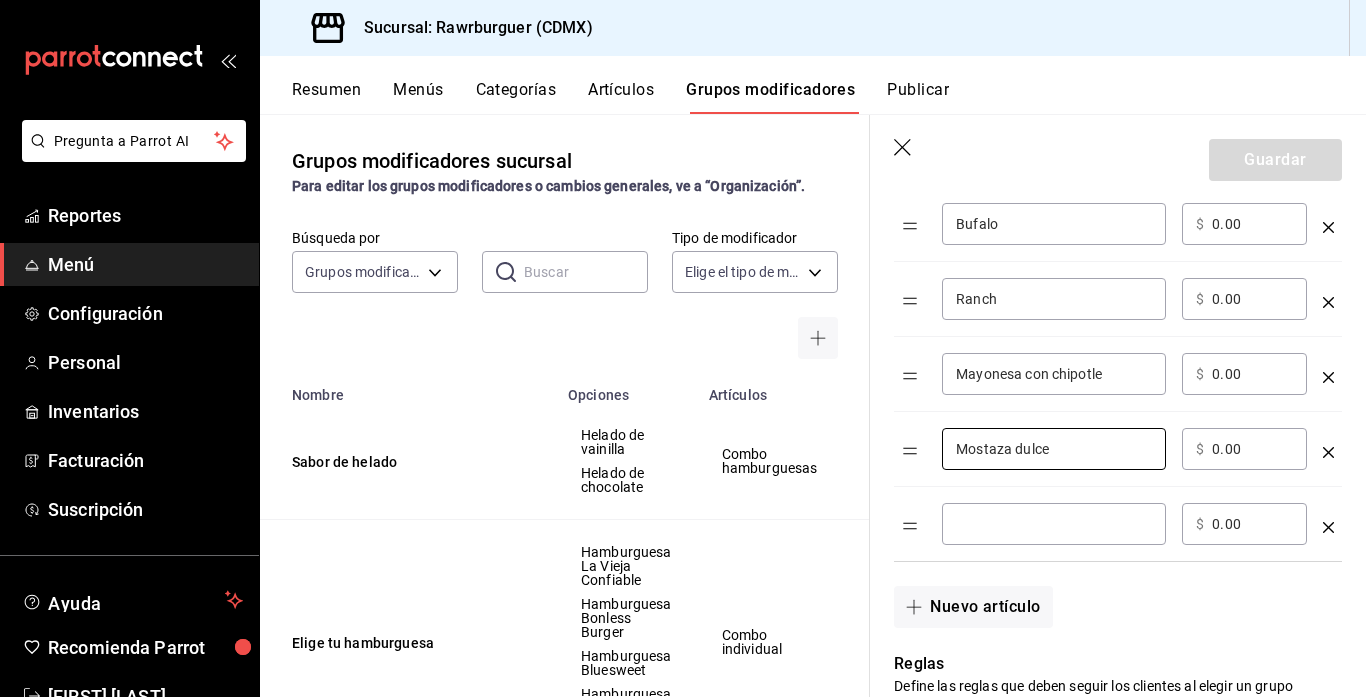 scroll, scrollTop: 773, scrollLeft: 0, axis: vertical 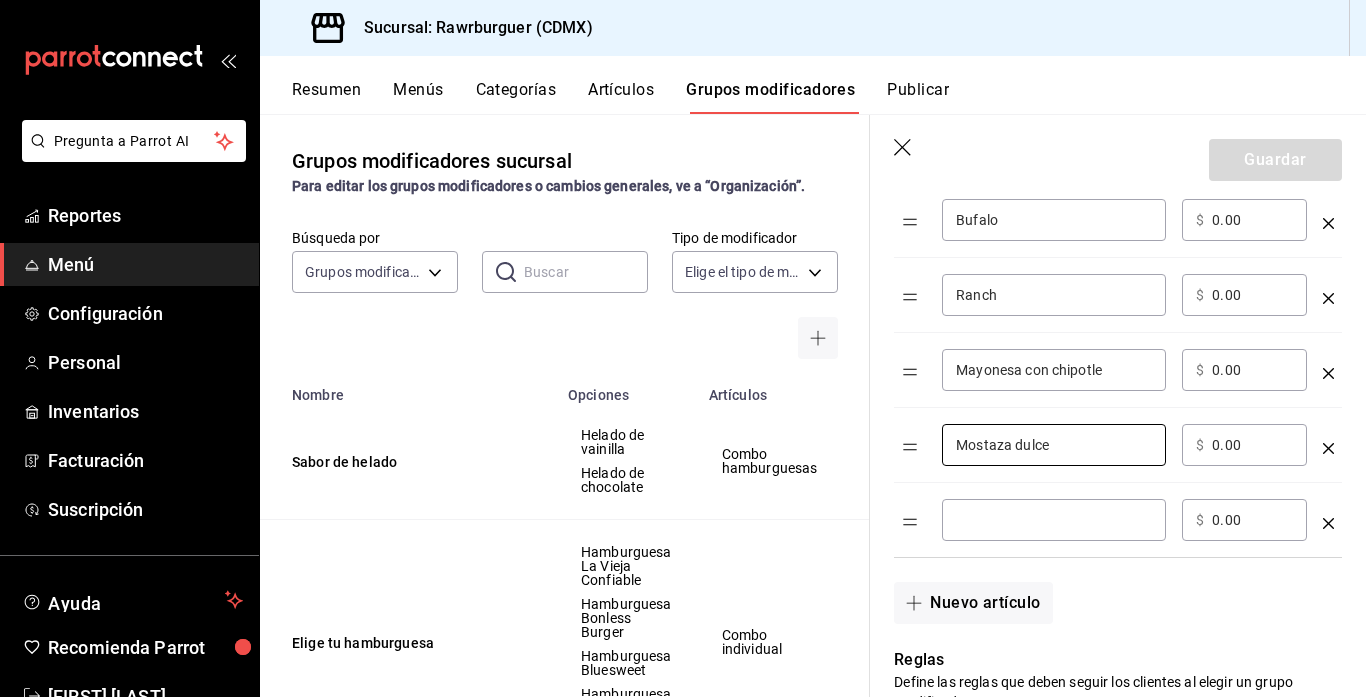 type on "Mostaza dulce" 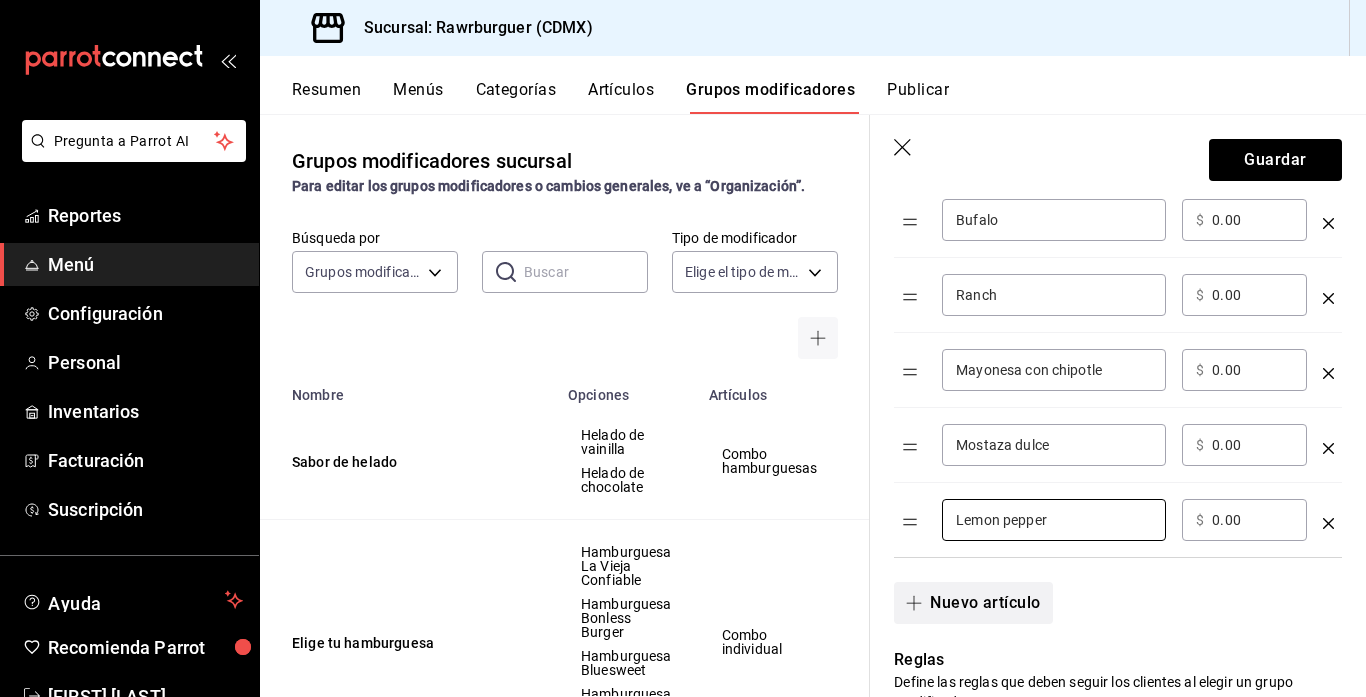 type on "Lemon pepper" 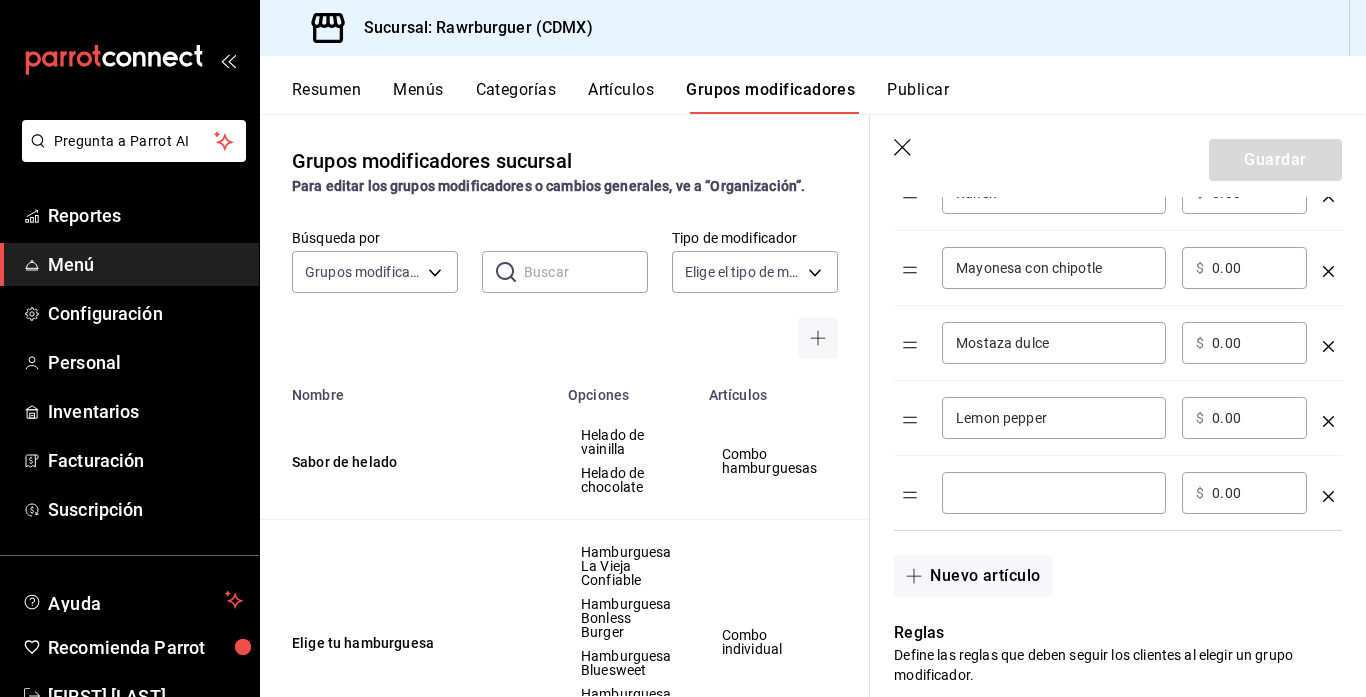 scroll, scrollTop: 885, scrollLeft: 0, axis: vertical 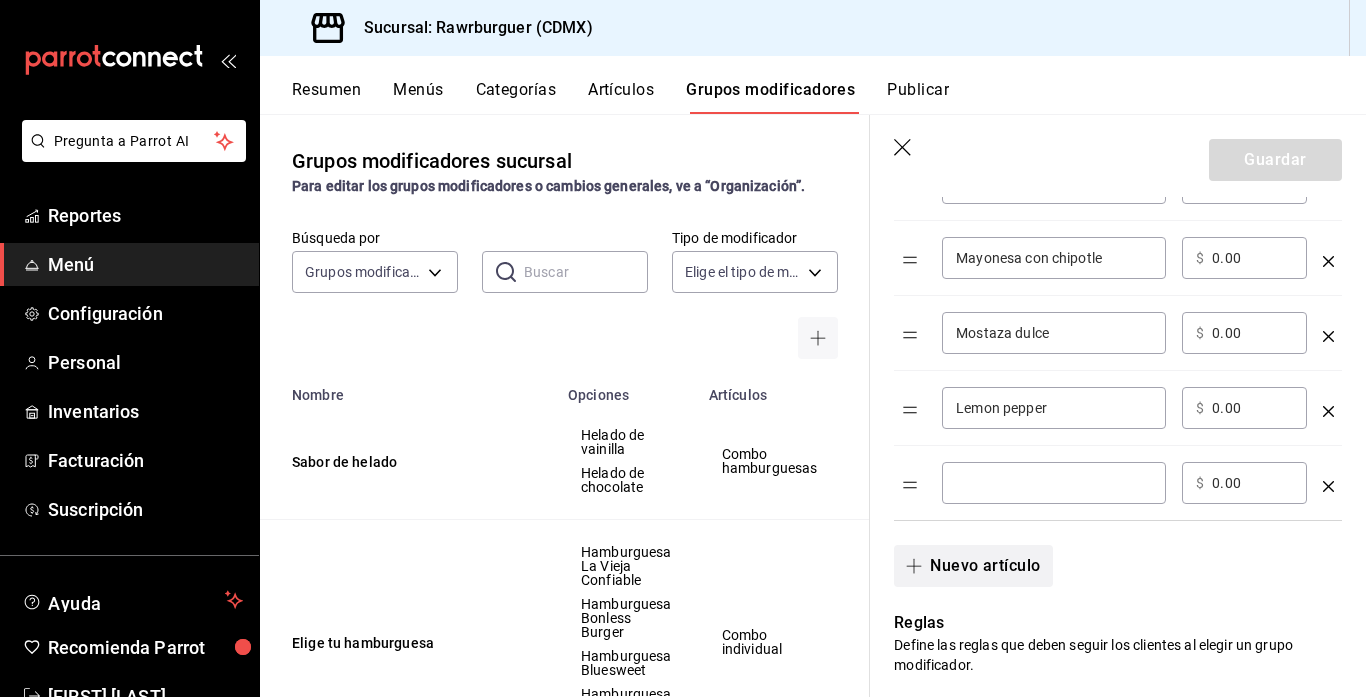 click on "Nuevo artículo" at bounding box center [973, 566] 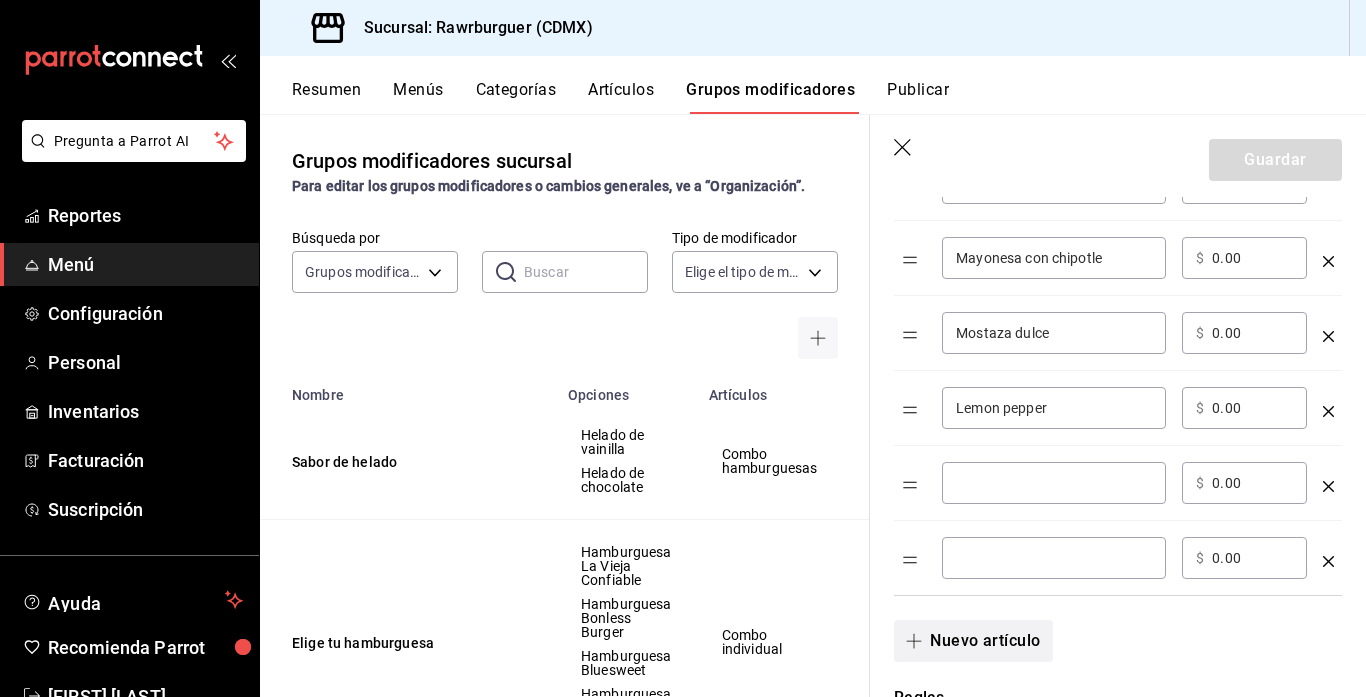 click on "Nuevo artículo" at bounding box center [973, 641] 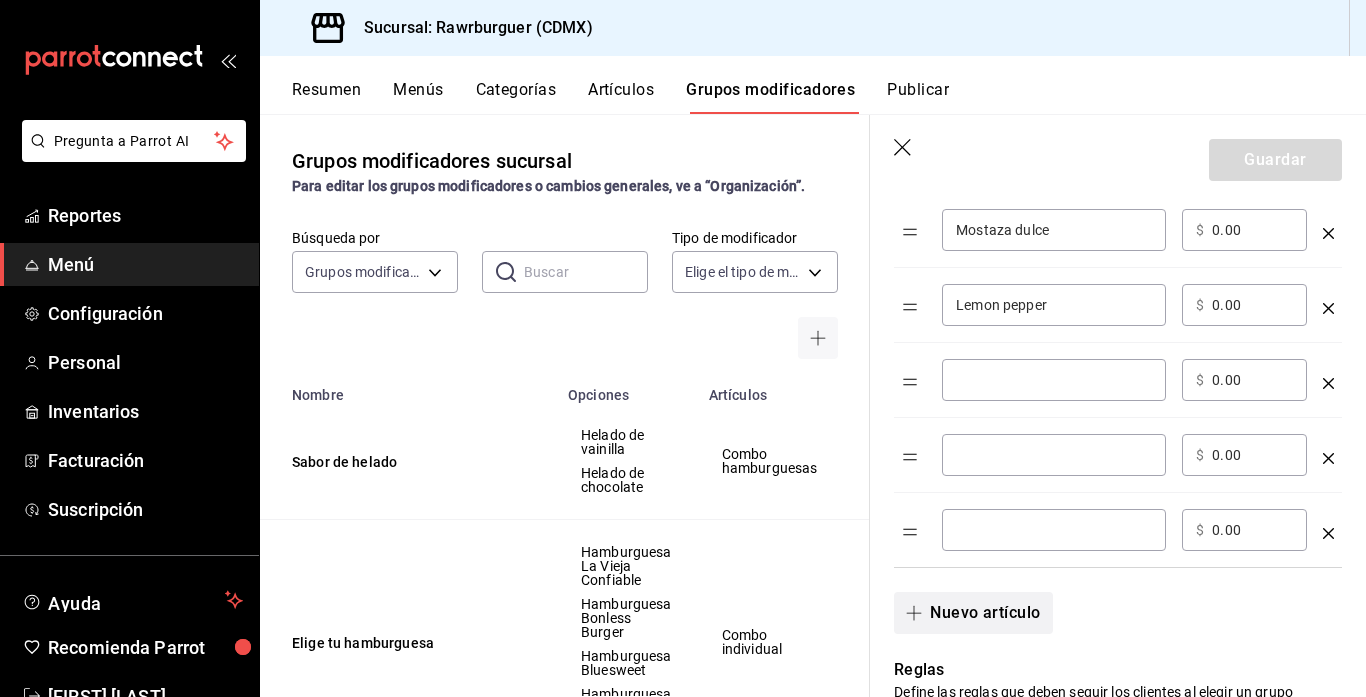 scroll, scrollTop: 1006, scrollLeft: 0, axis: vertical 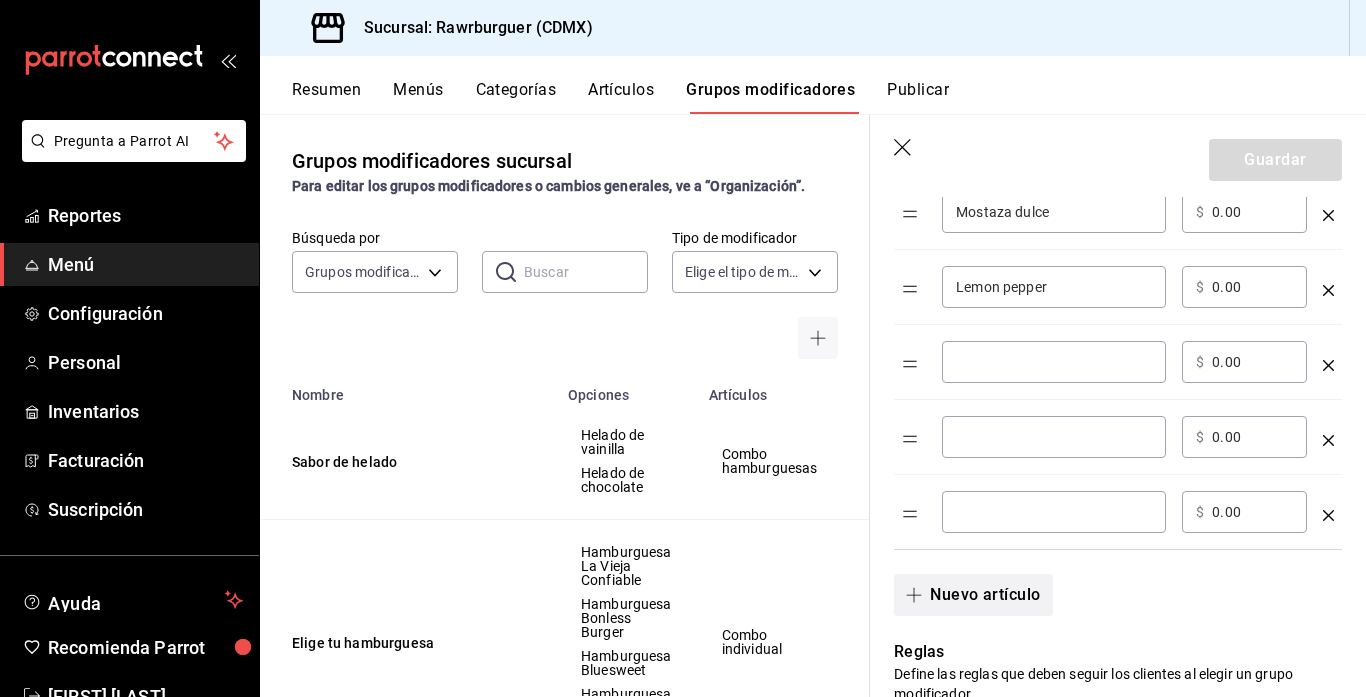 click on "Nuevo artículo" at bounding box center (973, 595) 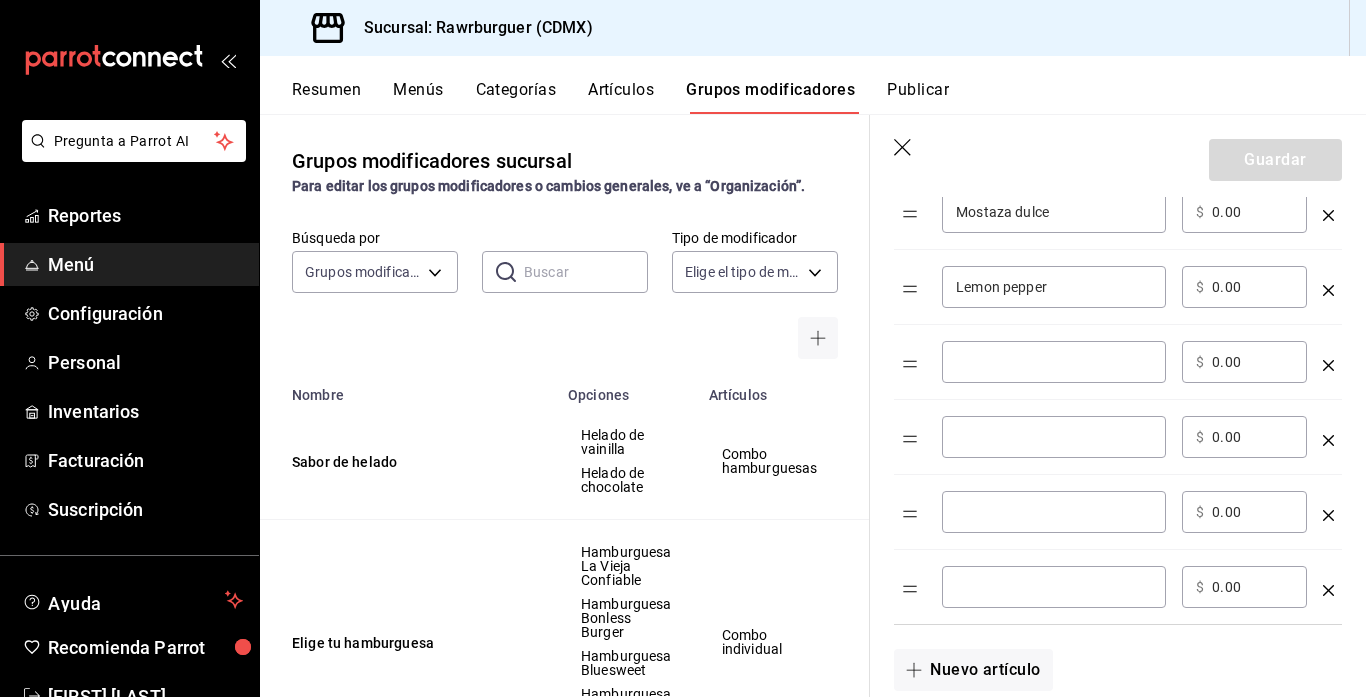 click on "​" at bounding box center (1054, 362) 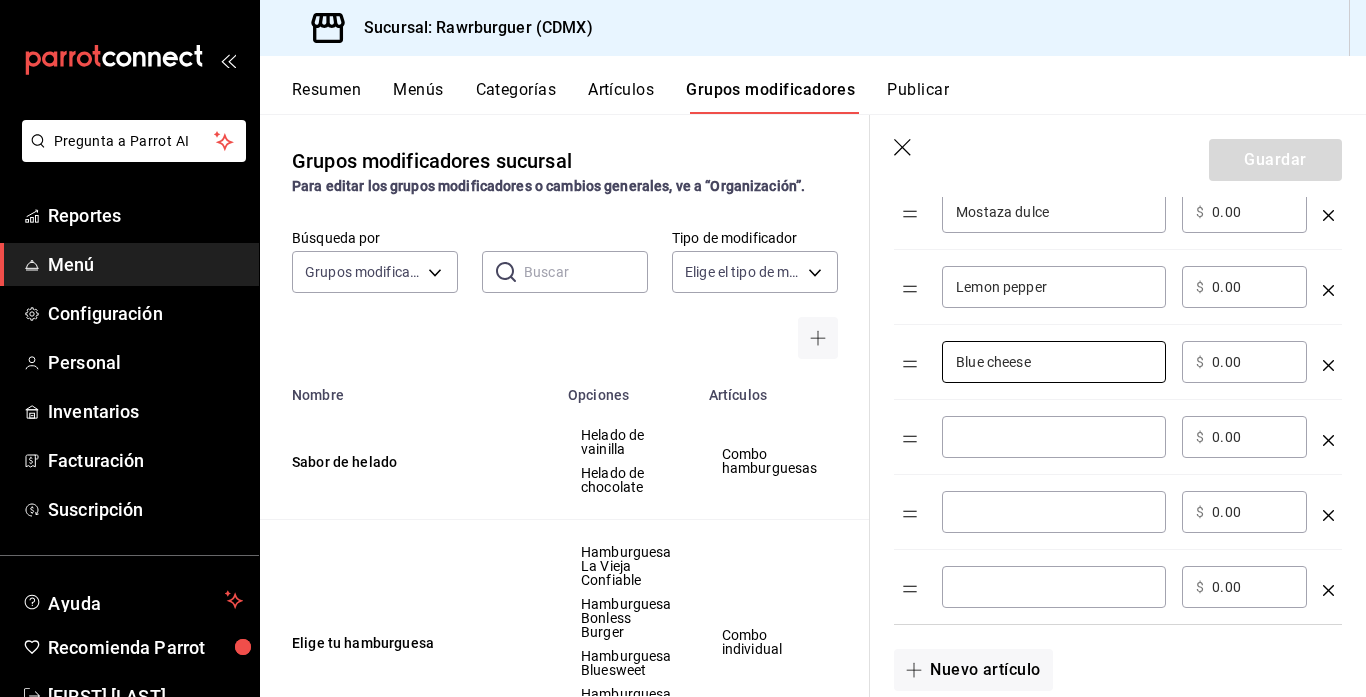 type on "Blue cheese" 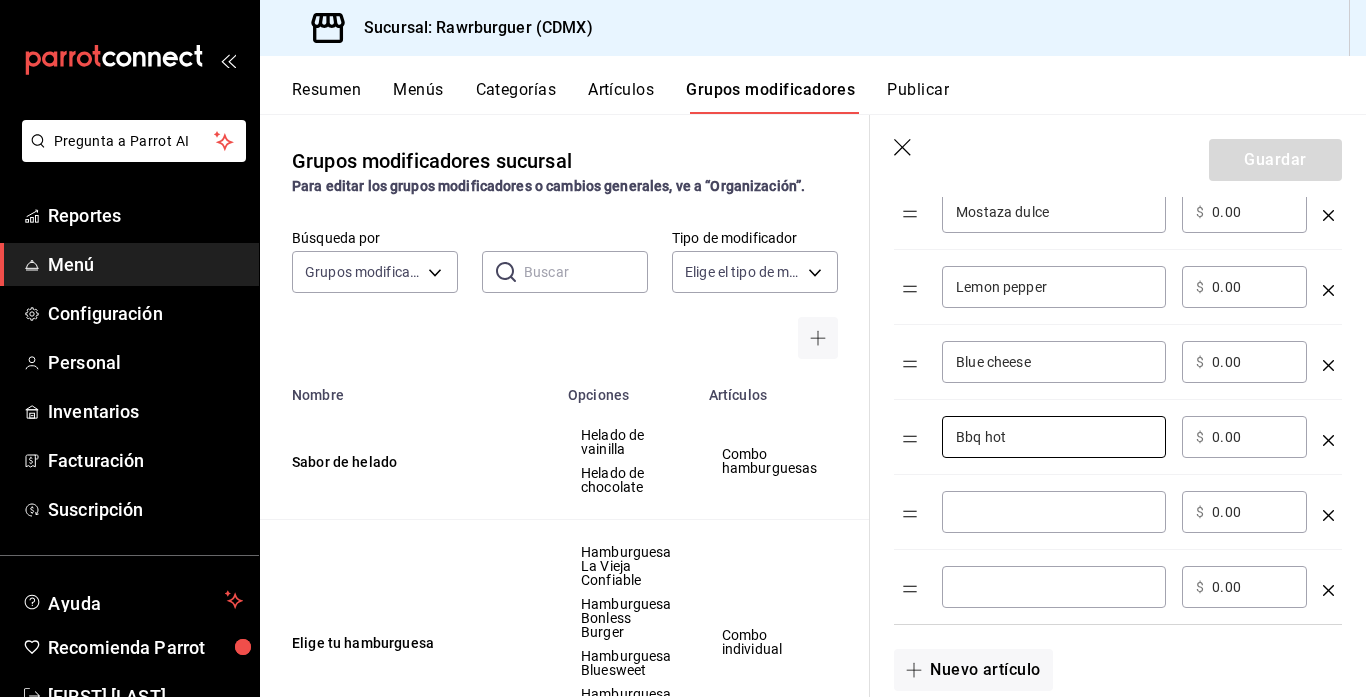 type on "Bbq hot" 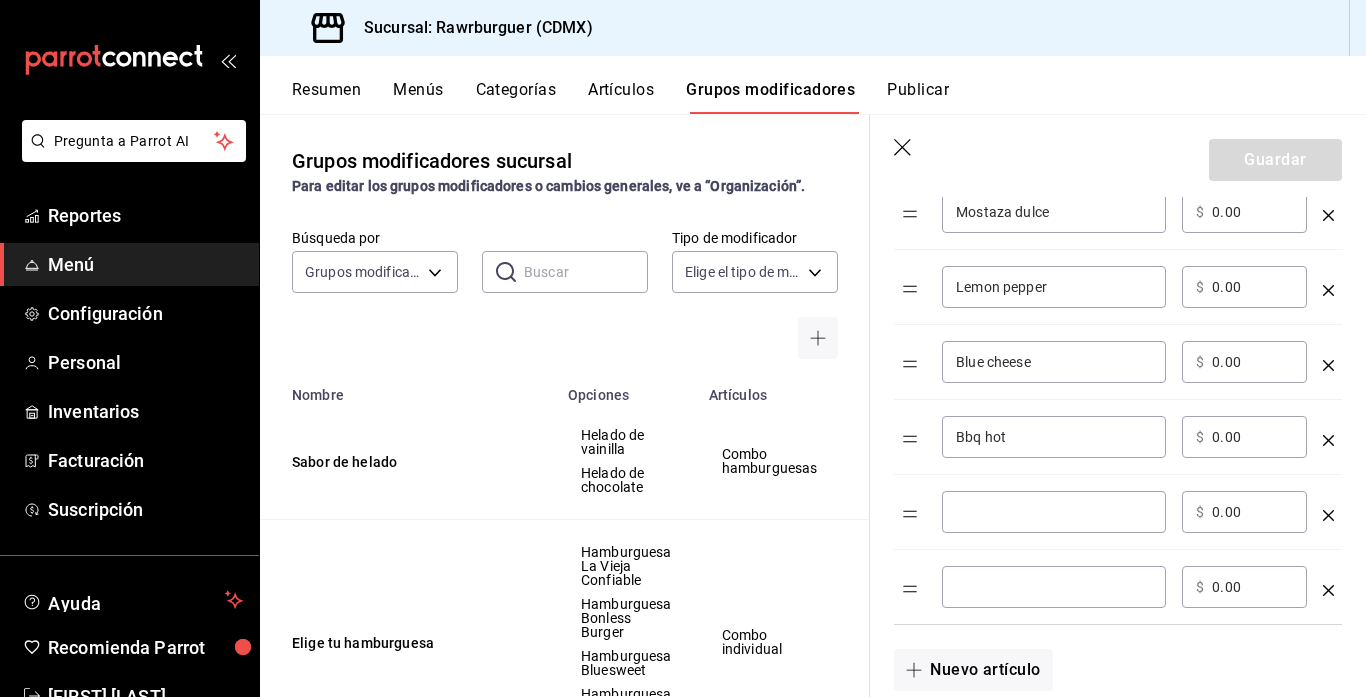 click at bounding box center [1054, 512] 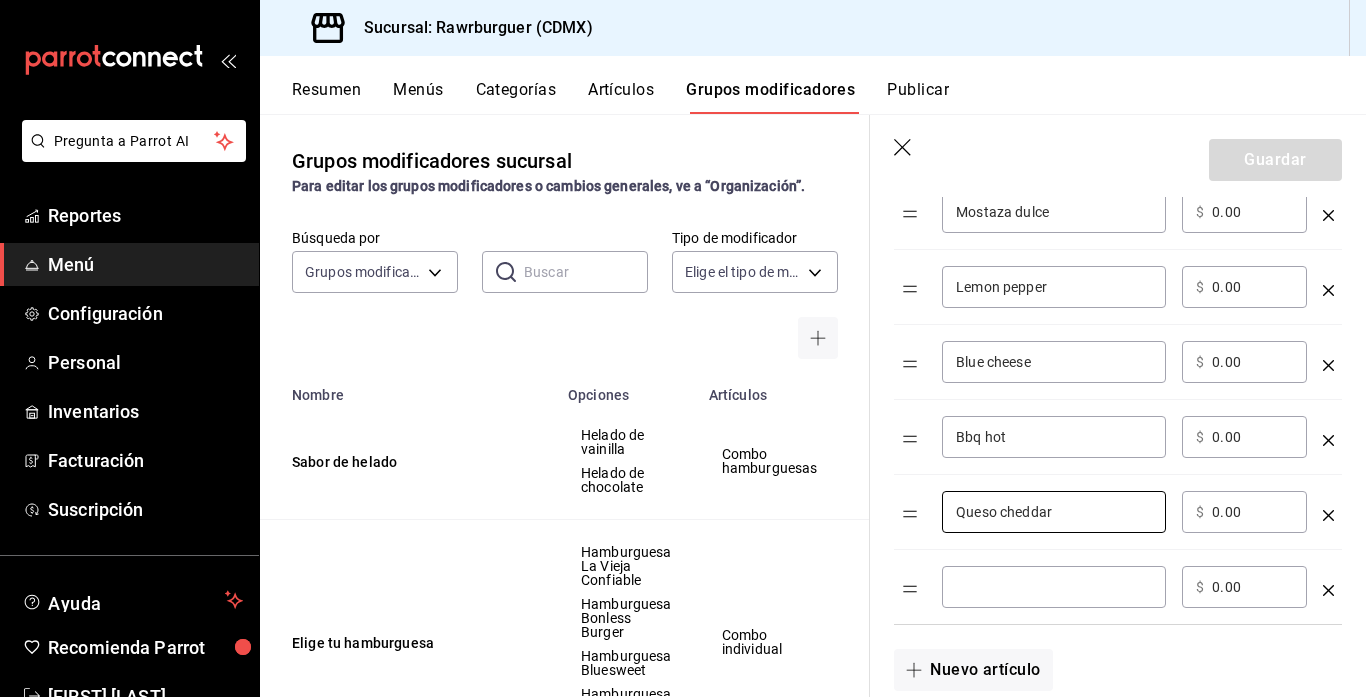 type on "Queso cheddar" 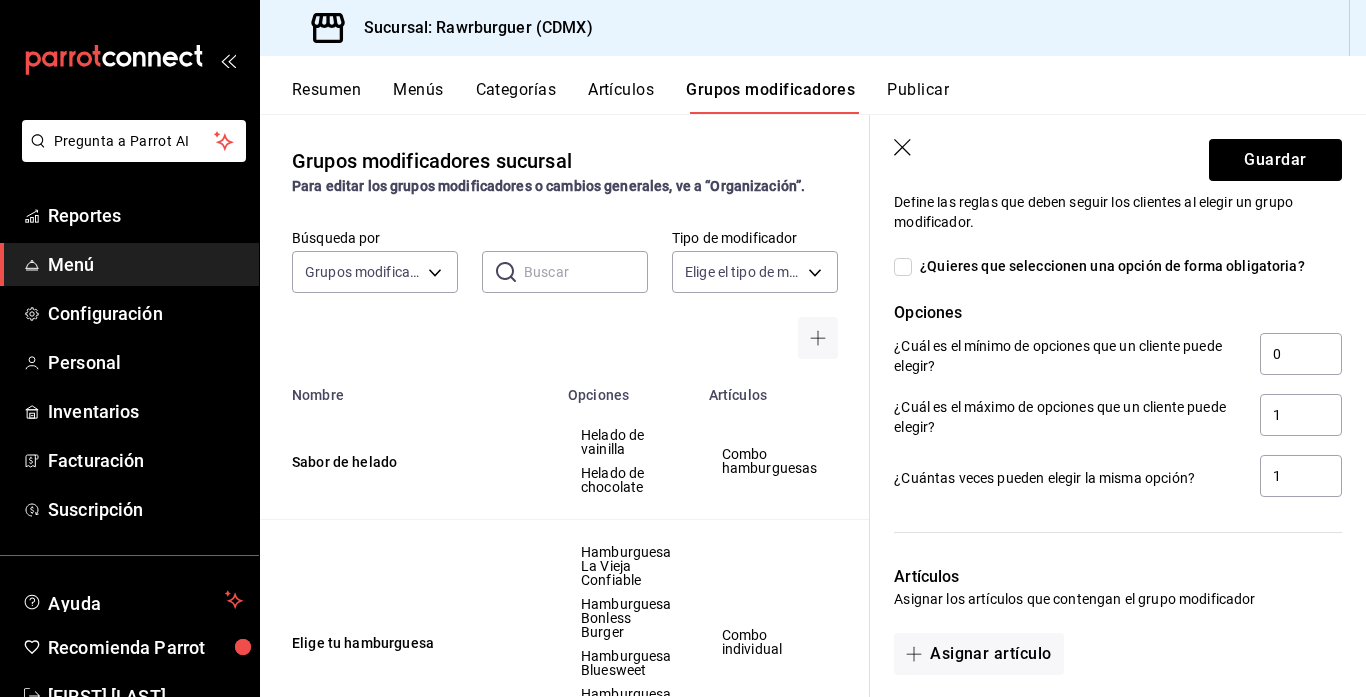 scroll, scrollTop: 1564, scrollLeft: 0, axis: vertical 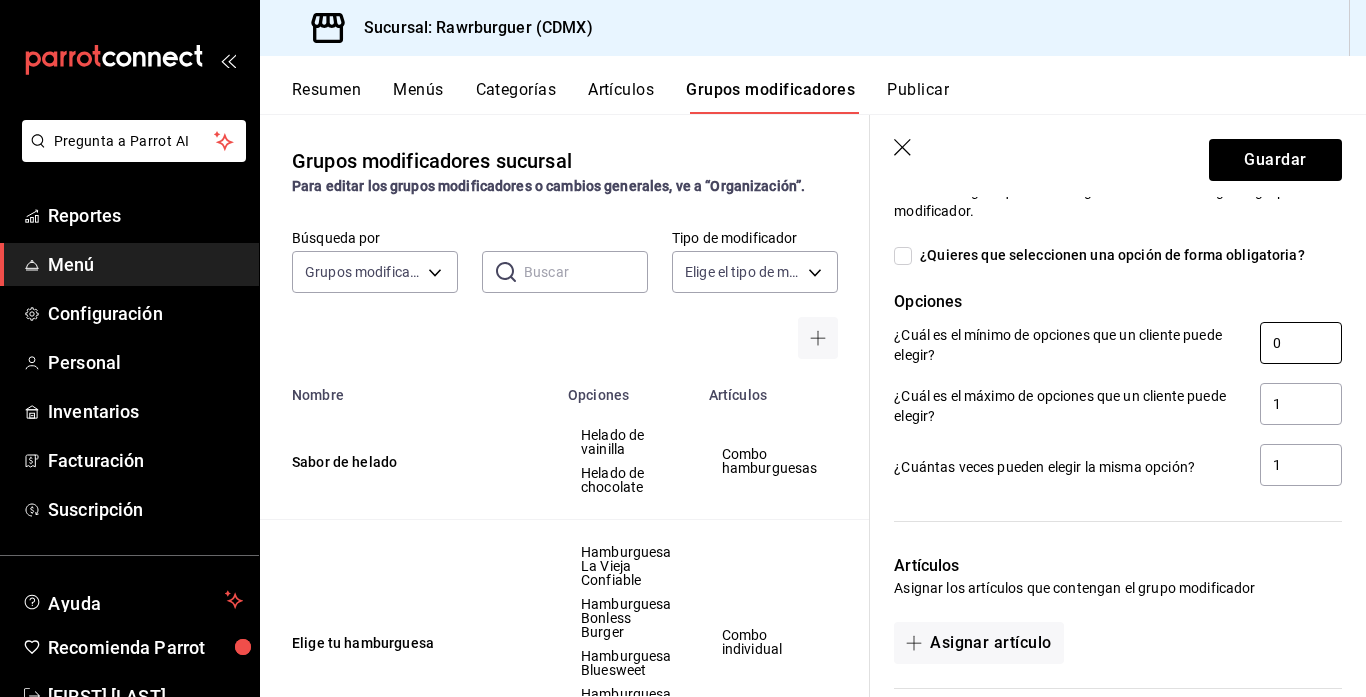 type on "Sin aderezo" 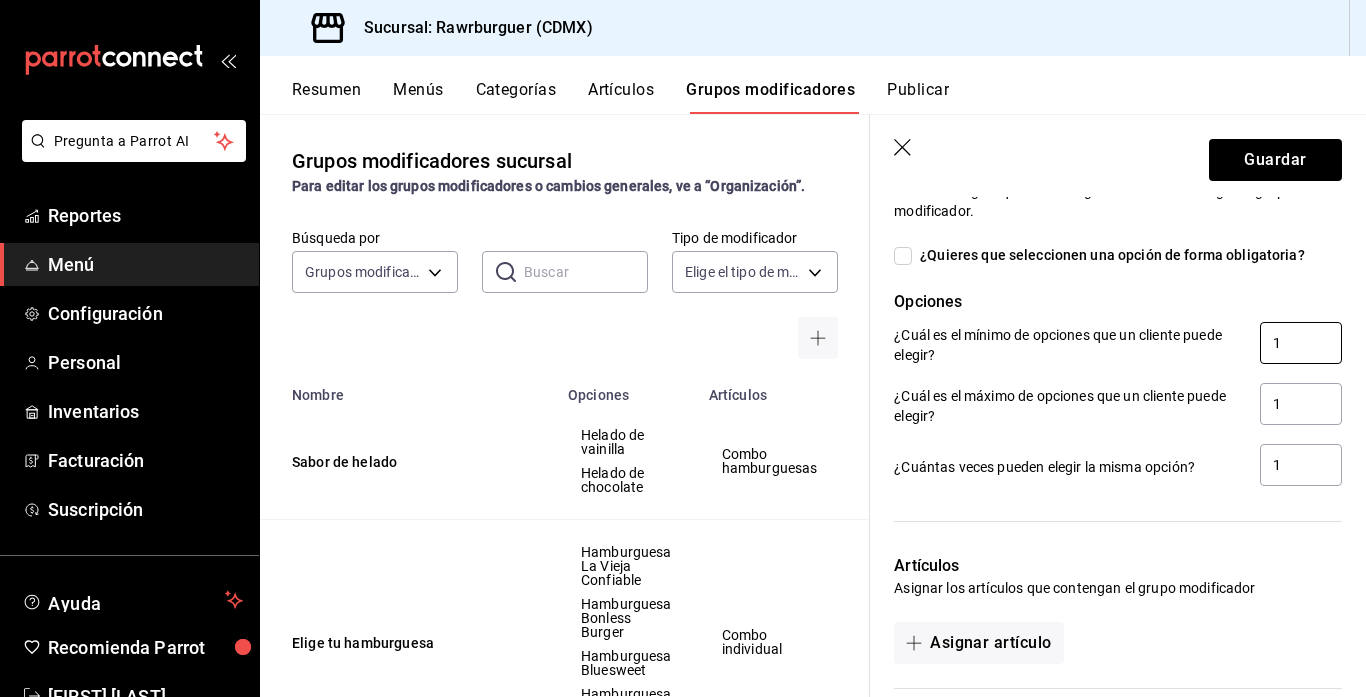 type on "1" 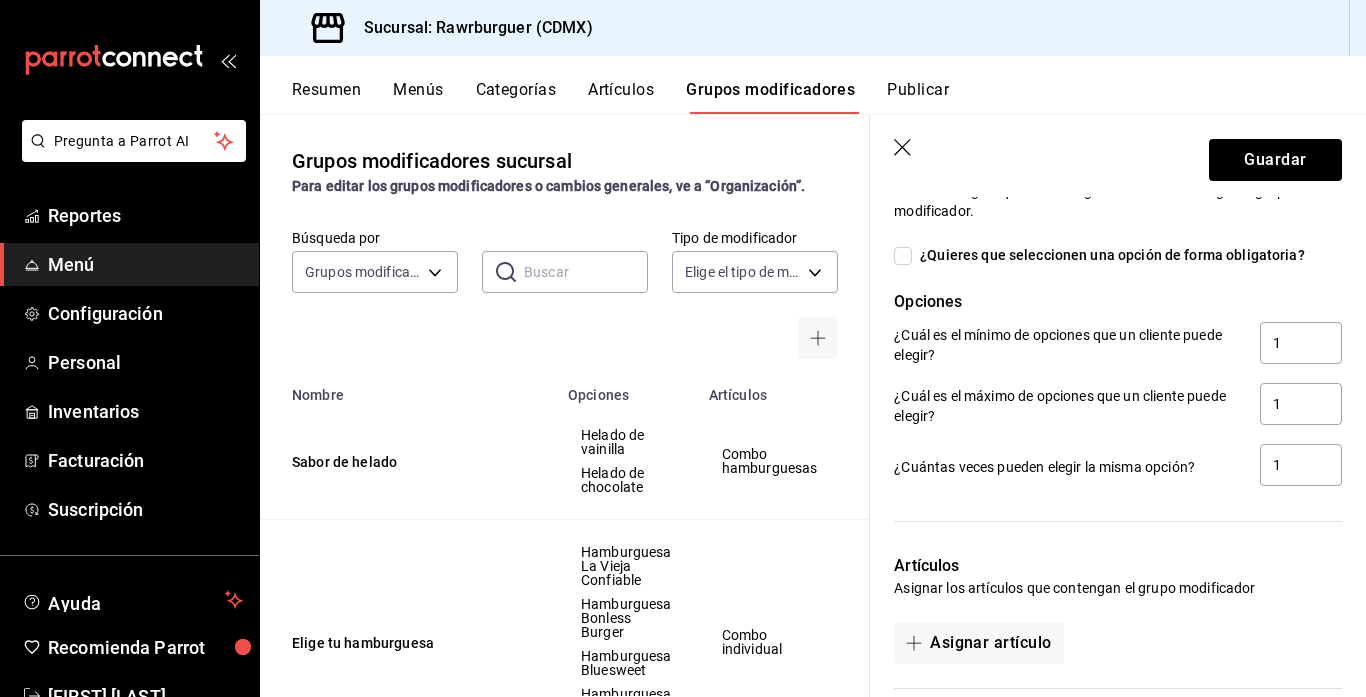 click on "Artículos" at bounding box center (1118, 566) 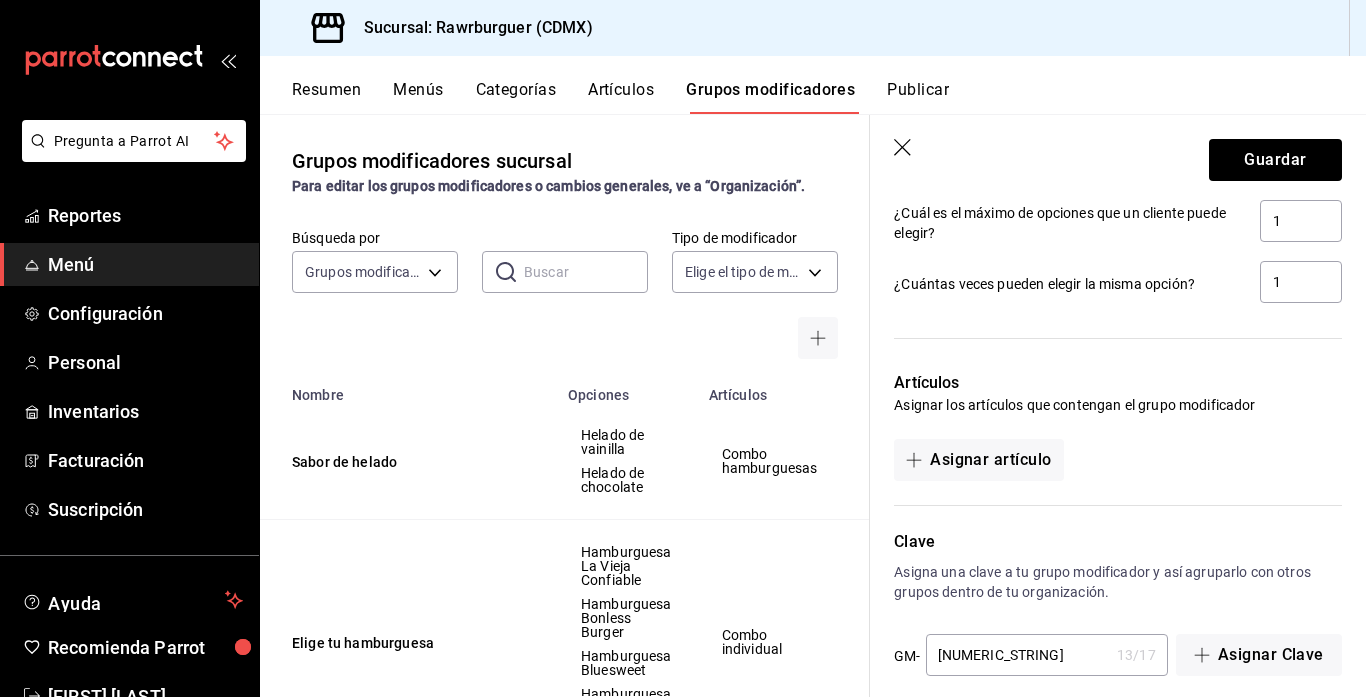 scroll, scrollTop: 1768, scrollLeft: 0, axis: vertical 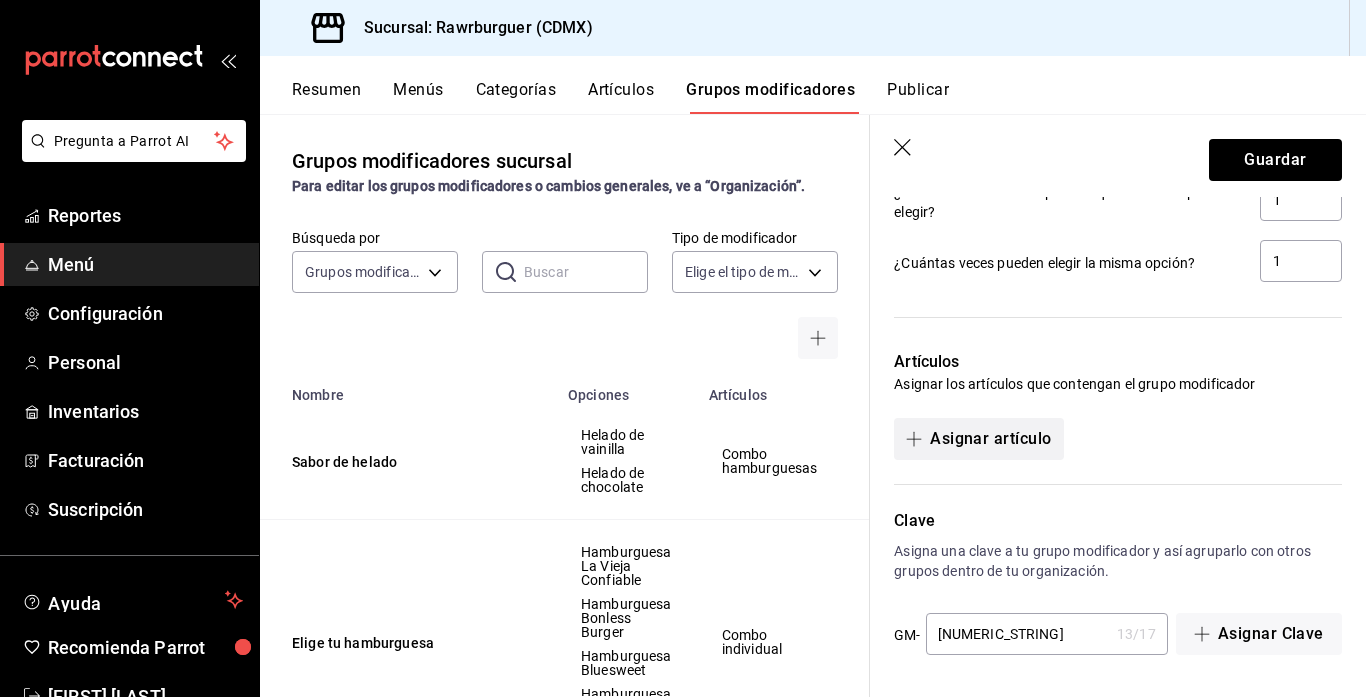 click on "Asignar artículo" at bounding box center [978, 439] 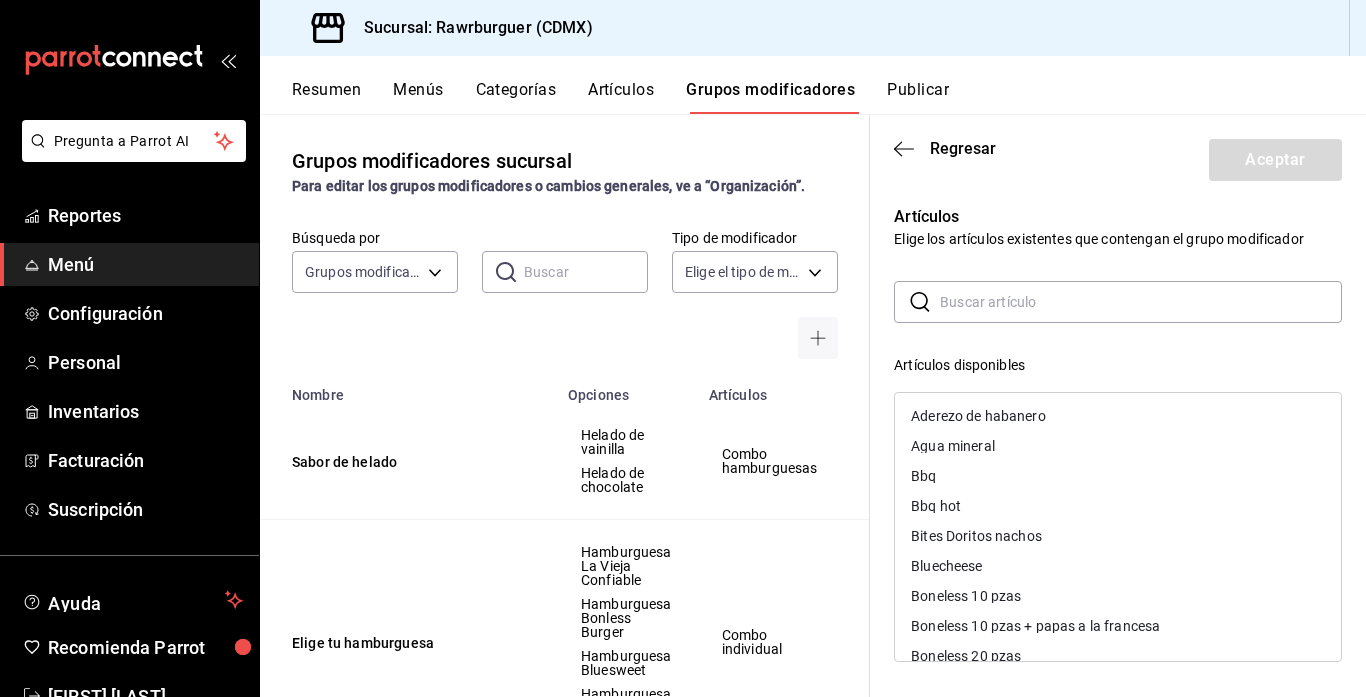 click at bounding box center [1141, 302] 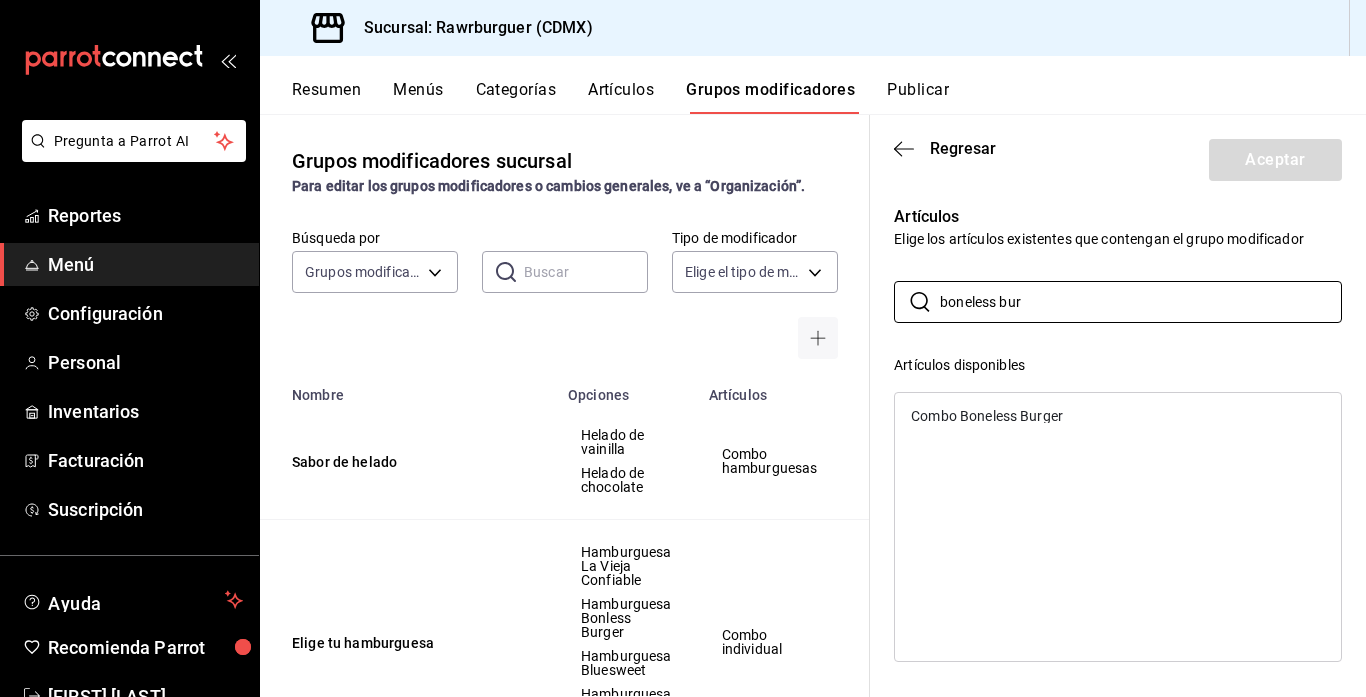 type on "boneless bur" 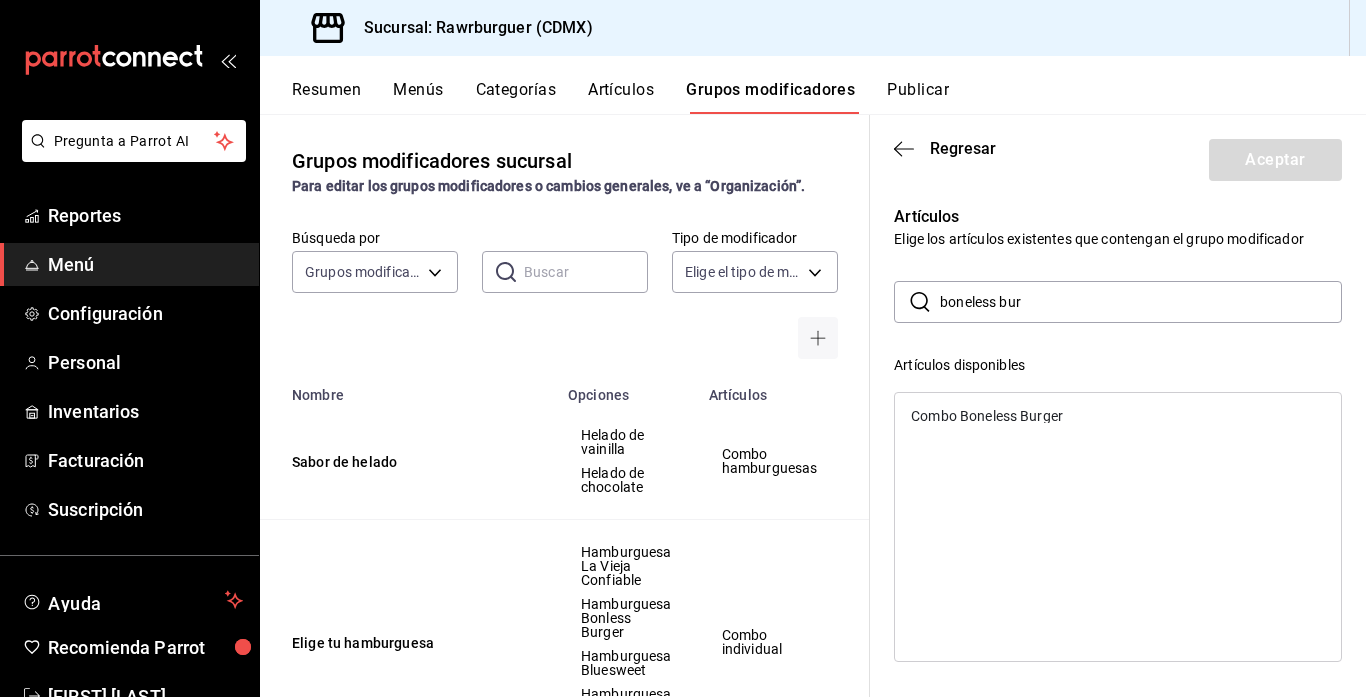 click on "Artículos Elige los artículos existentes que contengan el grupo modificador ​ boneless bur ​ Artículos disponibles Combo Boneless Burger Artículos seleccionados" at bounding box center (1106, 588) 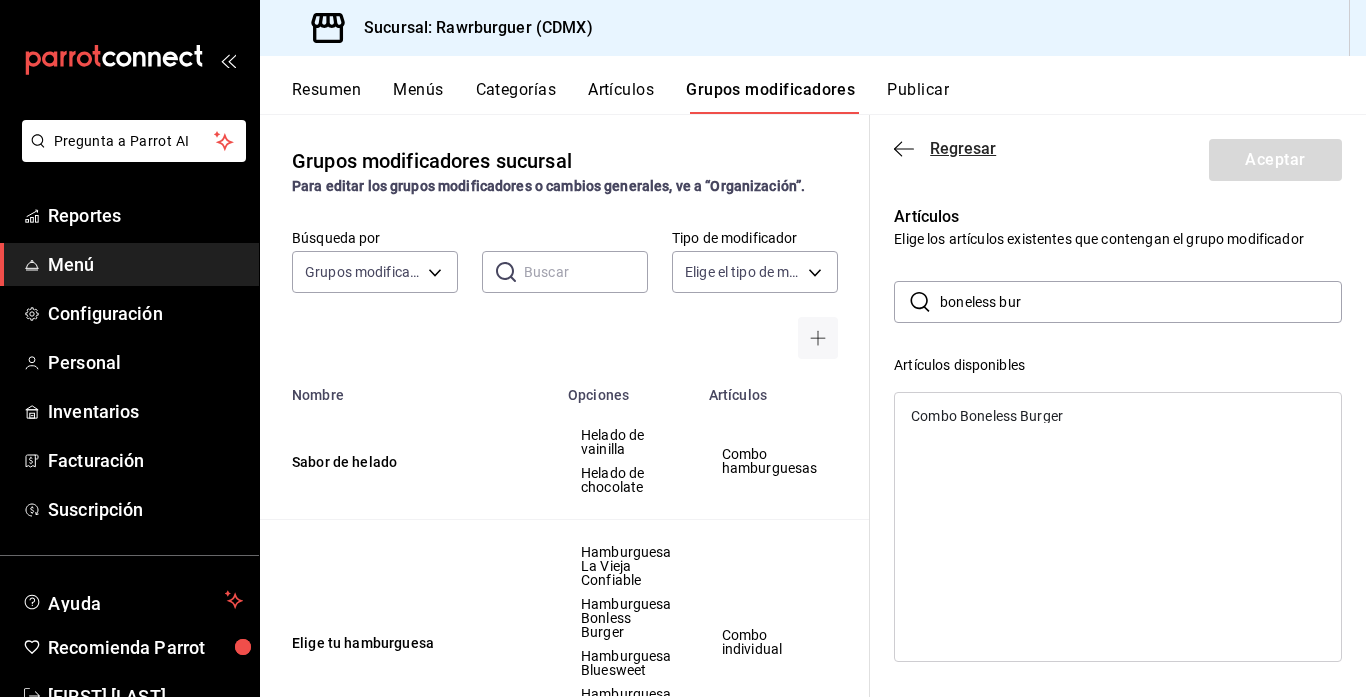 click on "Regresar" at bounding box center (945, 148) 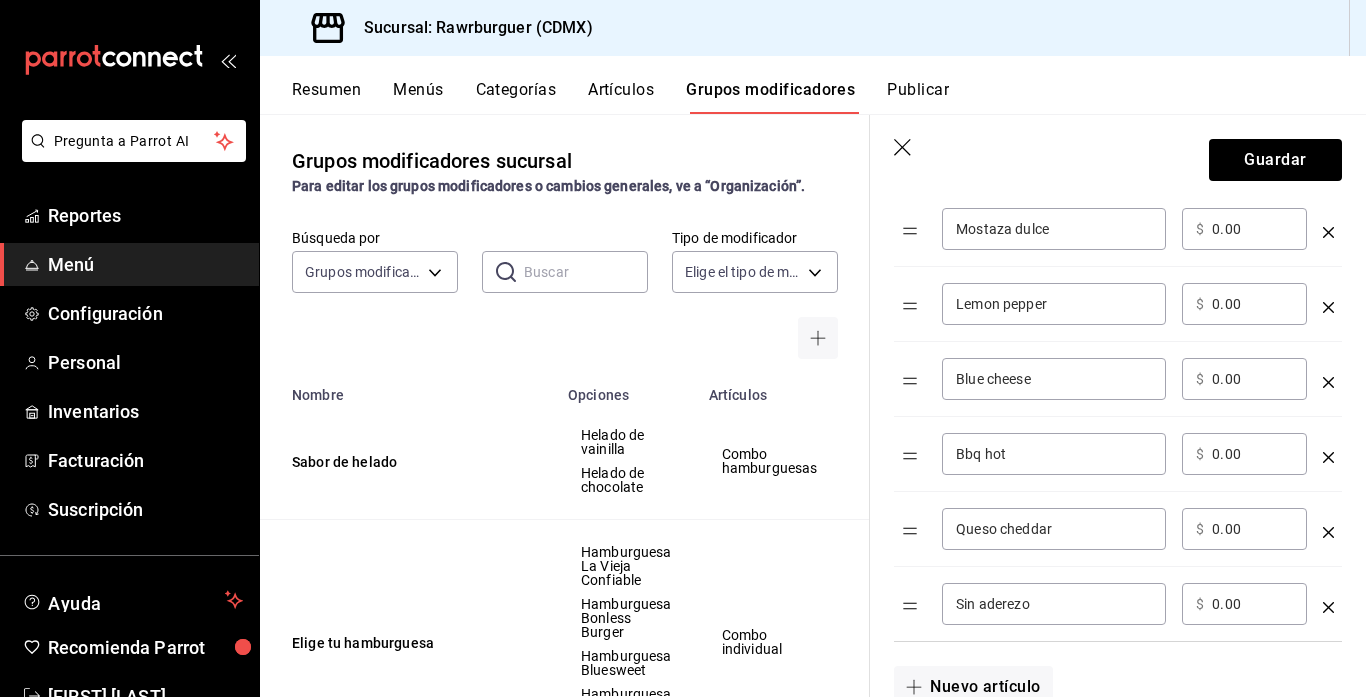 scroll, scrollTop: 662, scrollLeft: 0, axis: vertical 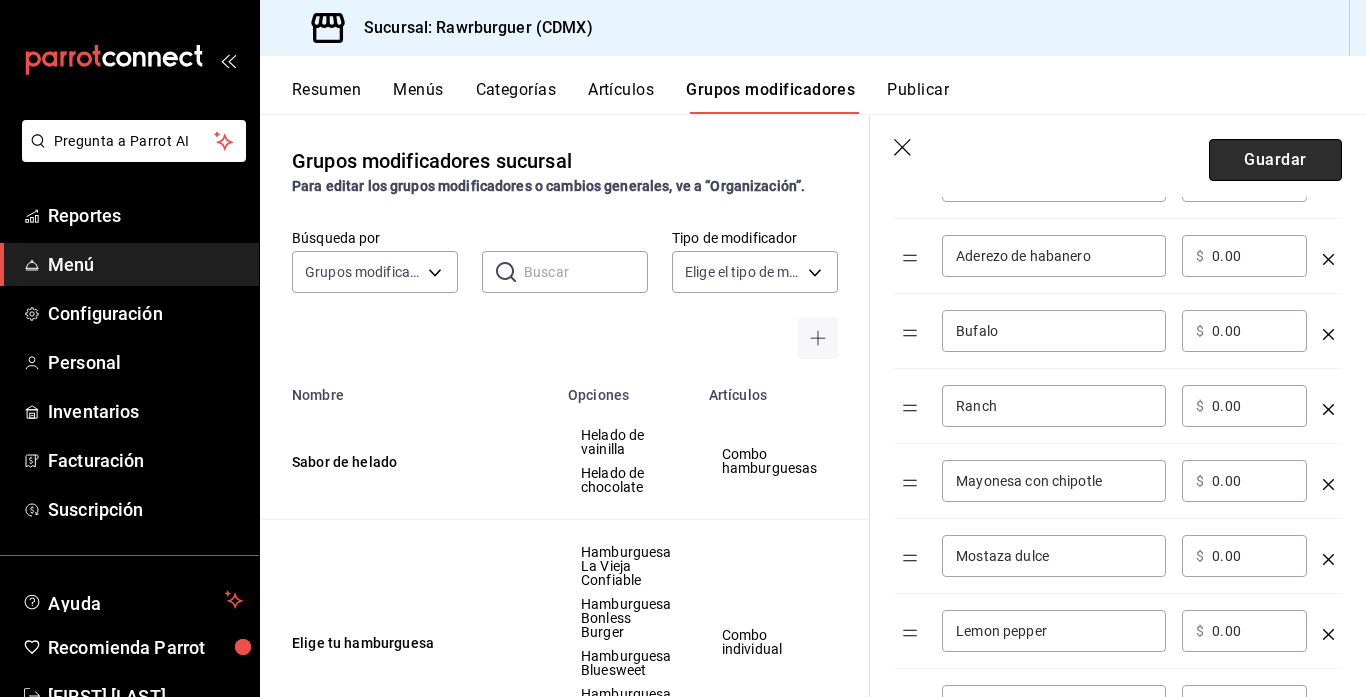 click on "Guardar" at bounding box center (1275, 160) 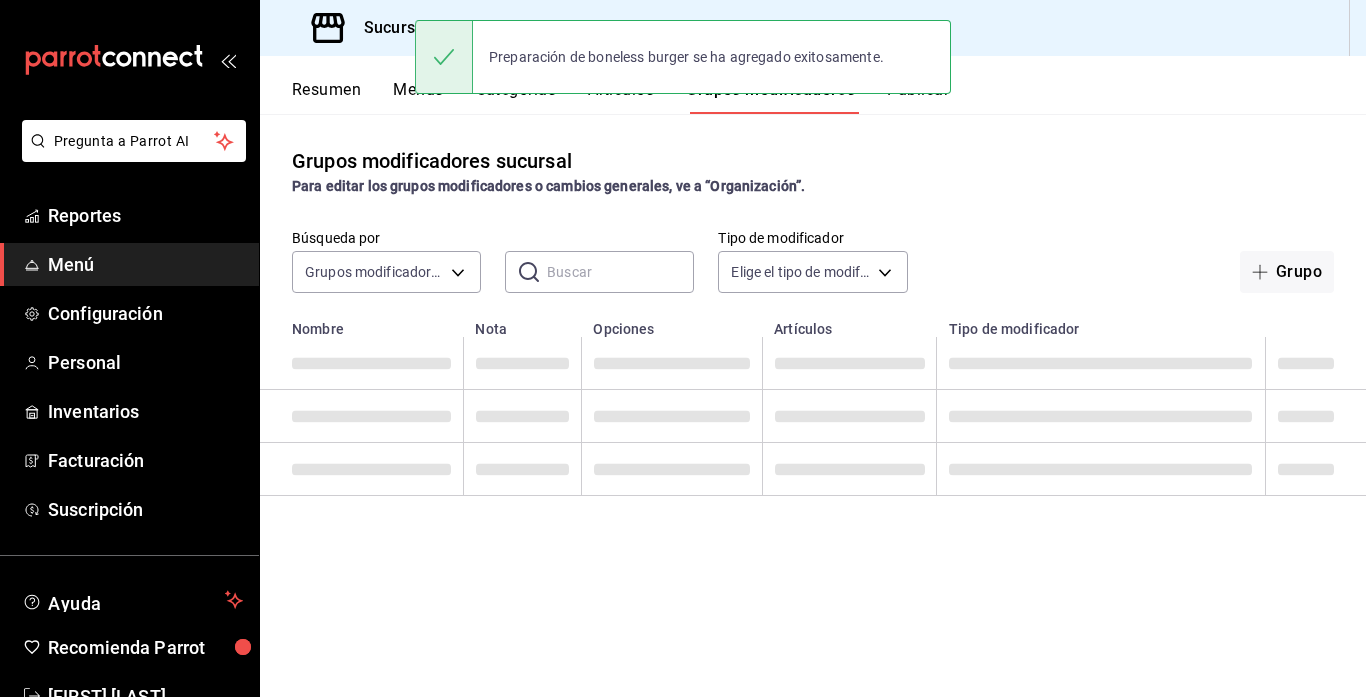 scroll, scrollTop: 0, scrollLeft: 0, axis: both 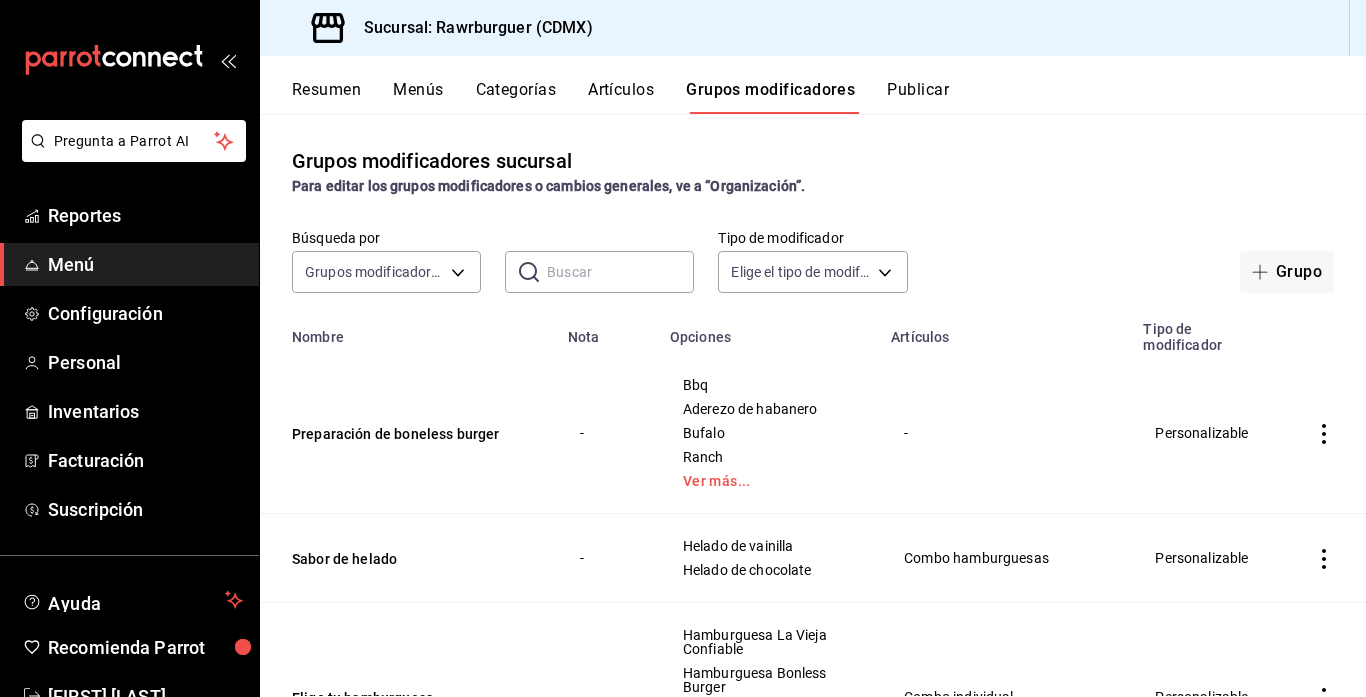click on "Artículos" at bounding box center (621, 97) 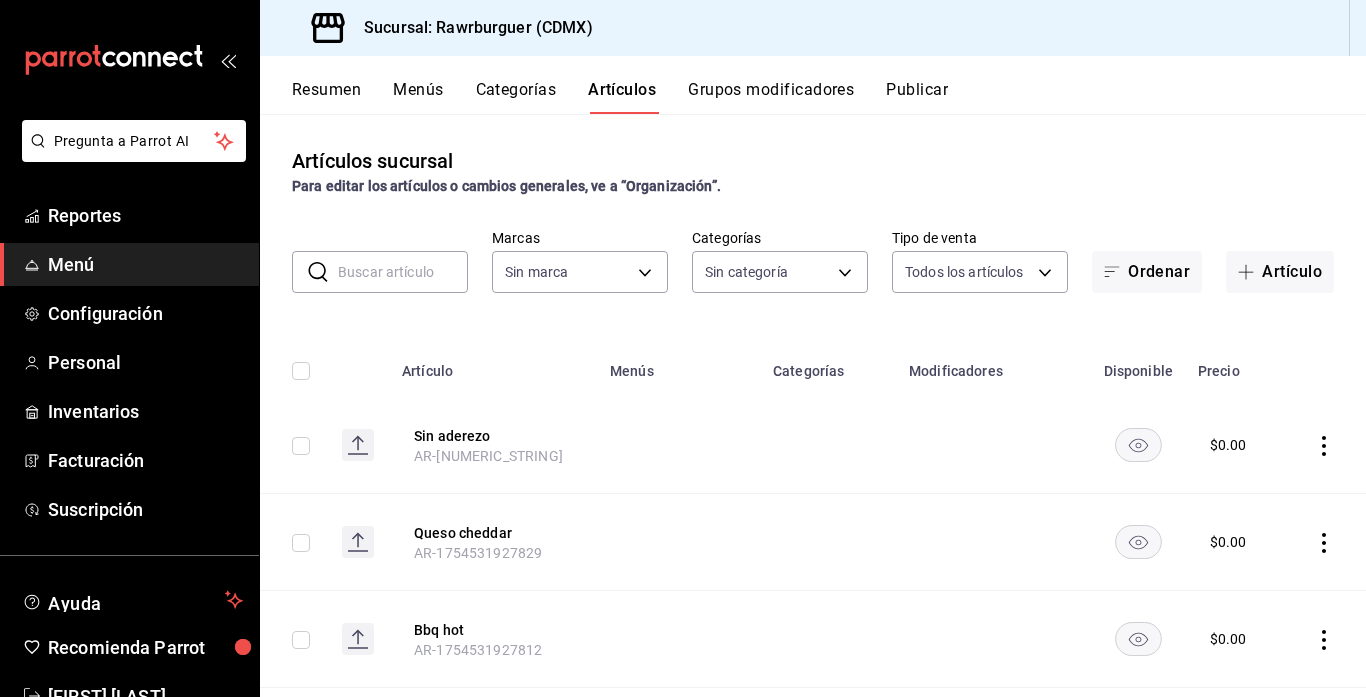 click at bounding box center (403, 272) 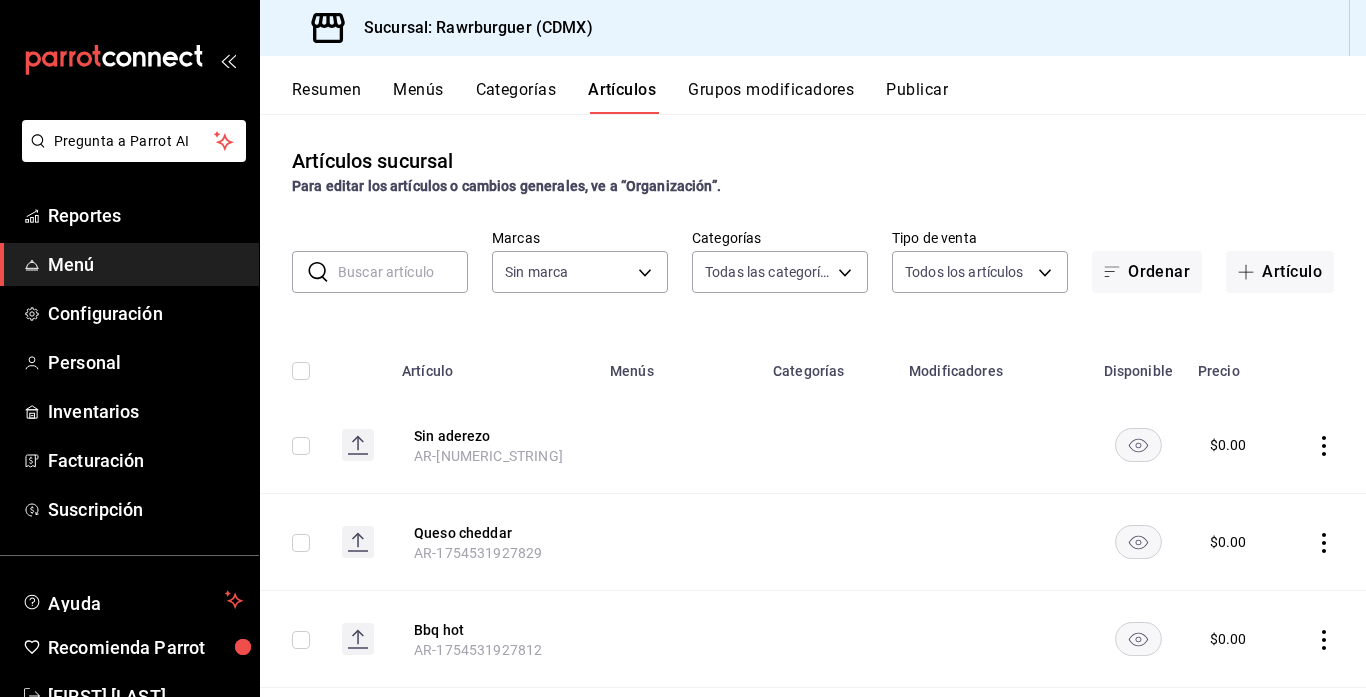 type on "[UUID],[UUID],[UUID],[UUID],[UUID],[UUID],[UUID],[UUID],[UUID],[UUID]" 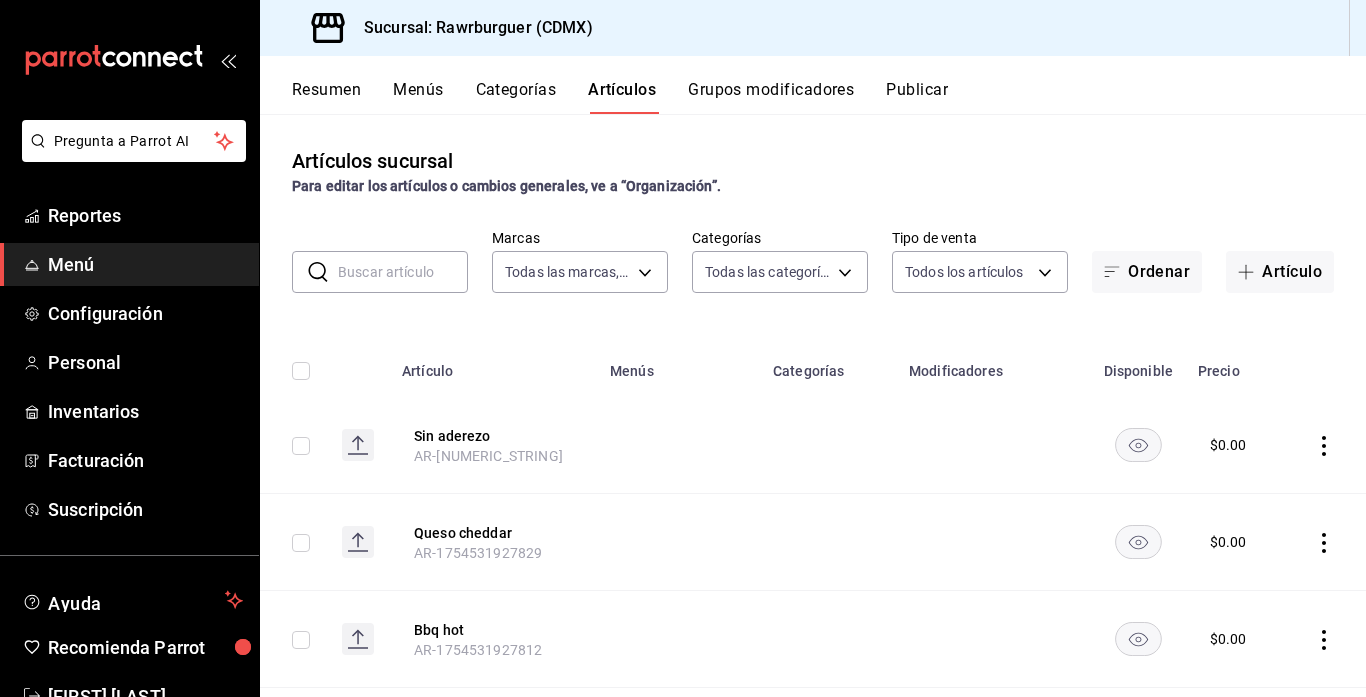 type on "[UUID]" 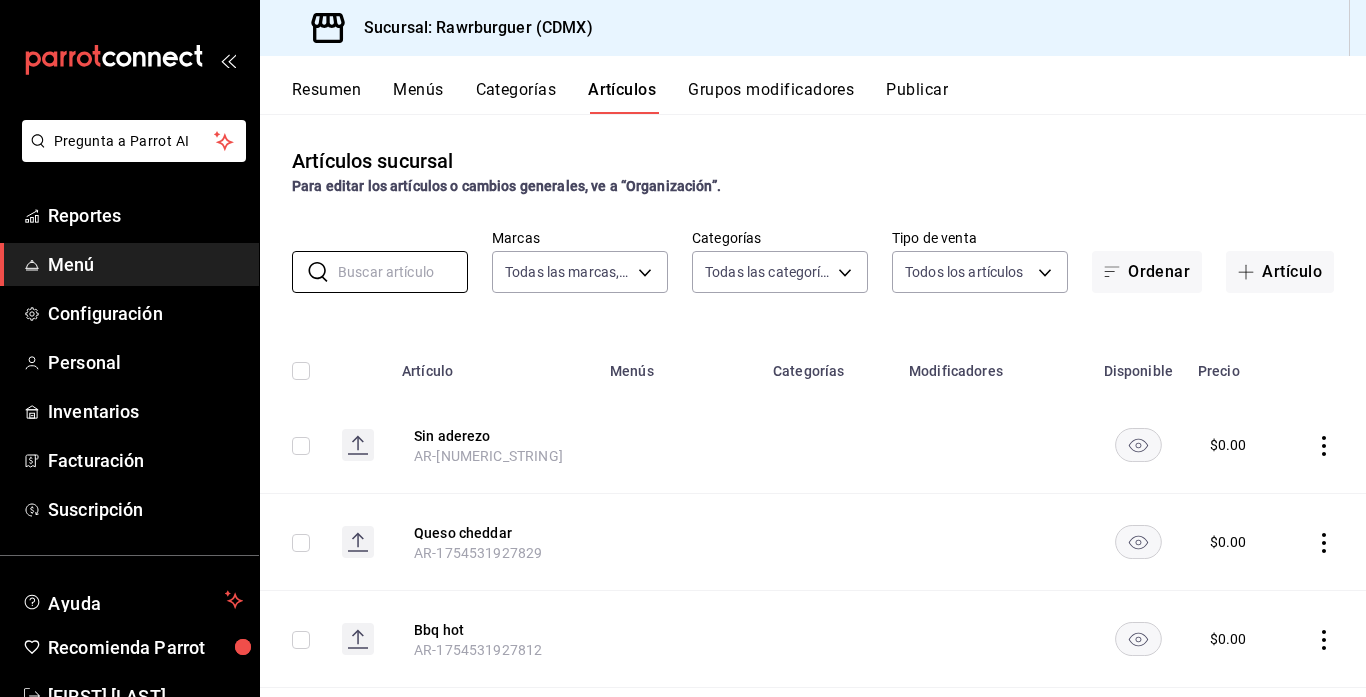 click on "Artículos sucursal Para editar los artículos o cambios generales, ve a “Organización”. ​ ​ Marcas Todas las marcas, Sin marca [UUID] Categorías Todas las categorías, Sin categoría [UUID],[UUID],[UUID],[UUID],[UUID],[UUID],[UUID],[UUID],[UUID],[UUID] Tipo de venta Todos los artículos ALL Ordenar Artículo Artículo Menús Categorías Modificadores Disponible Precio Sin aderezo AR-[NUMERIC_STRING] $ 0.00 Queso cheddar AR-[NUMERIC_STRING] $ 0.00 Bbq hot AR-[NUMERIC_STRING] $ 0.00 Blue cheese AR-[NUMERIC_STRING] $ 0.00 Lemon pepper AR-[NUMERIC_STRING] $ 0.00 Mostaza dulce AR-[NUMERIC_STRING] $ 0.00 Mayonesa con chipotle AR-[NUMERIC_STRING] $ 0.00 Ranch AR-[NUMERIC_STRING] $ 0.00 Bufalo $ 0.00 $ Bbq" at bounding box center [813, 405] 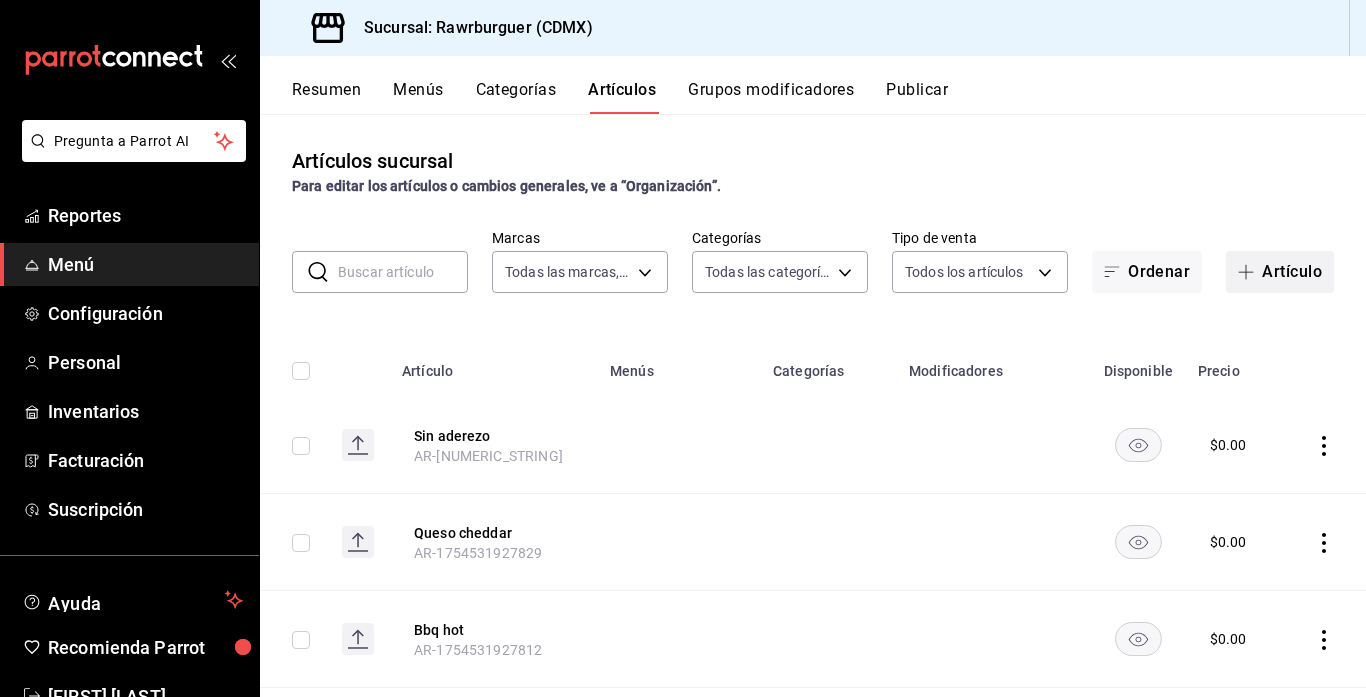 click on "Artículo" at bounding box center (1280, 272) 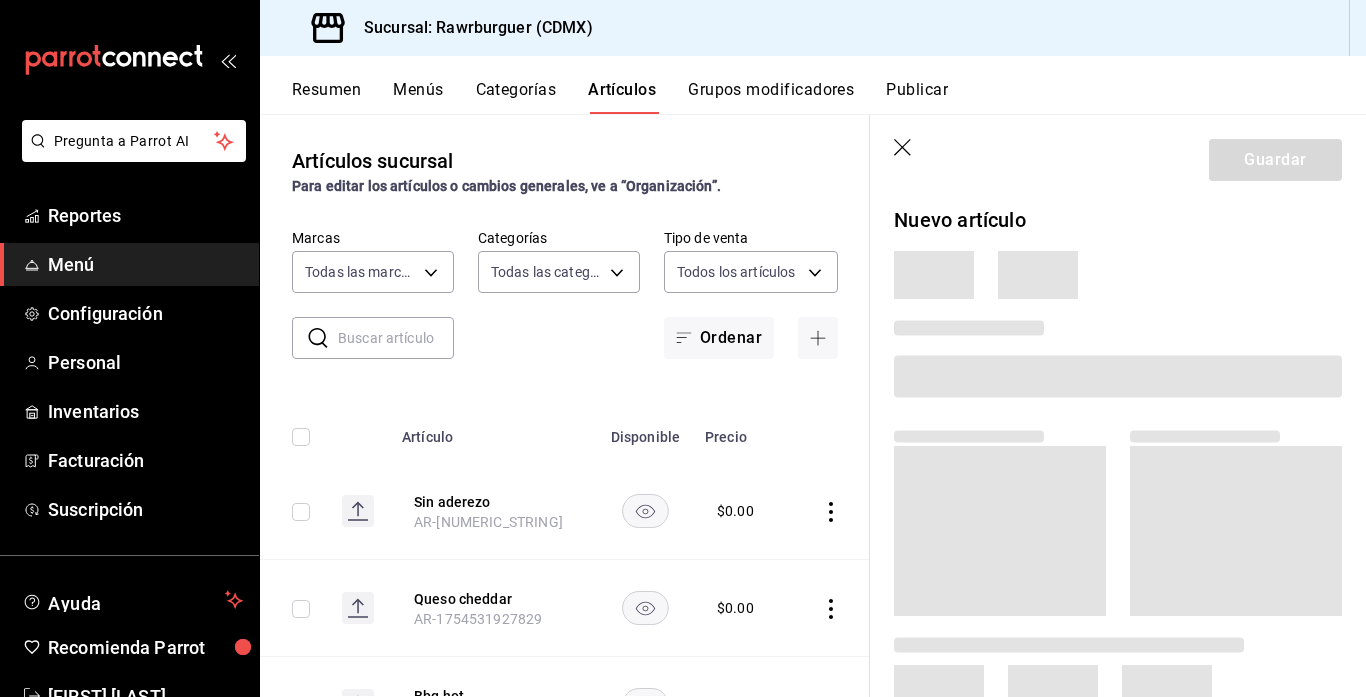 drag, startPoint x: 1288, startPoint y: 268, endPoint x: 1113, endPoint y: 228, distance: 179.51323 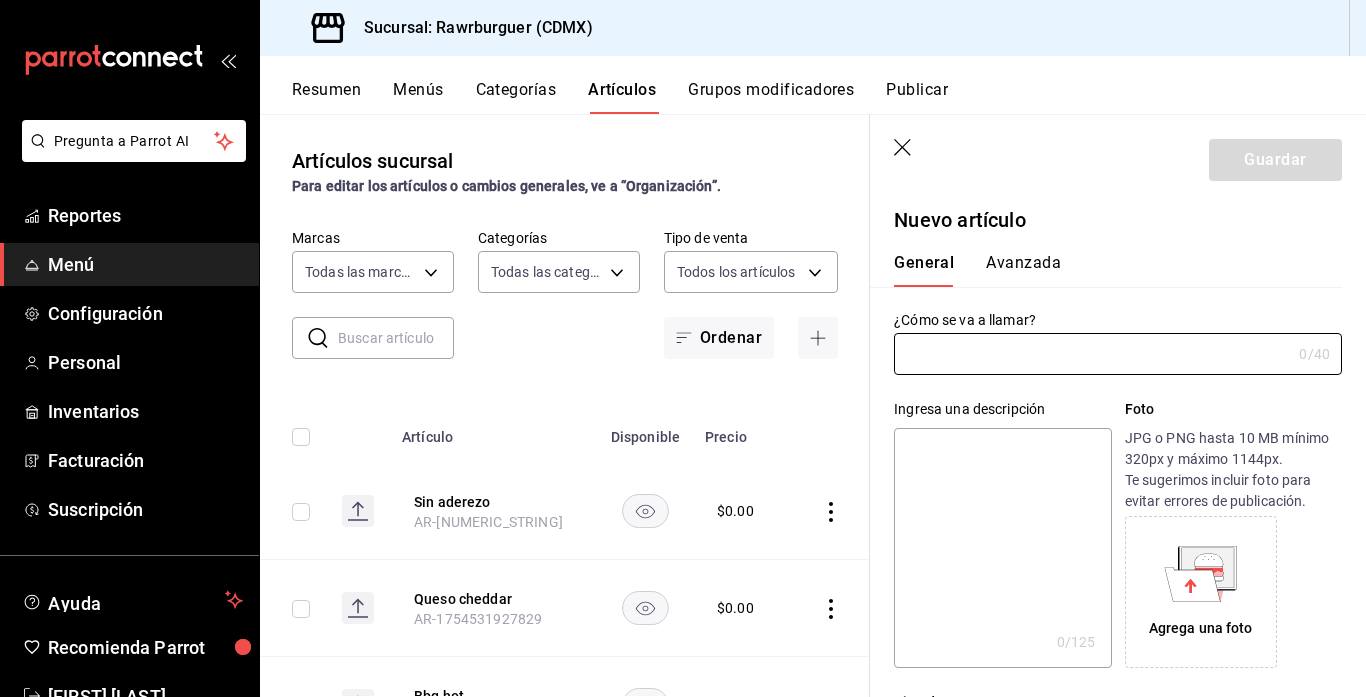 click on "Artículos sucursal Para editar los artículos o cambios generales, ve a “Organización”." at bounding box center [565, 171] 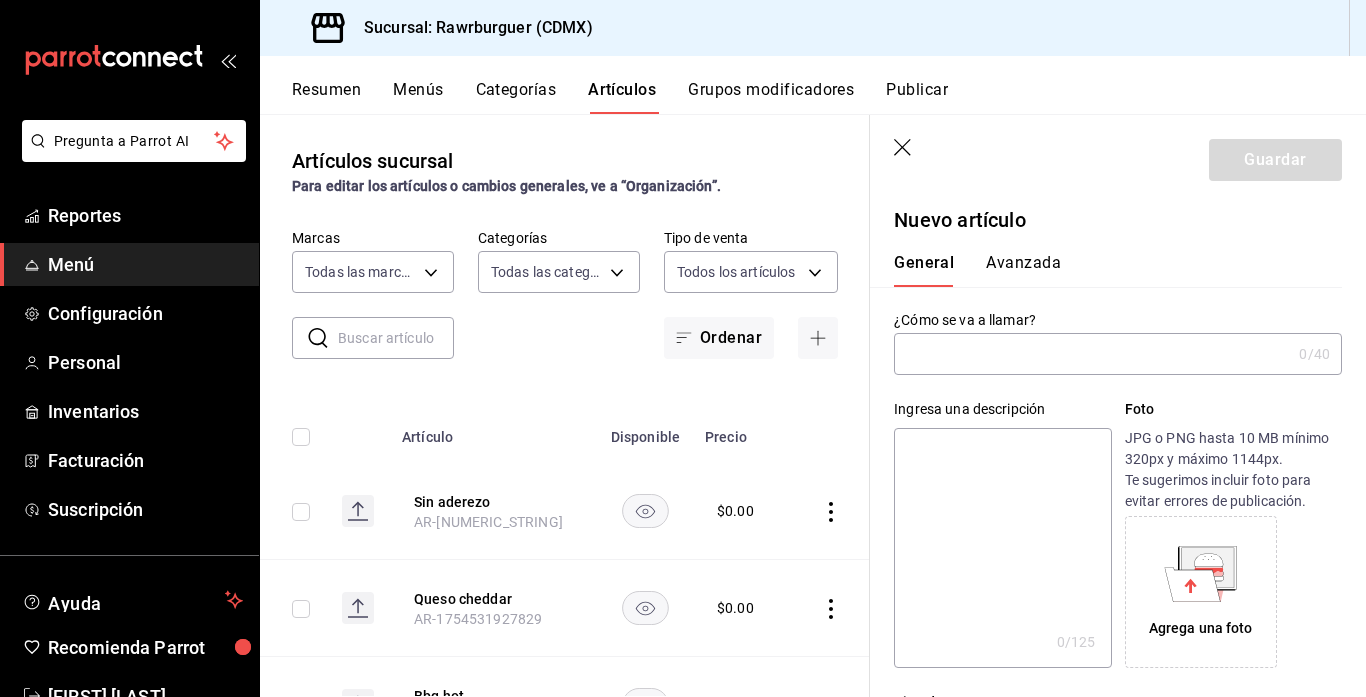 click 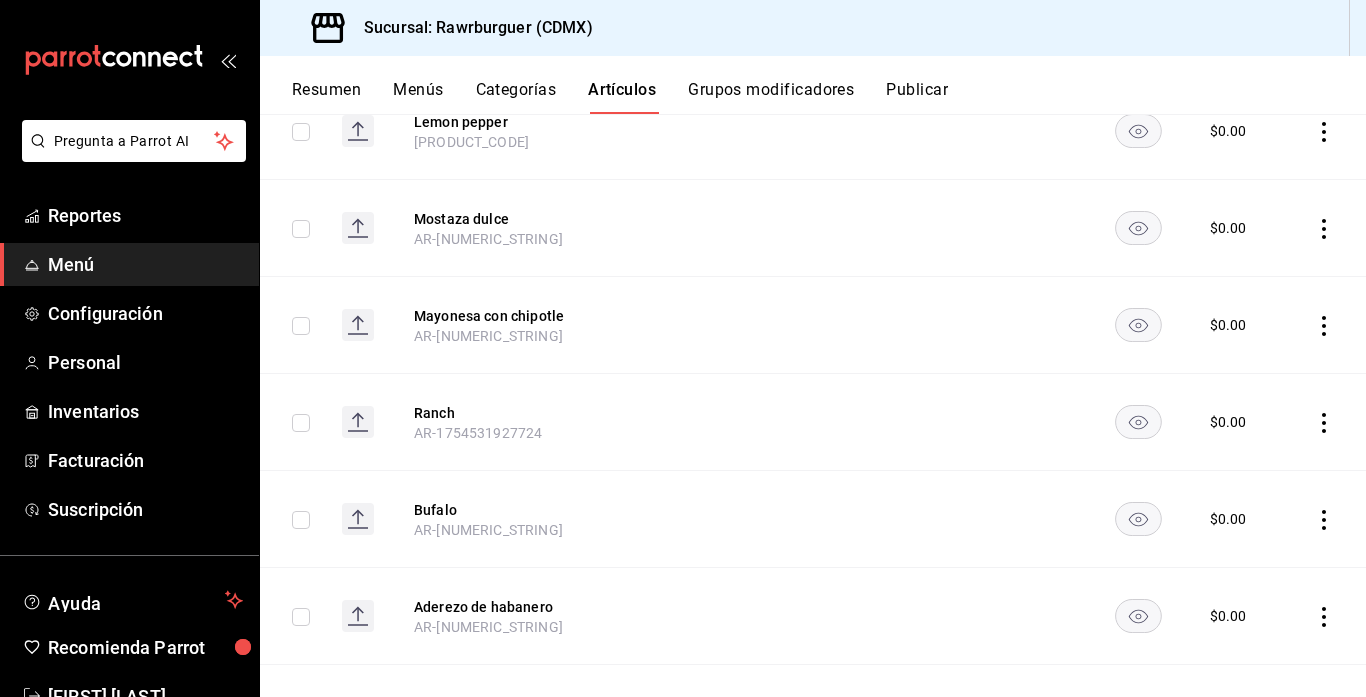 scroll, scrollTop: 0, scrollLeft: 0, axis: both 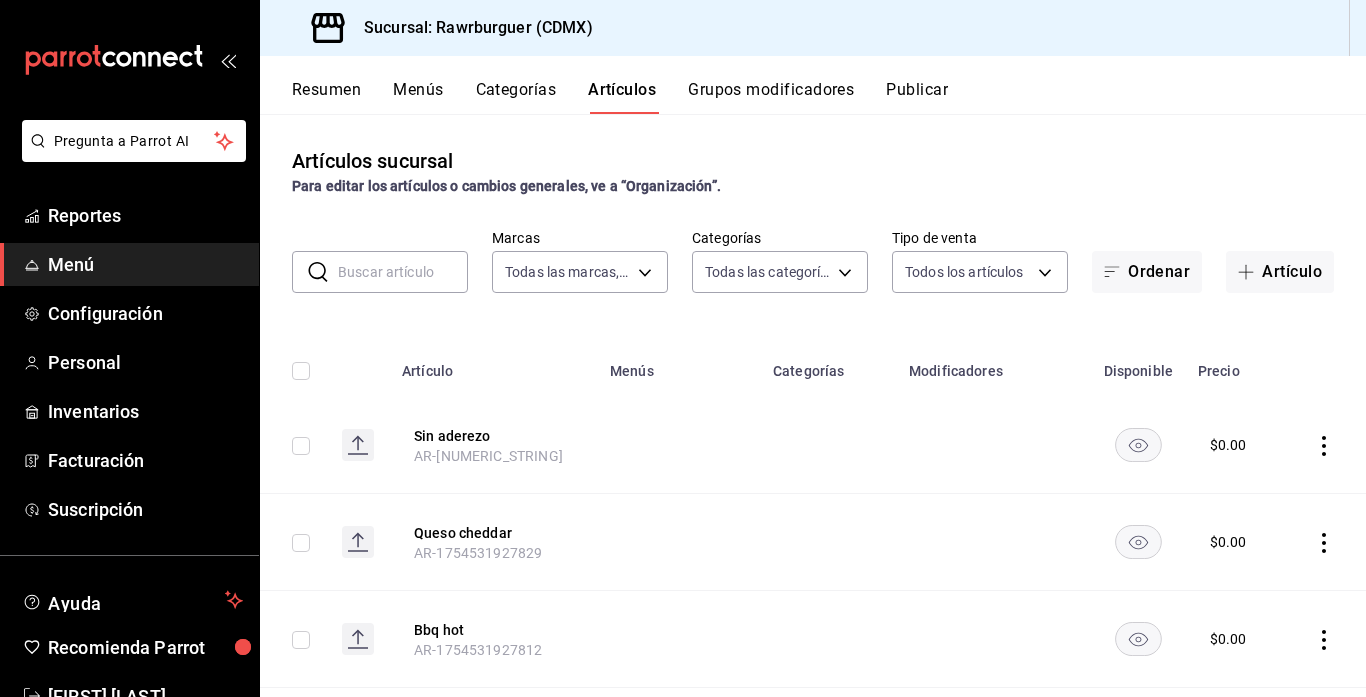 click on "Menús" at bounding box center (418, 97) 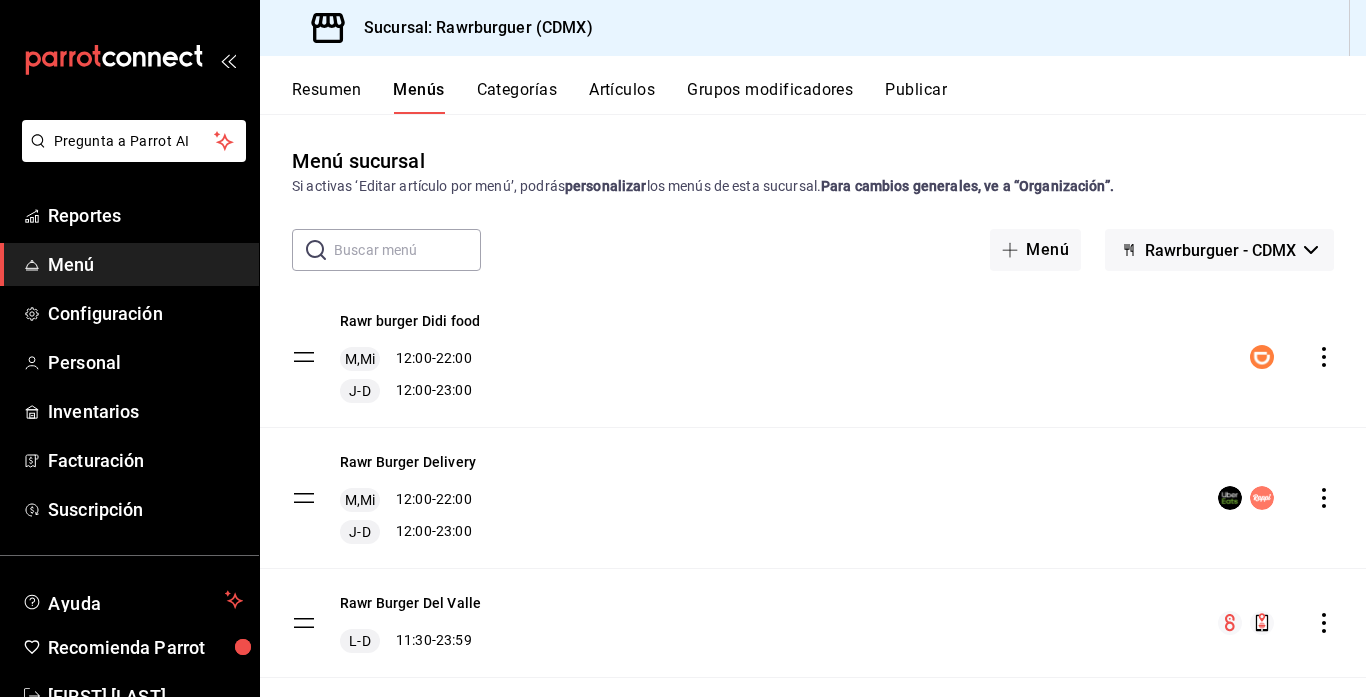scroll, scrollTop: 38, scrollLeft: 0, axis: vertical 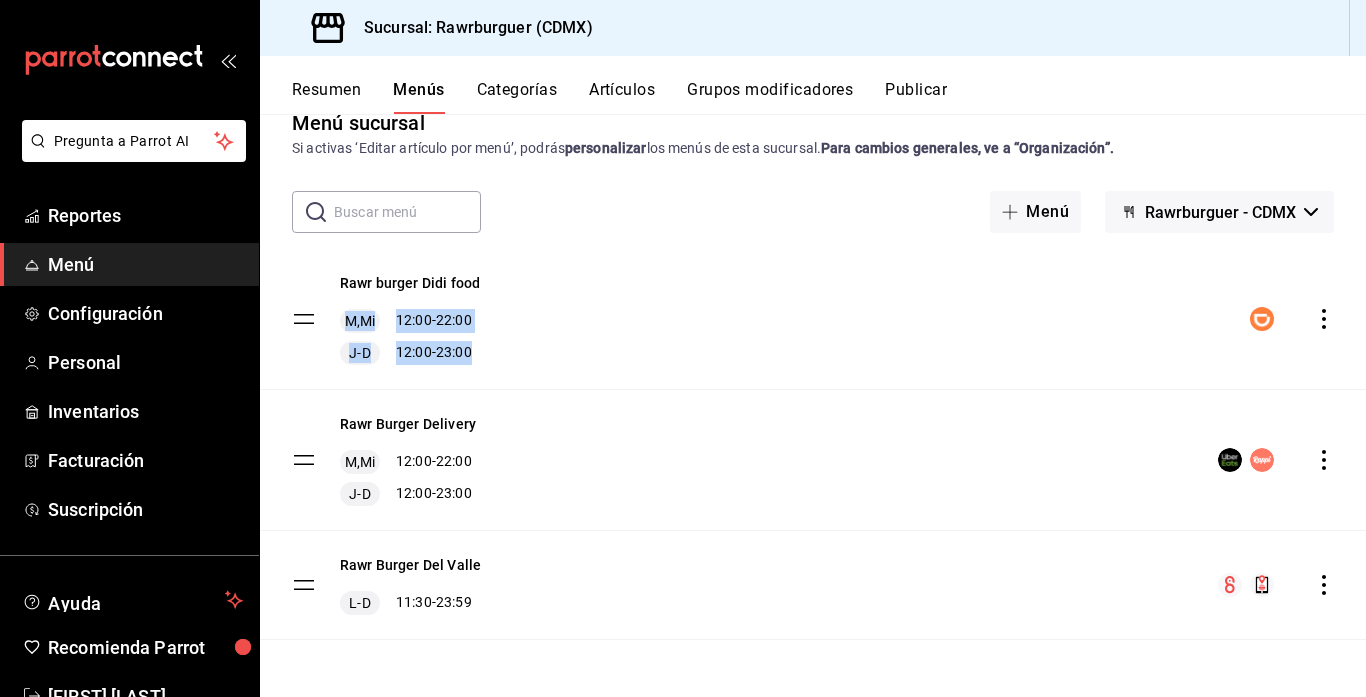 drag, startPoint x: 1217, startPoint y: 341, endPoint x: 884, endPoint y: 231, distance: 350.69788 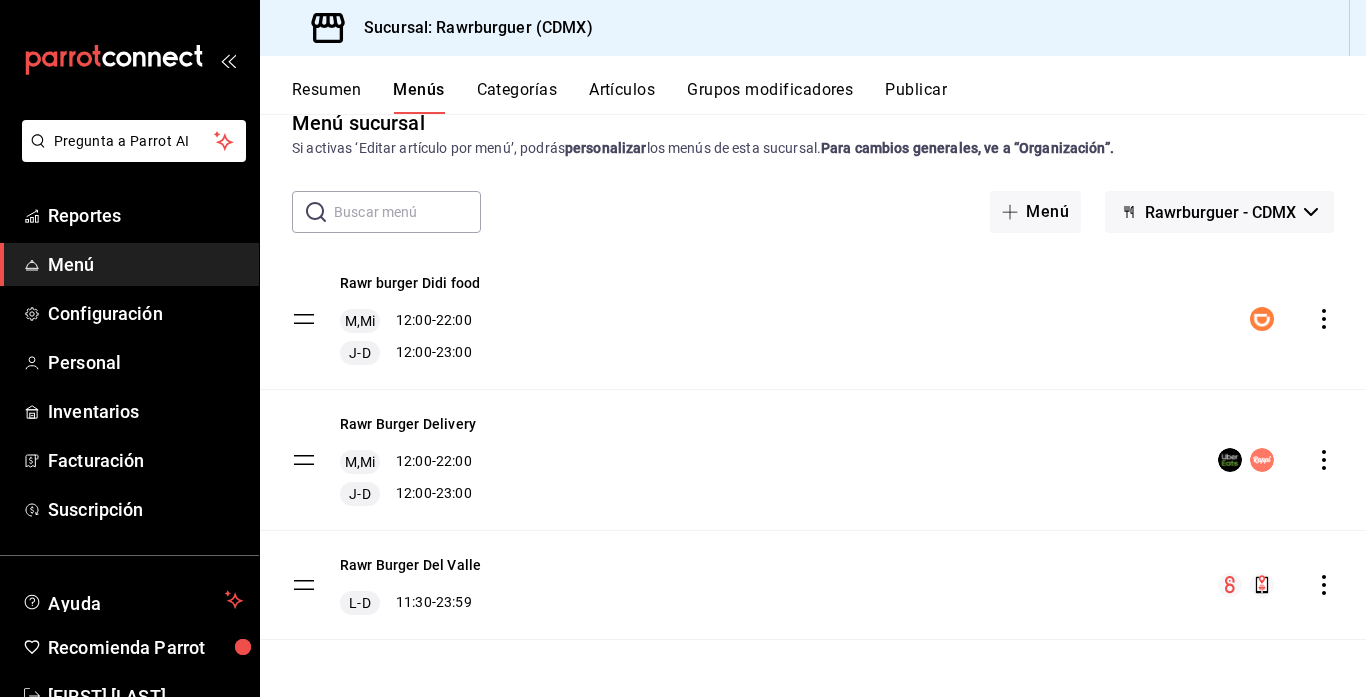 click on "Rawr Burger Del Valle L-D 11:30  -  23:59" at bounding box center [813, 585] 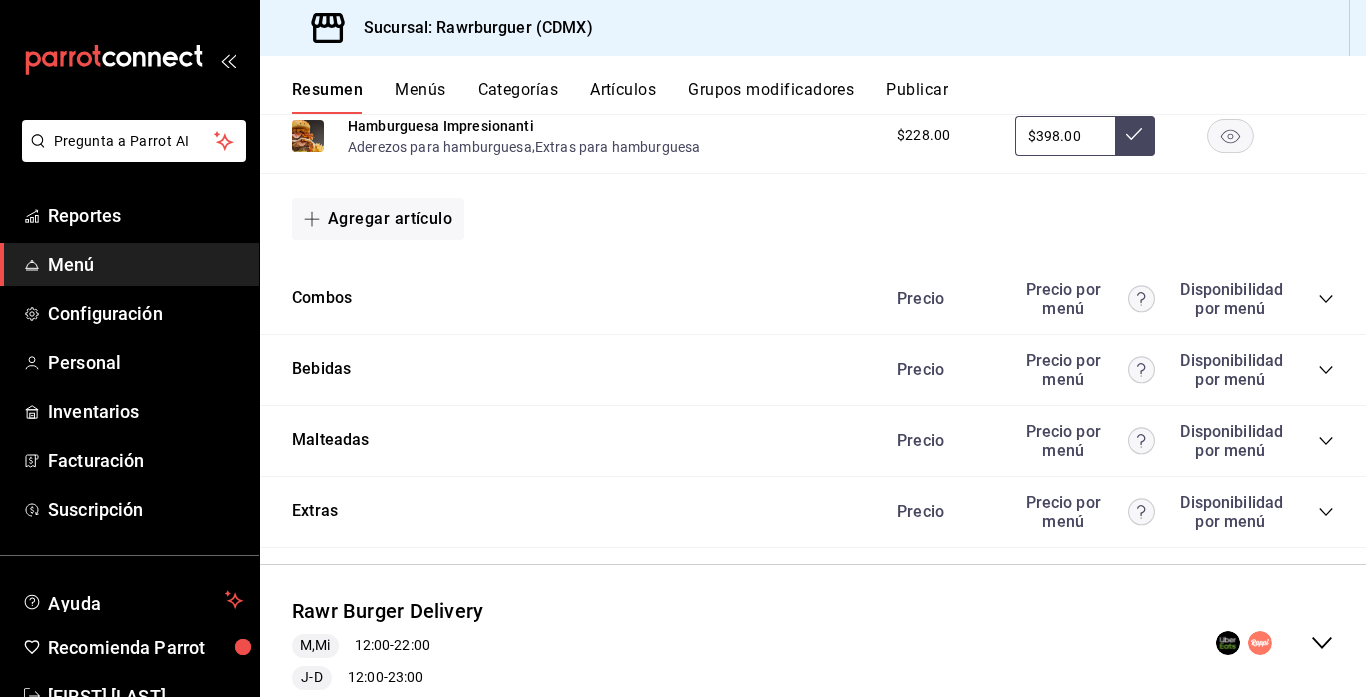 scroll, scrollTop: 1794, scrollLeft: 0, axis: vertical 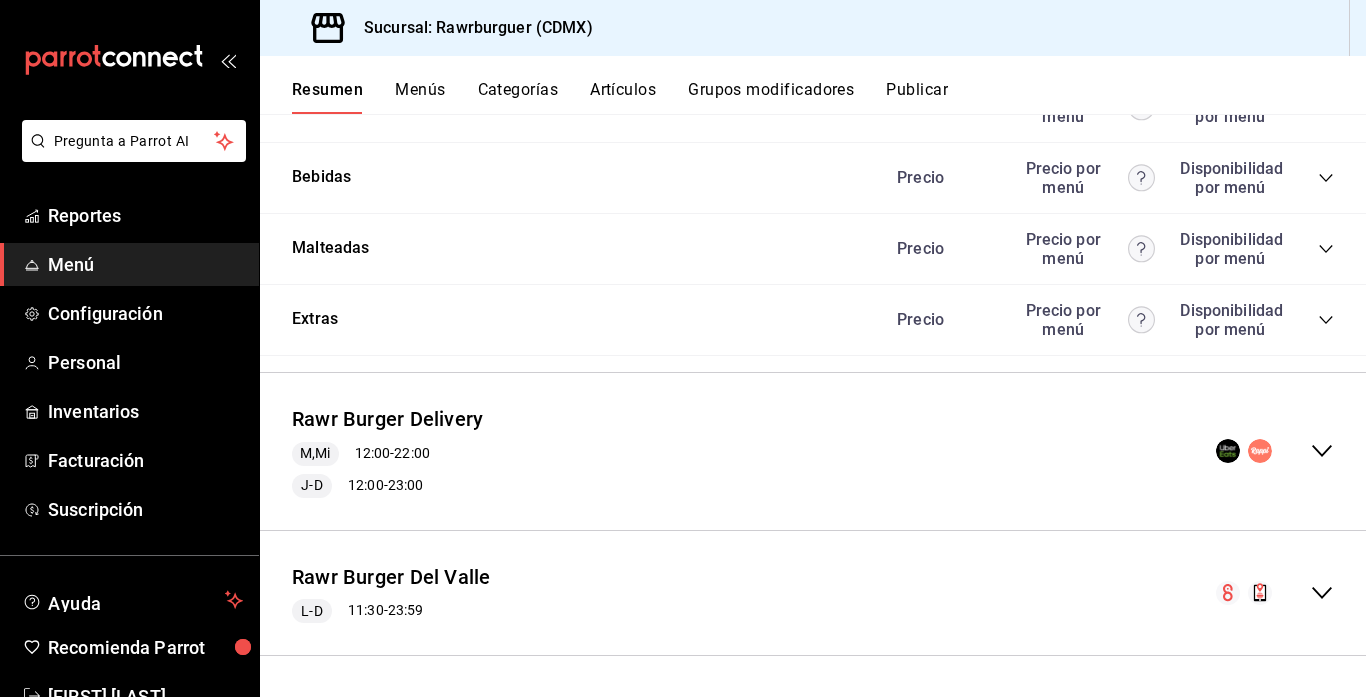 click 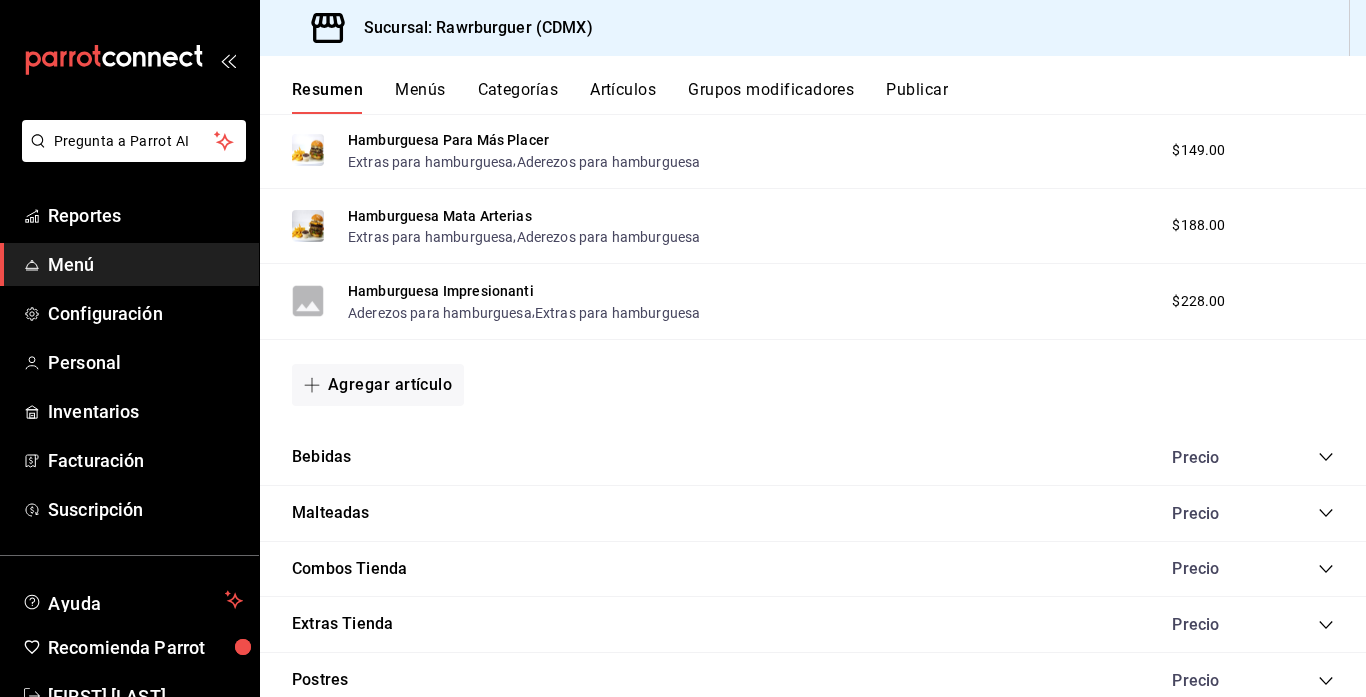 scroll, scrollTop: 3557, scrollLeft: 0, axis: vertical 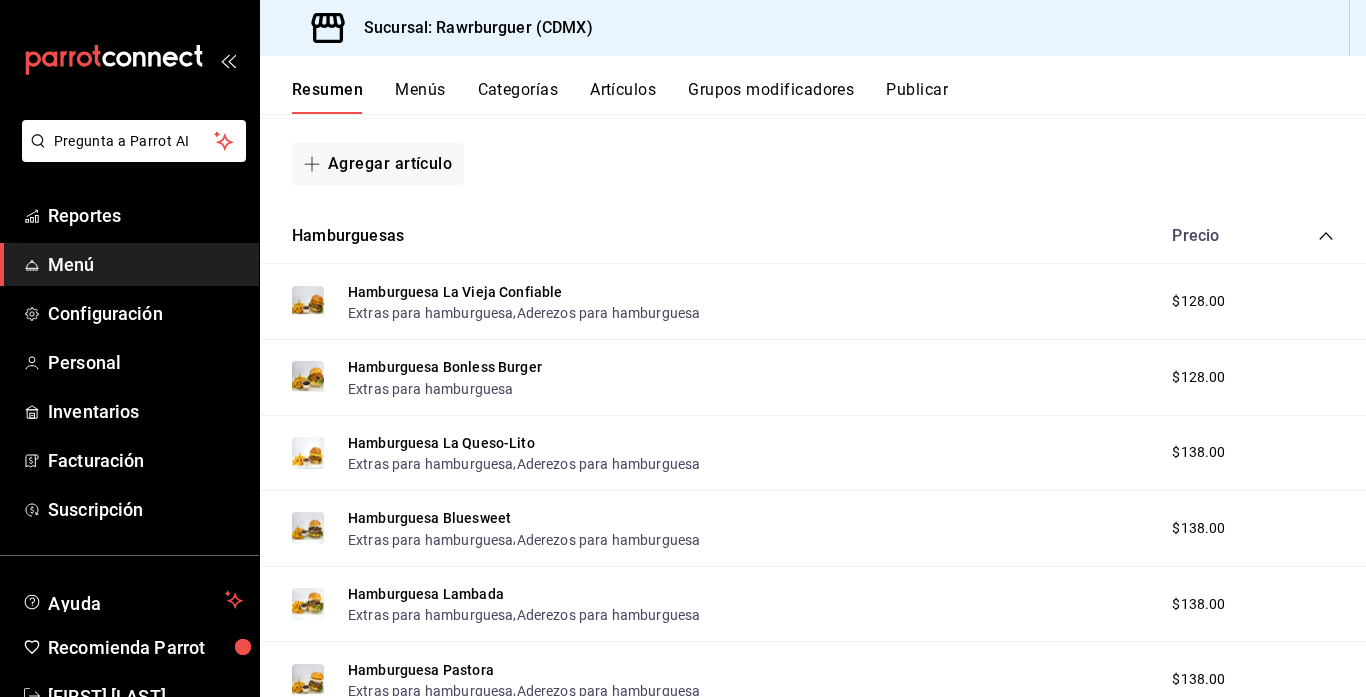 click on "Hamburguesa La Queso-Lito Extras para hamburguesa ,  Aderezos para hamburguesa $138.00" at bounding box center (813, 454) 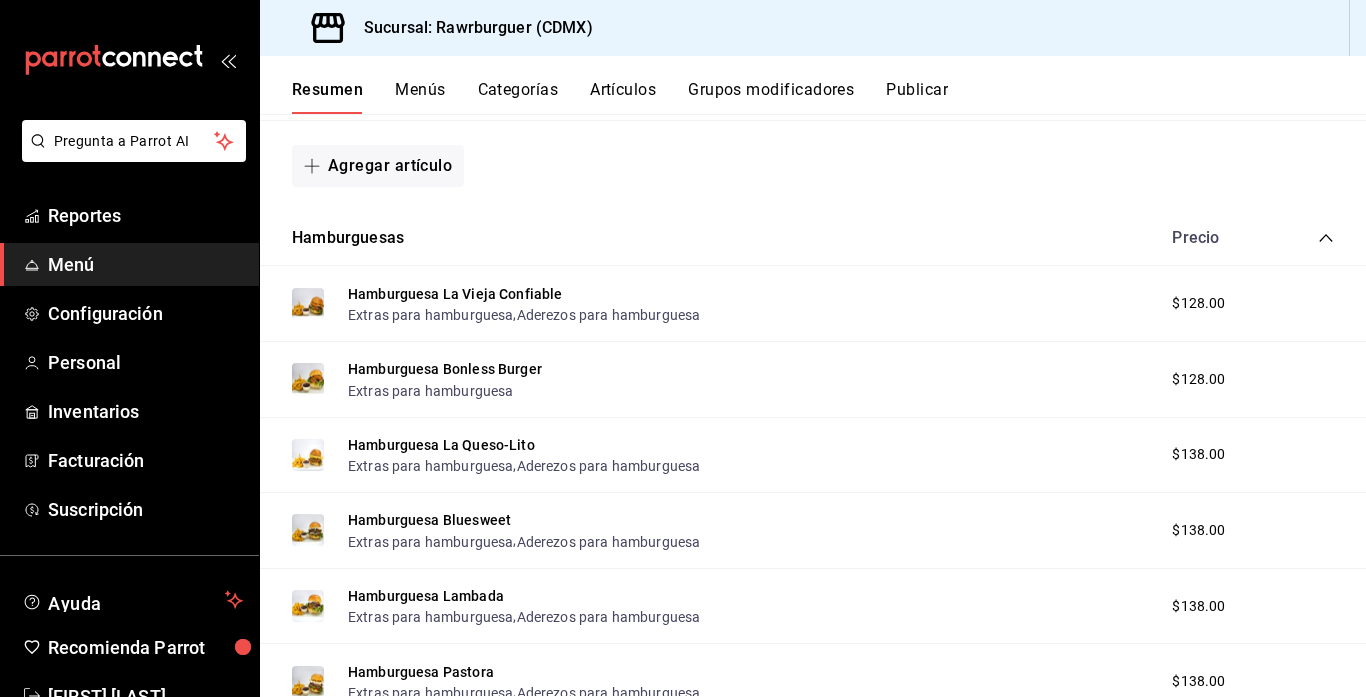 scroll, scrollTop: 2865, scrollLeft: 0, axis: vertical 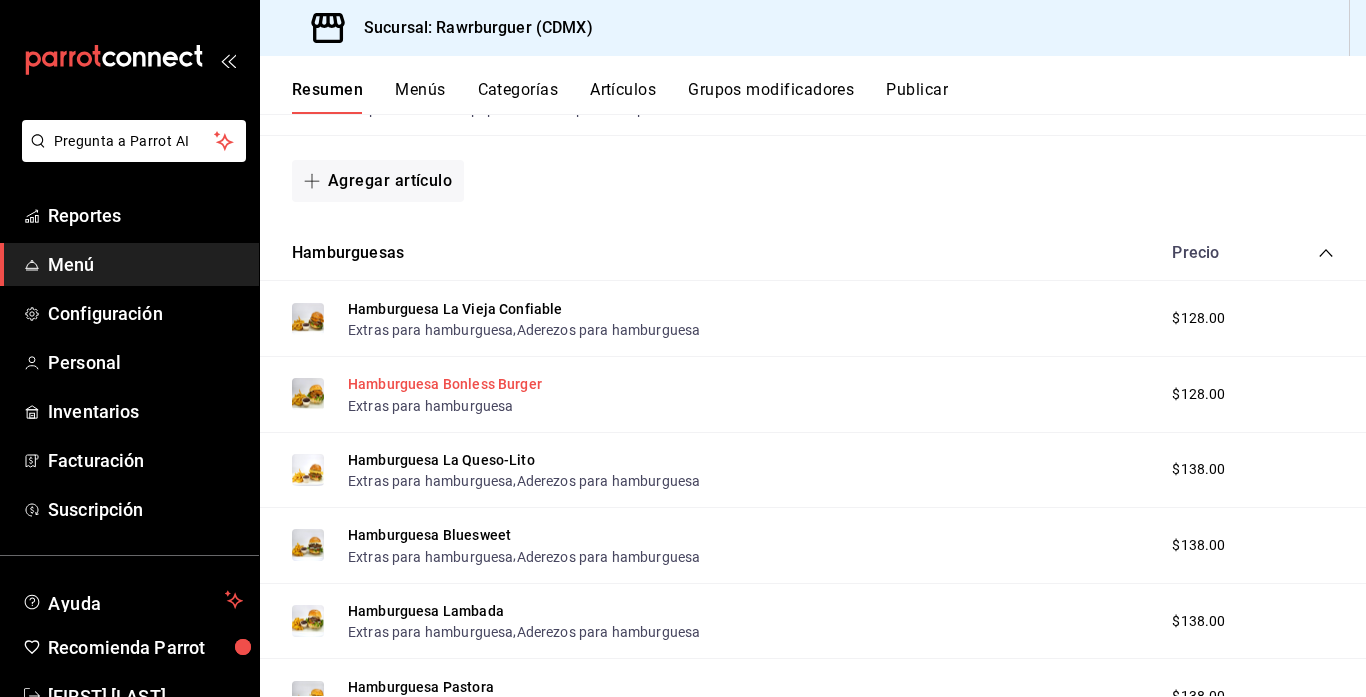 click on "Hamburguesa Bonless Burger" at bounding box center [445, 384] 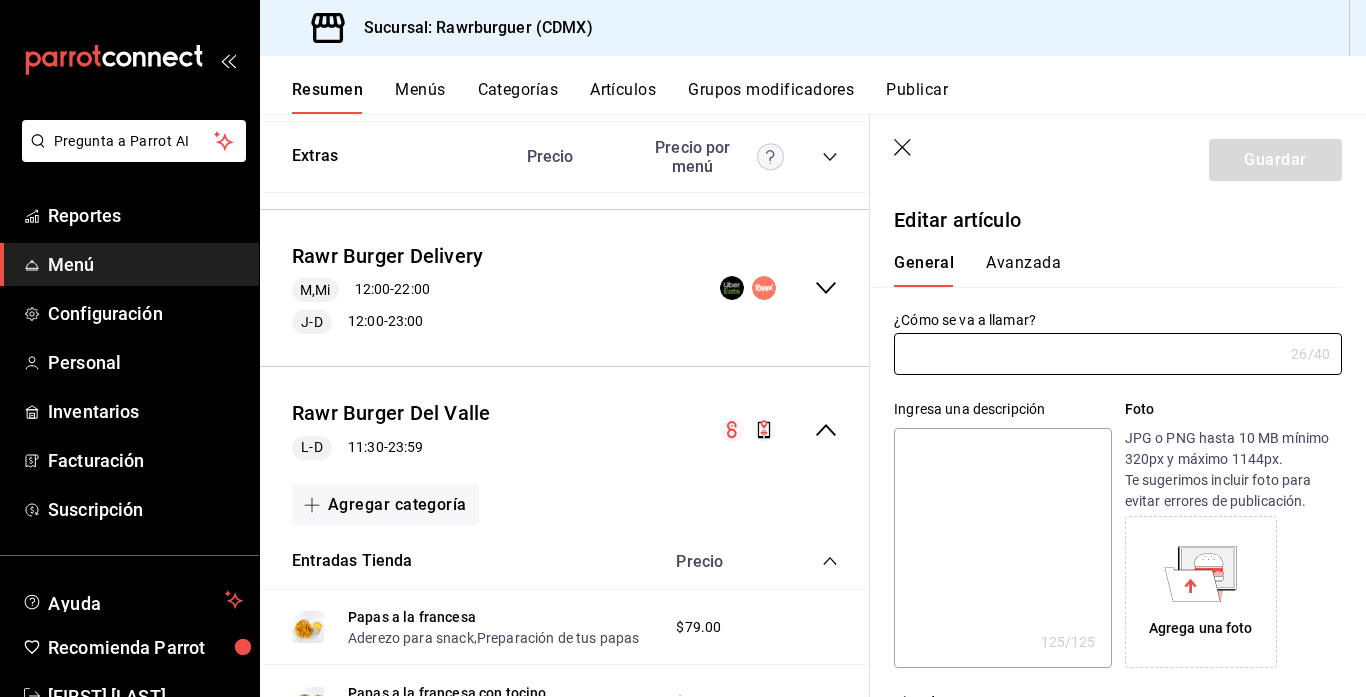type on "Hamburguesa Bonless Burger" 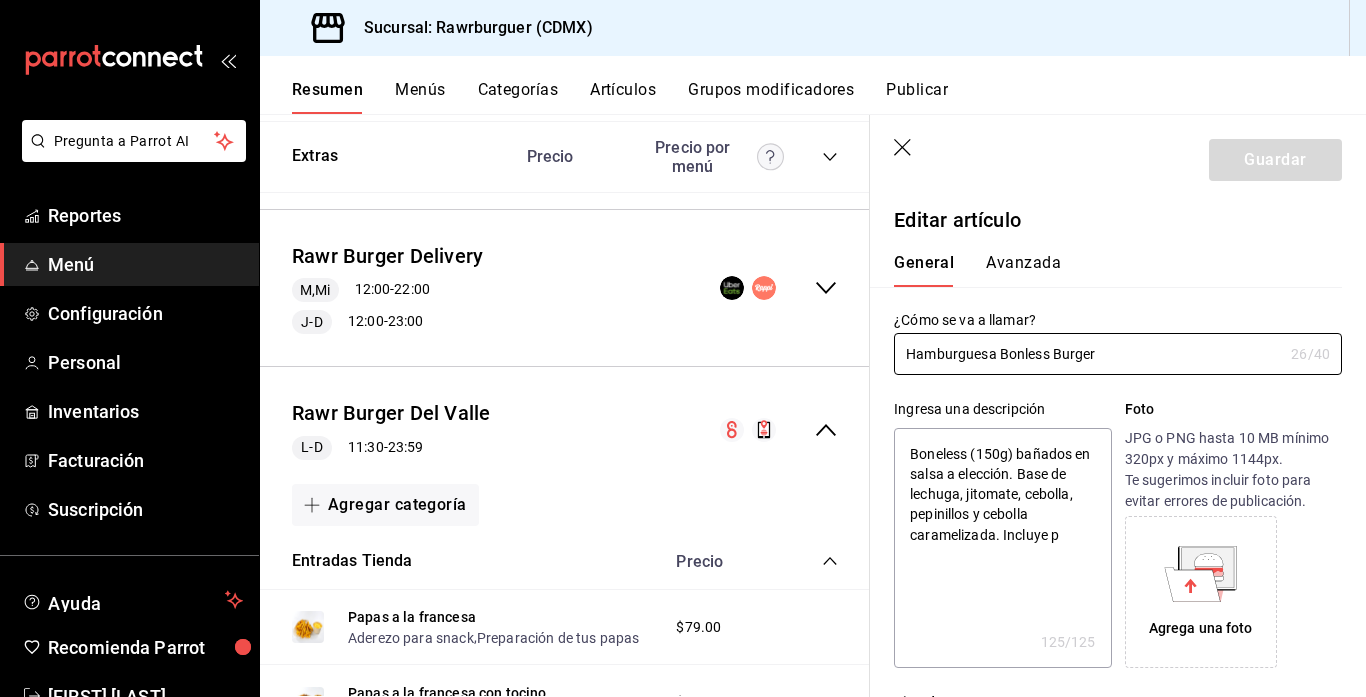 type on "AR-[NUMERIC_STRING]" 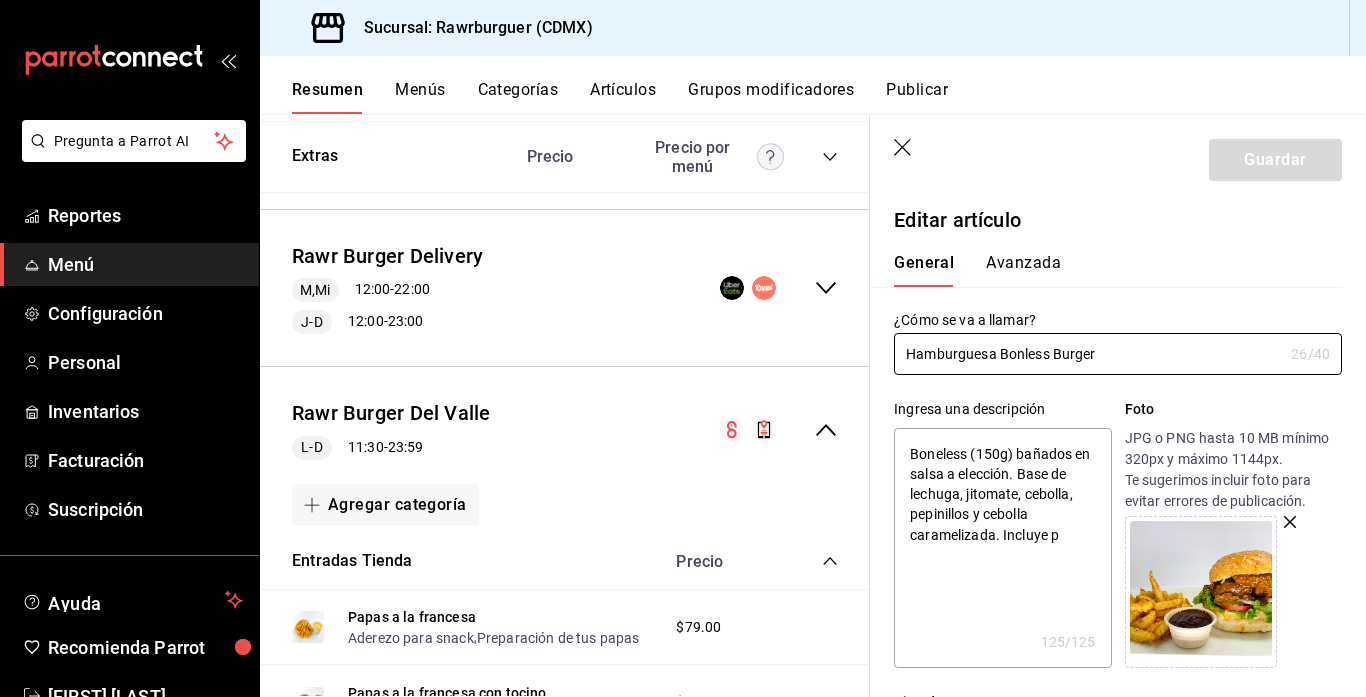 type on "x" 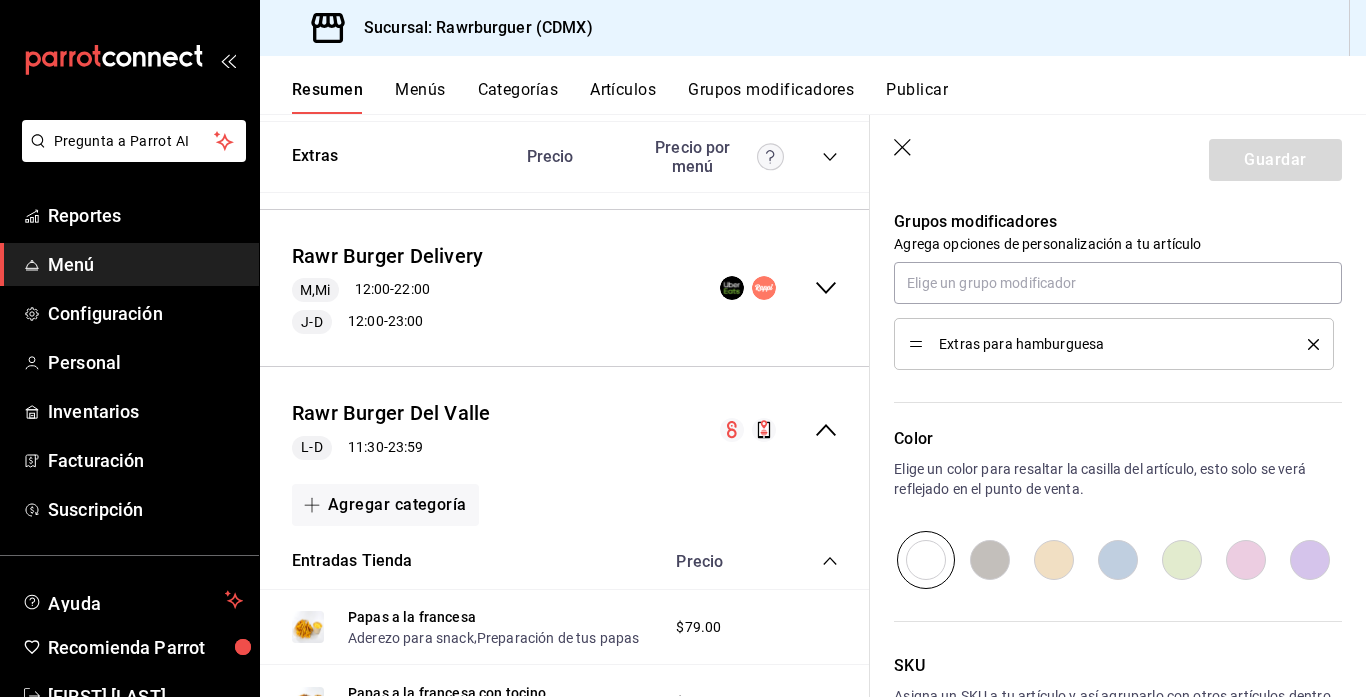 scroll, scrollTop: 962, scrollLeft: 0, axis: vertical 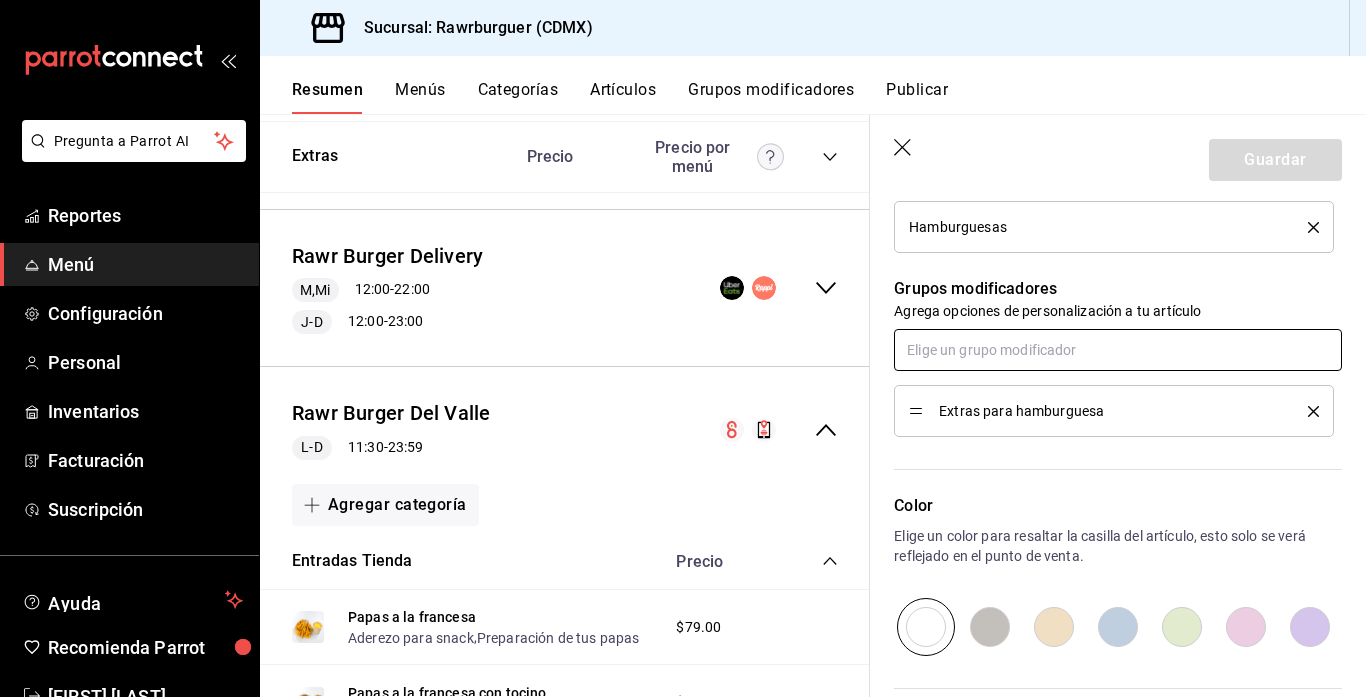 click at bounding box center [1118, 350] 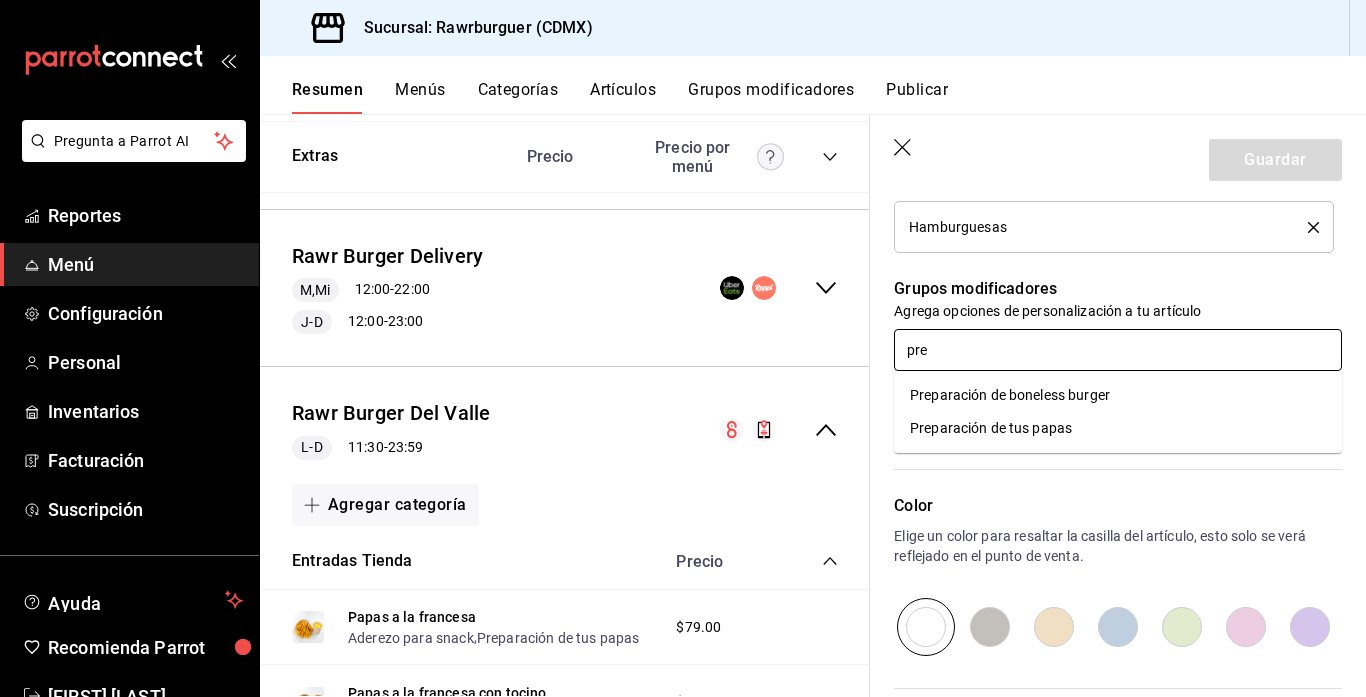 type on "prep" 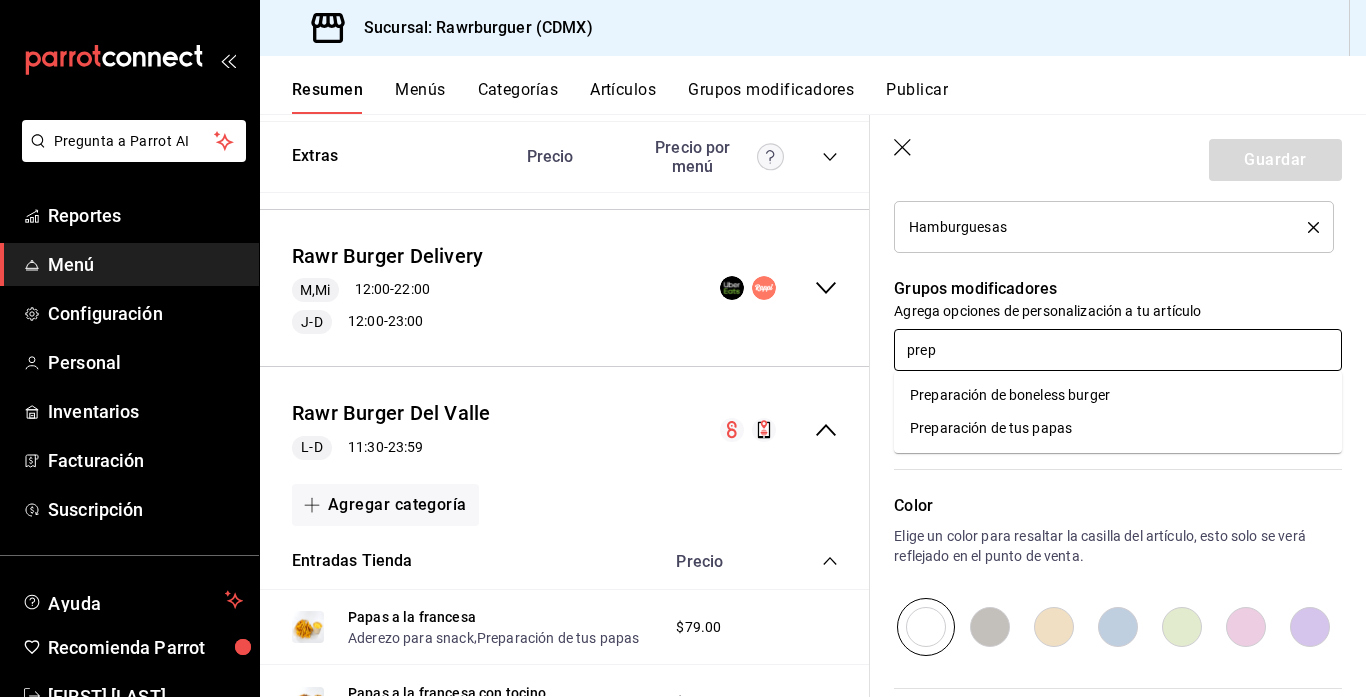 click on "Preparación de boneless burger" at bounding box center (1010, 395) 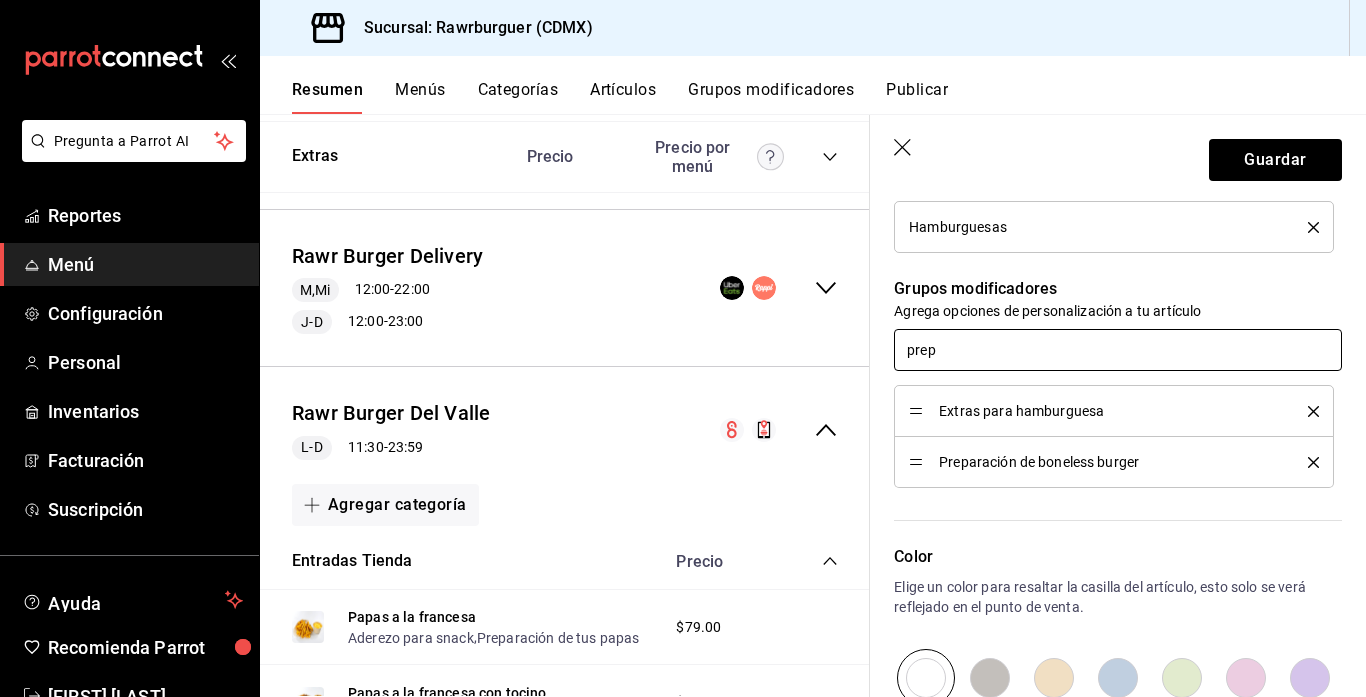 type on "x" 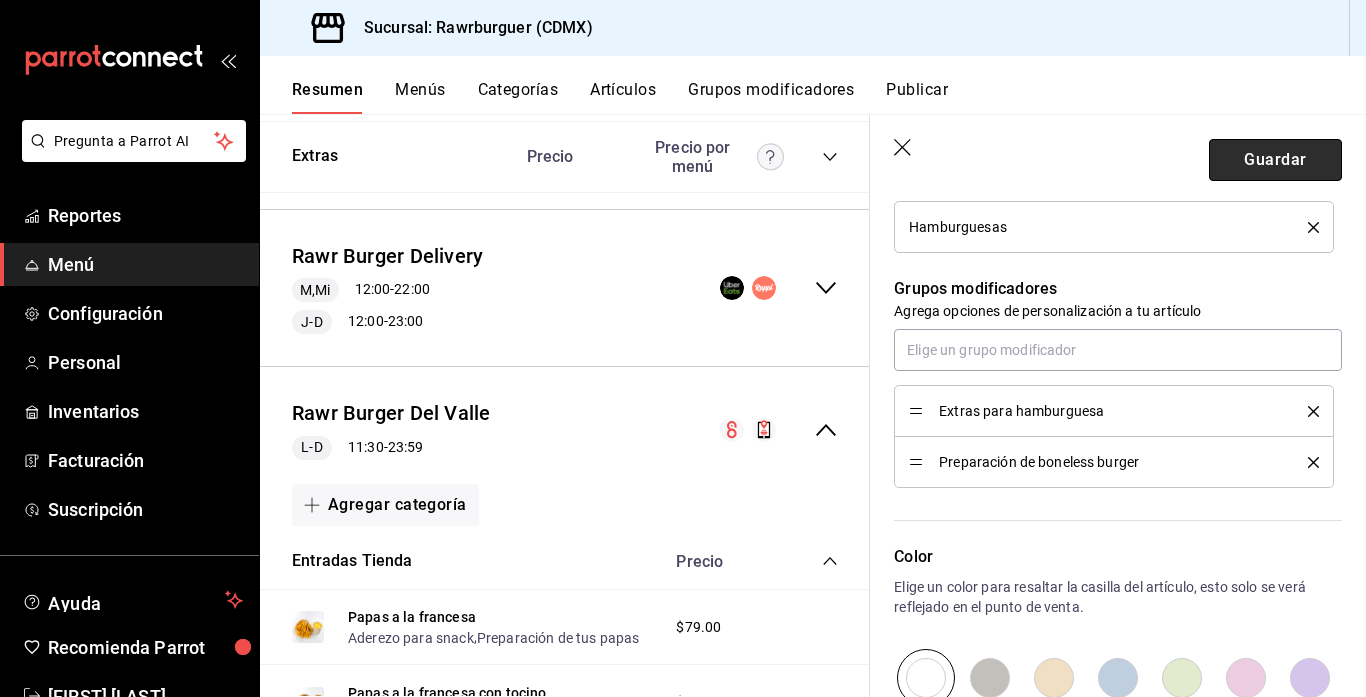 click on "Guardar" at bounding box center [1275, 160] 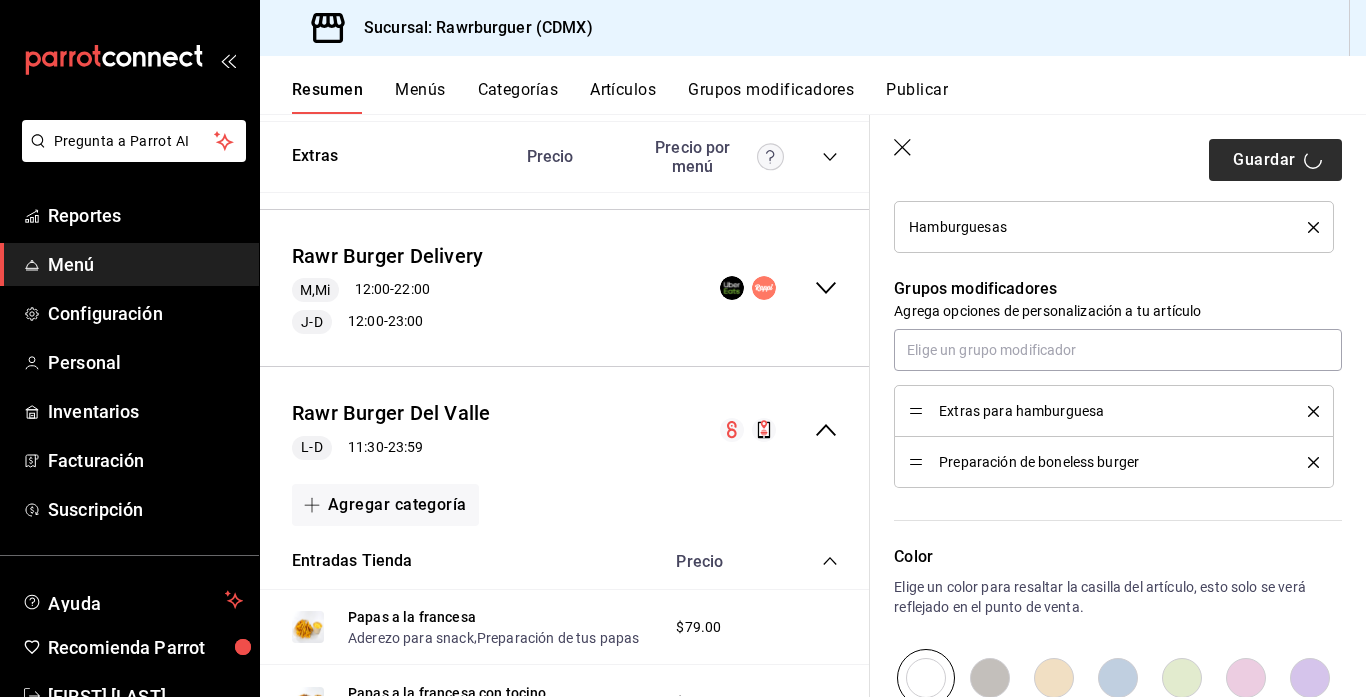 type on "x" 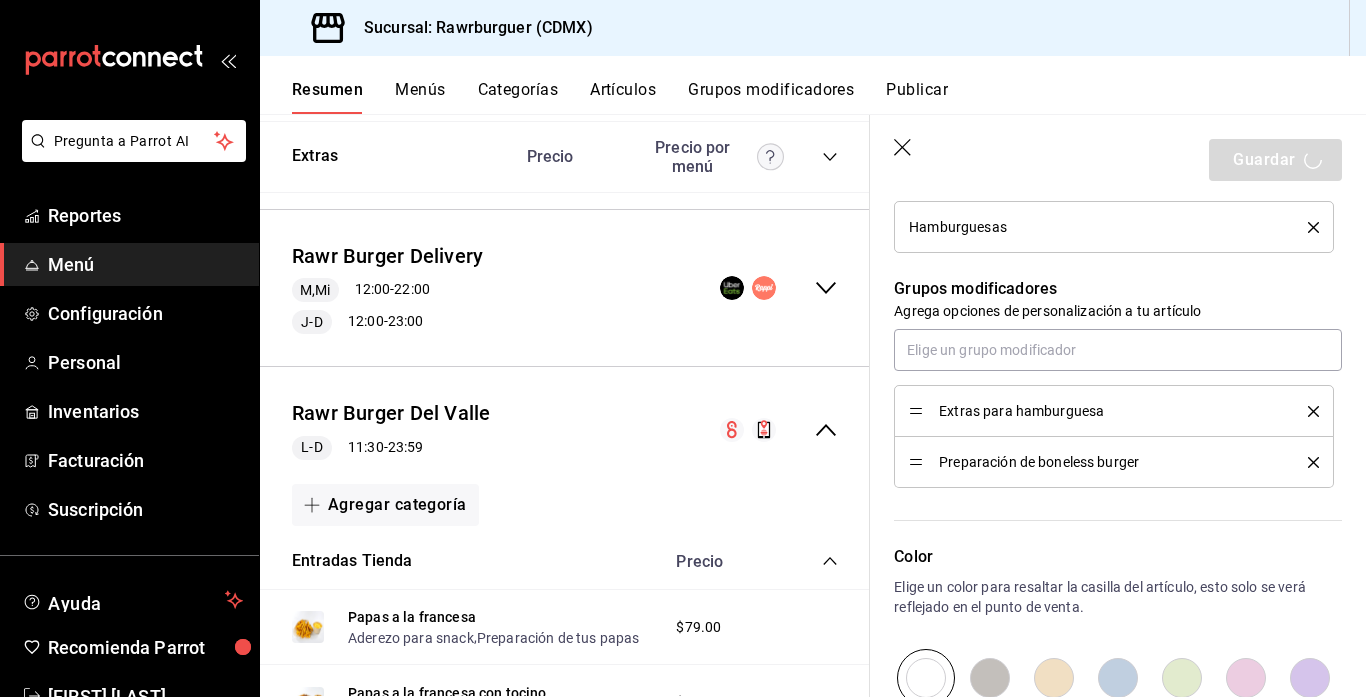 click 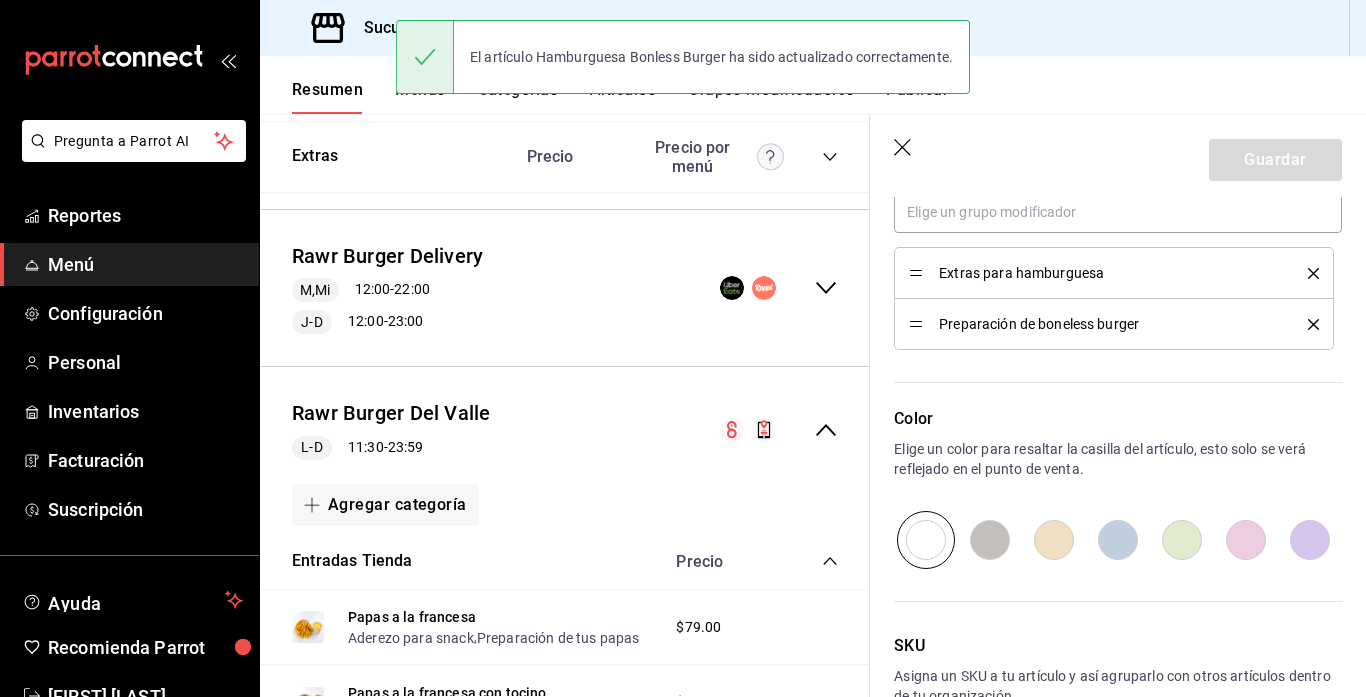 type 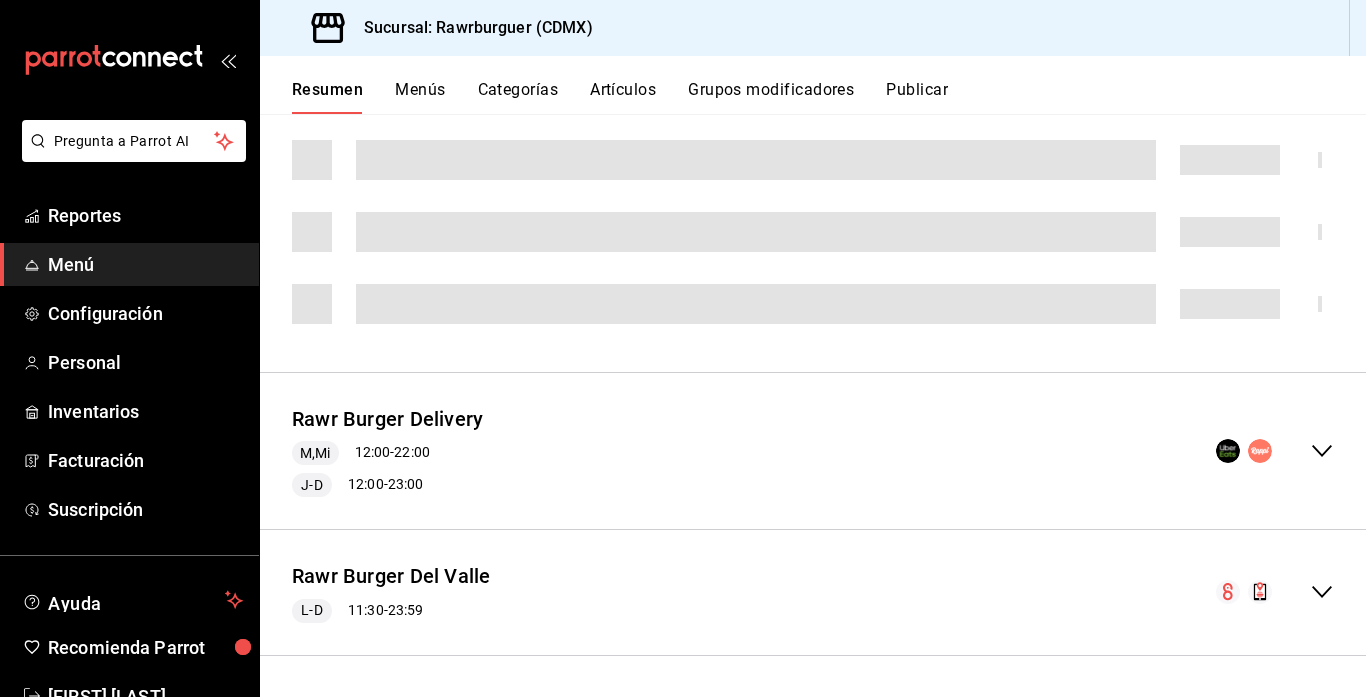scroll, scrollTop: 0, scrollLeft: 0, axis: both 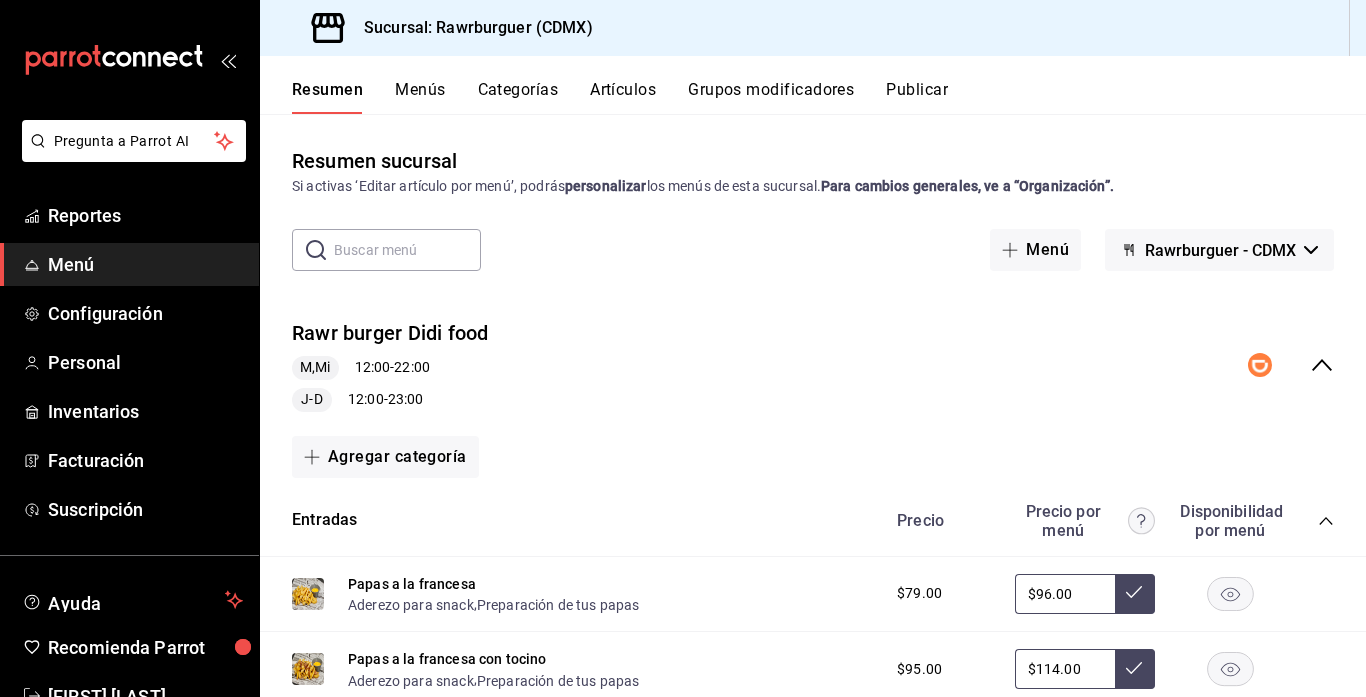 click on "Resumen sucursal Si activas ‘Editar artículo por menú’, podrás  personalizar  los menús de esta sucursal.  Para cambios generales, ve a “Organización”." at bounding box center (813, 171) 